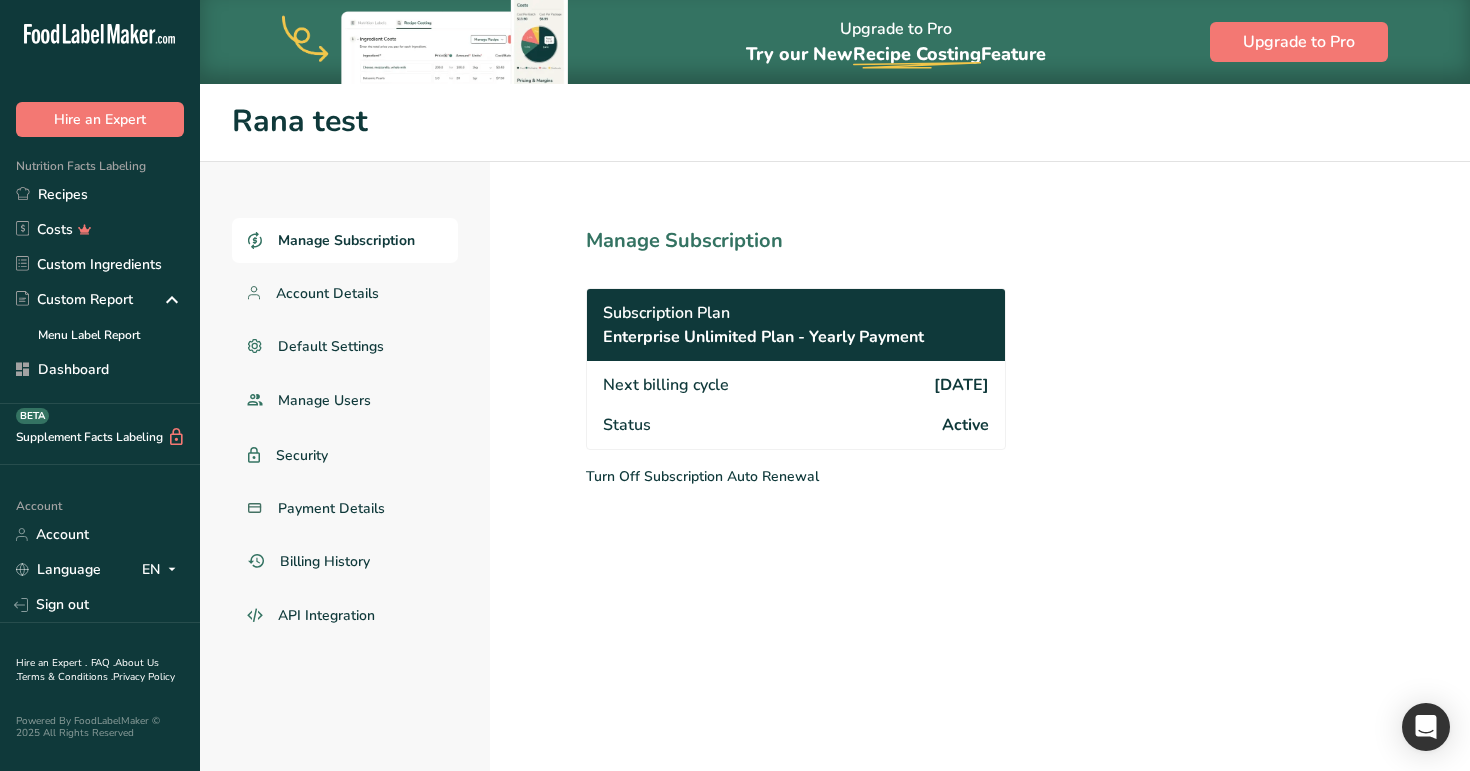 scroll, scrollTop: 0, scrollLeft: 0, axis: both 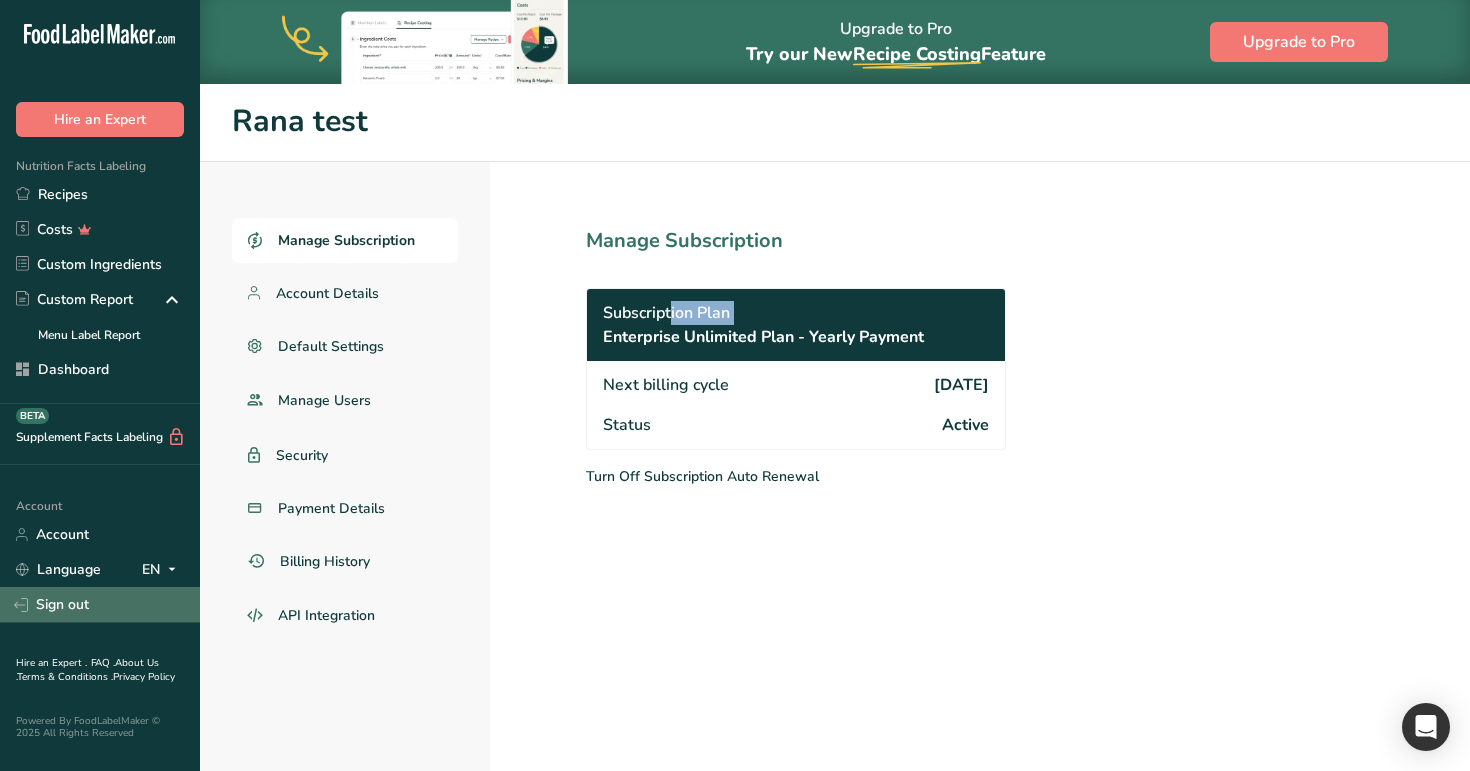 click on "Sign out" at bounding box center [100, 604] 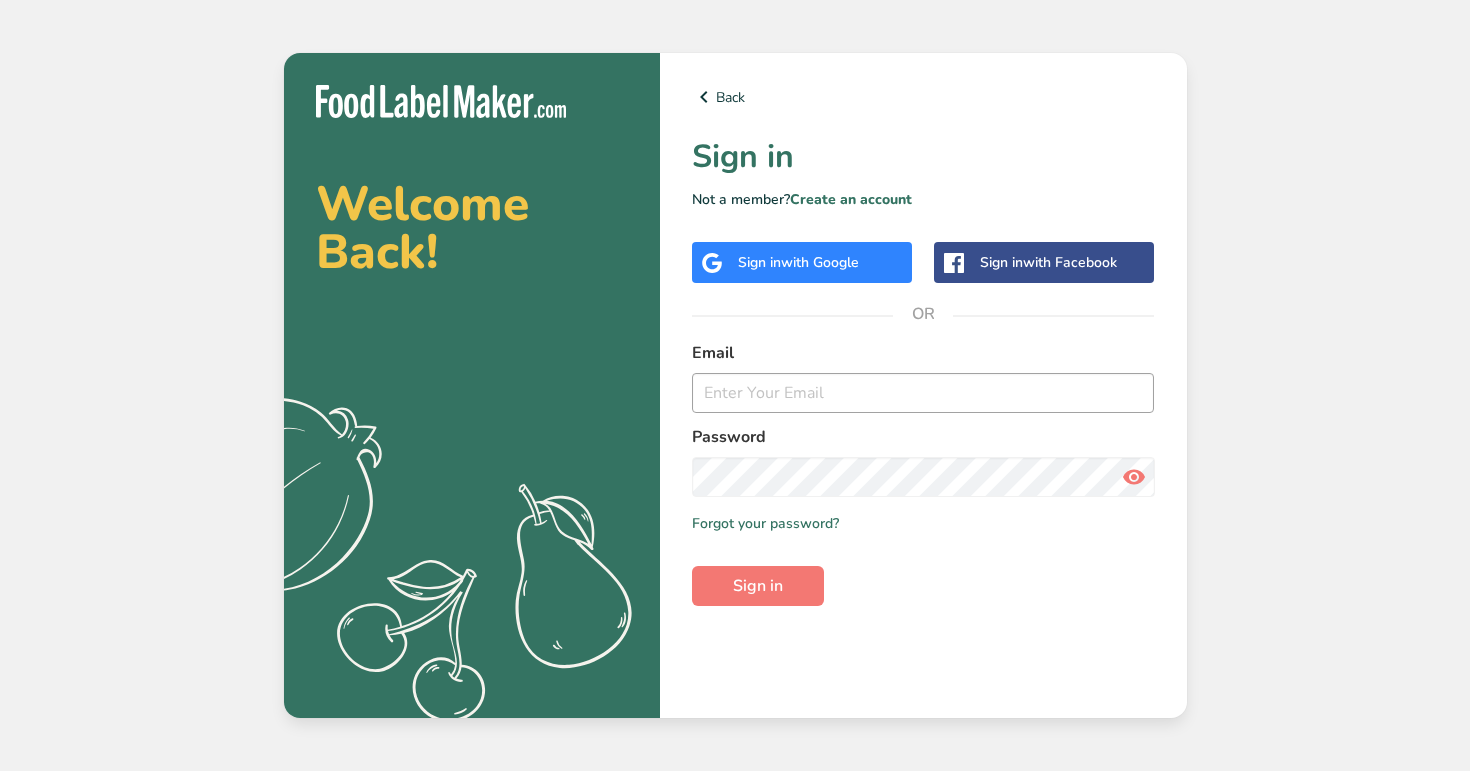scroll, scrollTop: 0, scrollLeft: 0, axis: both 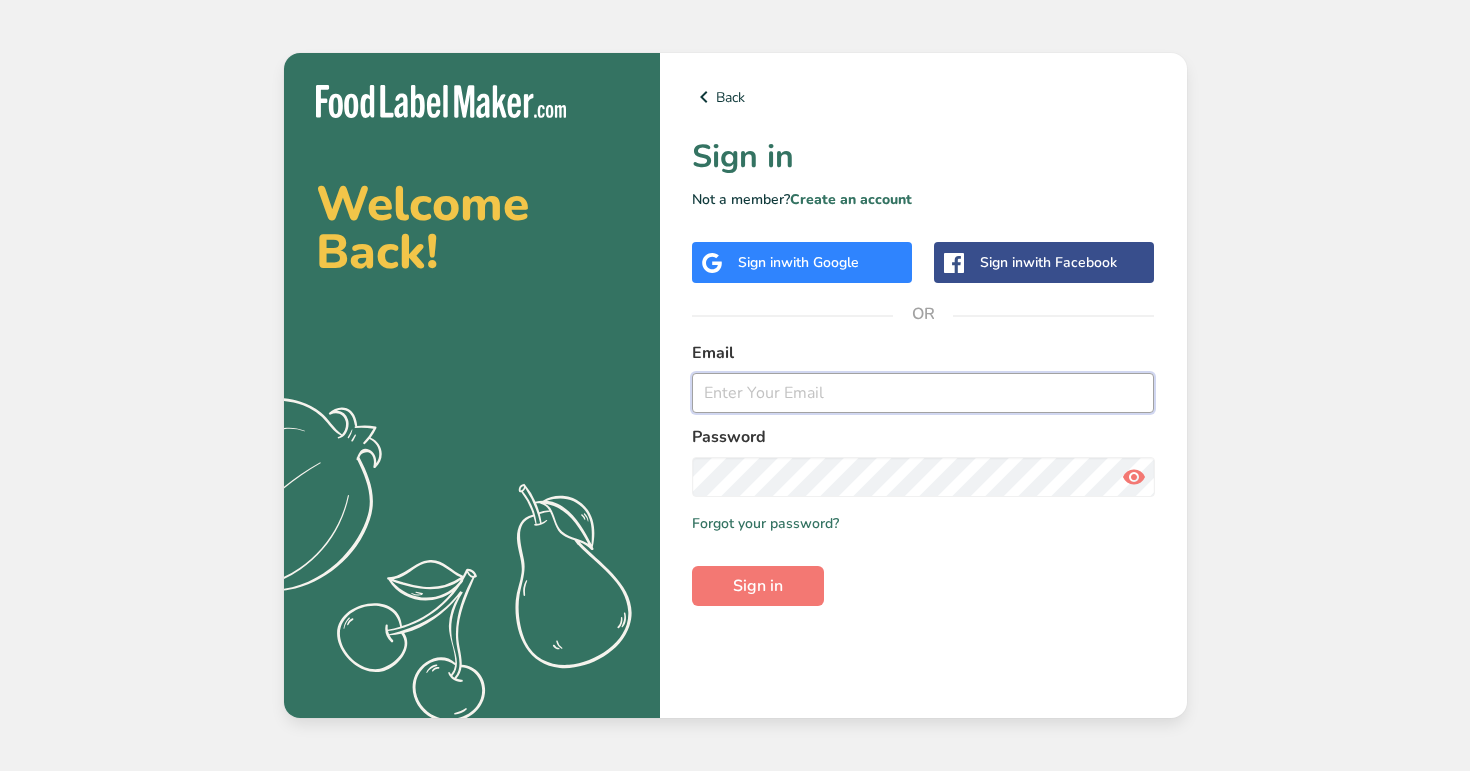 click at bounding box center [923, 393] 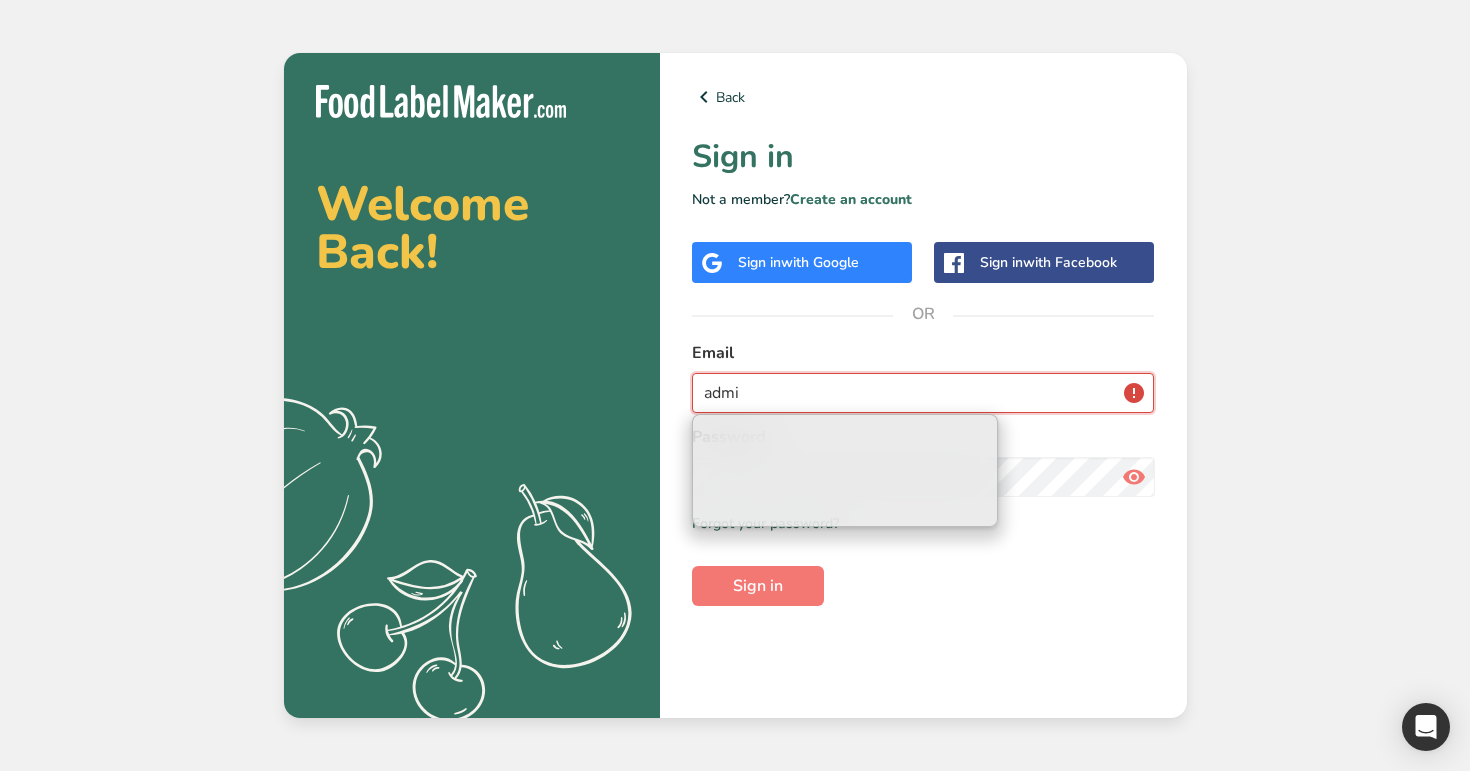 type on "admin@test.com" 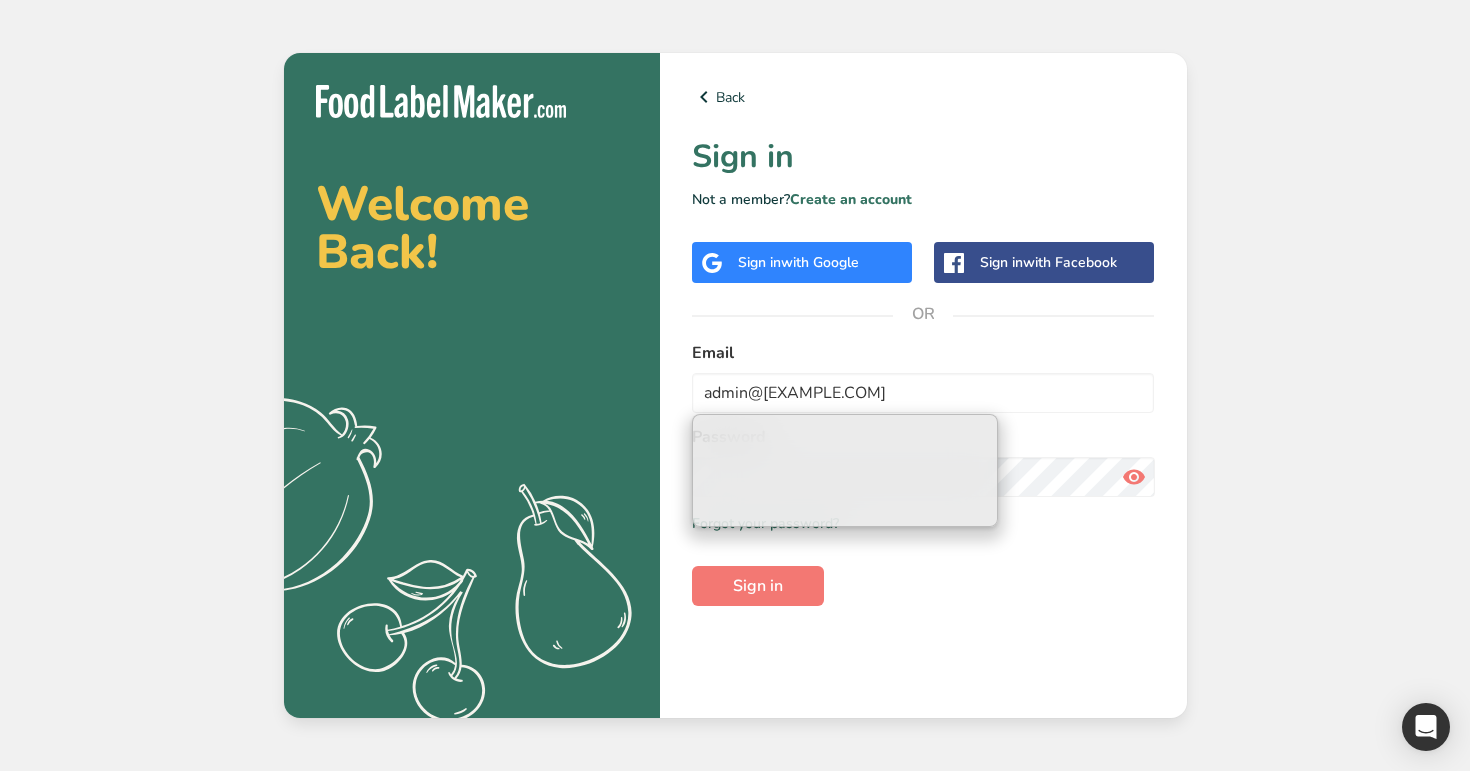 click on "Back
Sign in
Not a member?
Create an account
Sign in   with Google
Sign in   with Facebook   OR   Email admin@test.com   Password
Remember me
Forgot your password?
Sign in" at bounding box center [923, 385] 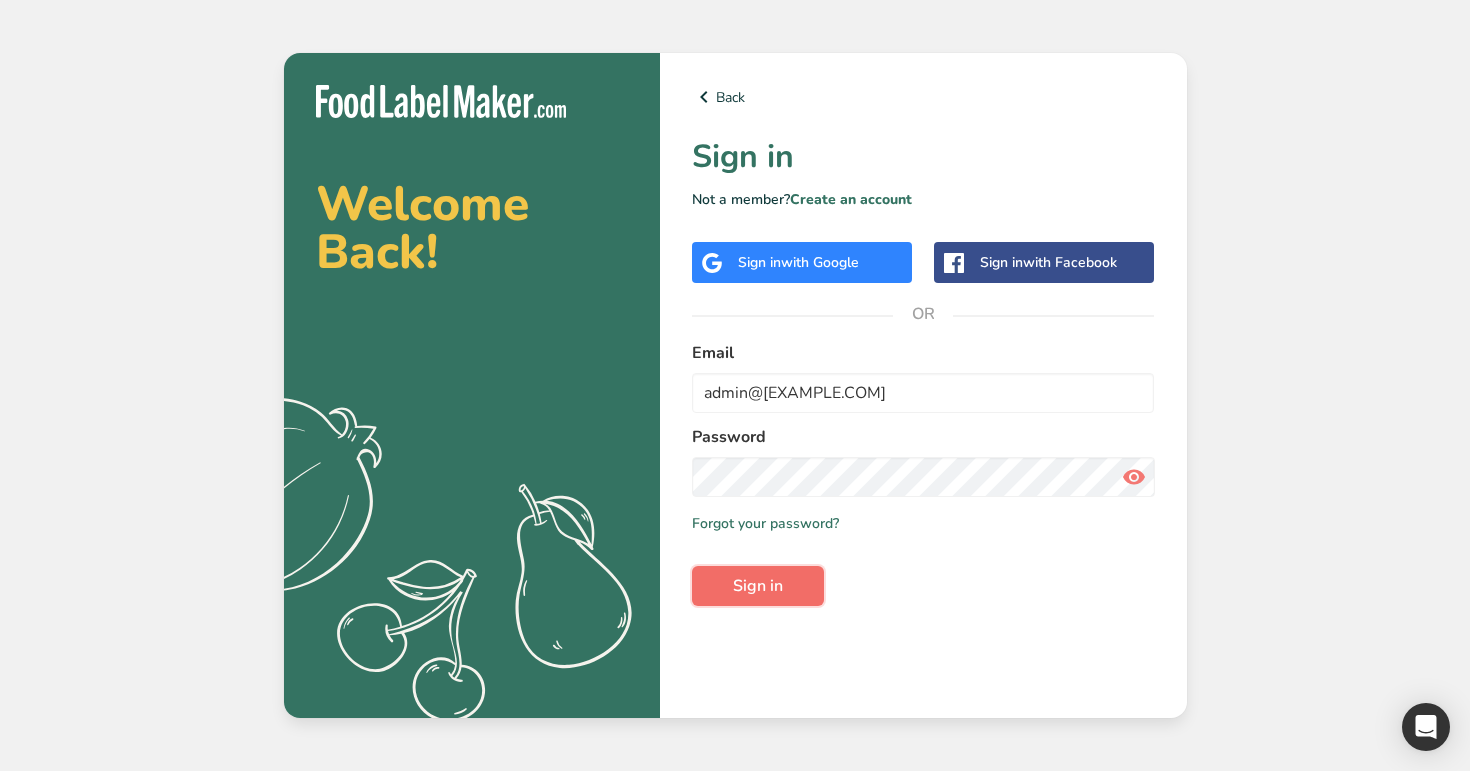 click on "Sign in" at bounding box center [758, 586] 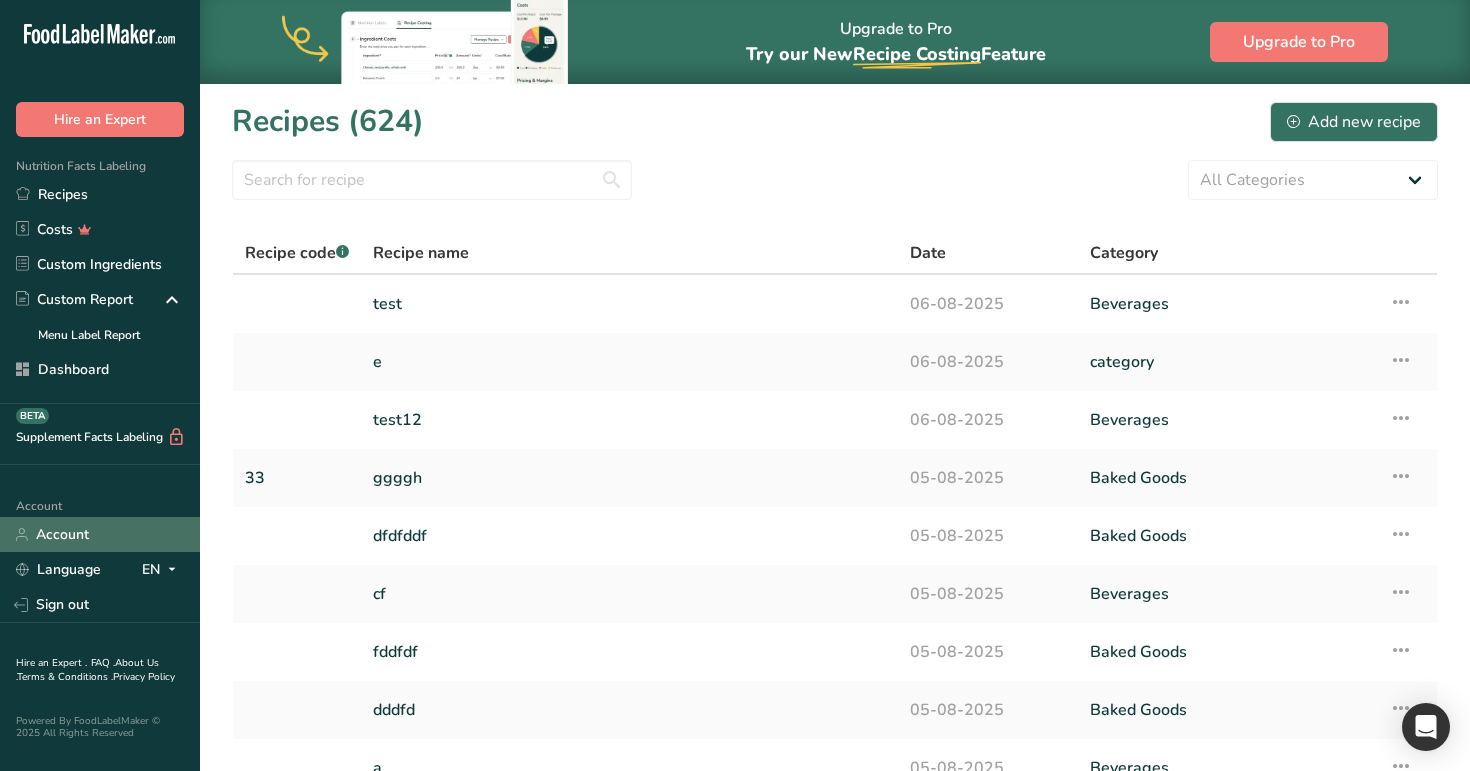click on "Account" at bounding box center [100, 534] 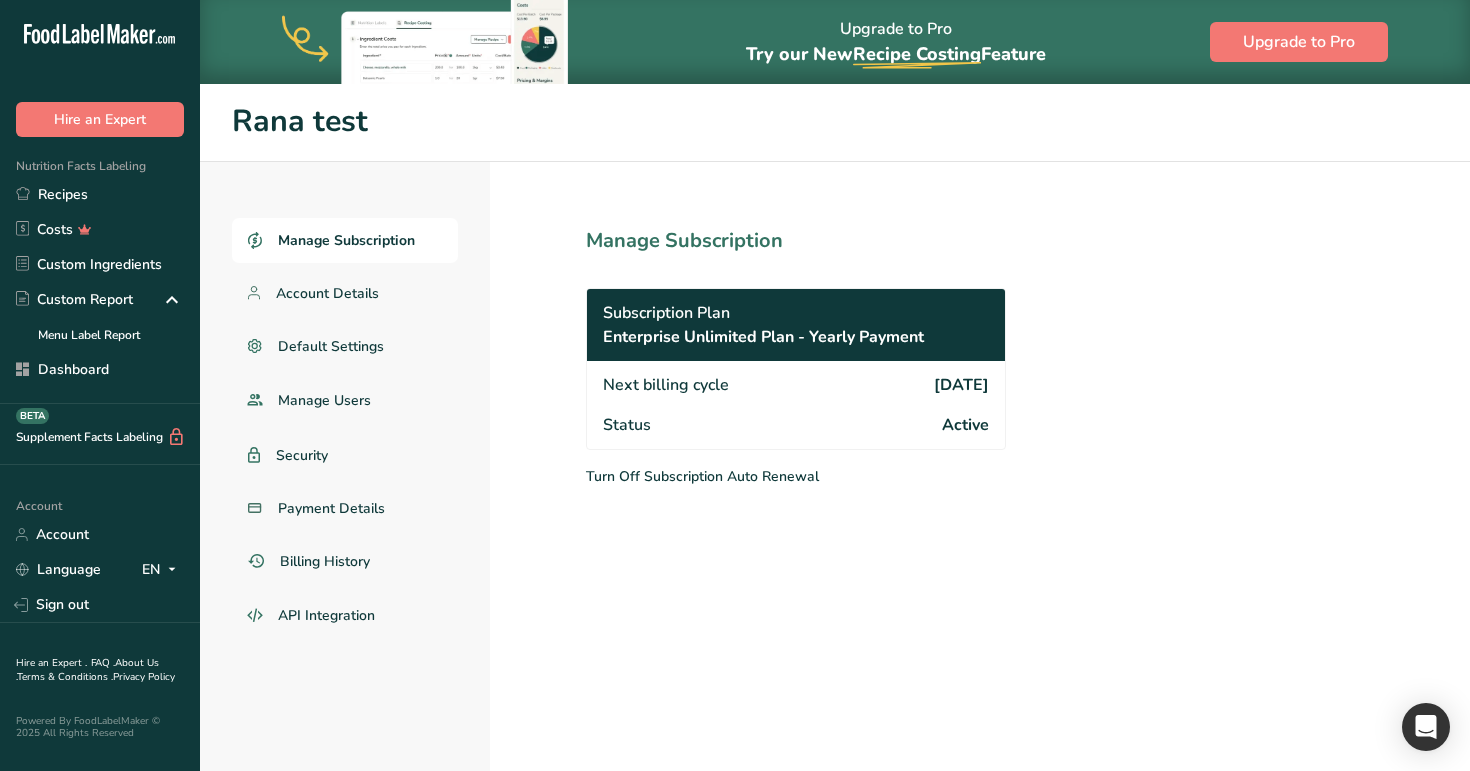click on "Manage Subscription
Subscription Plan
Enterprise Unlimited Plan - Yearly Payment
Next billing cycle
2026-08-08
Status
Active
Turn Off Subscription Auto Renewal" at bounding box center (840, 508) 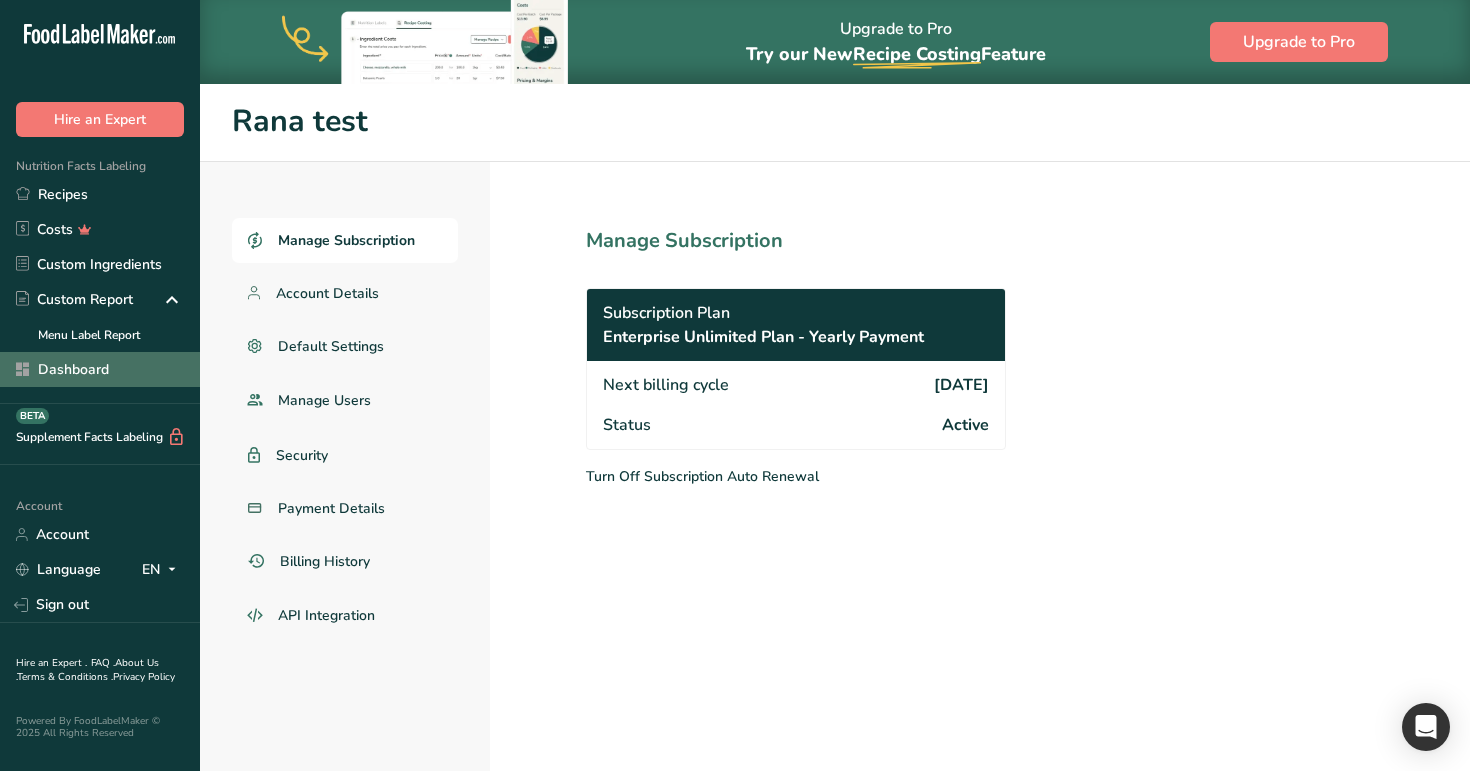 click on "Dashboard" at bounding box center [100, 369] 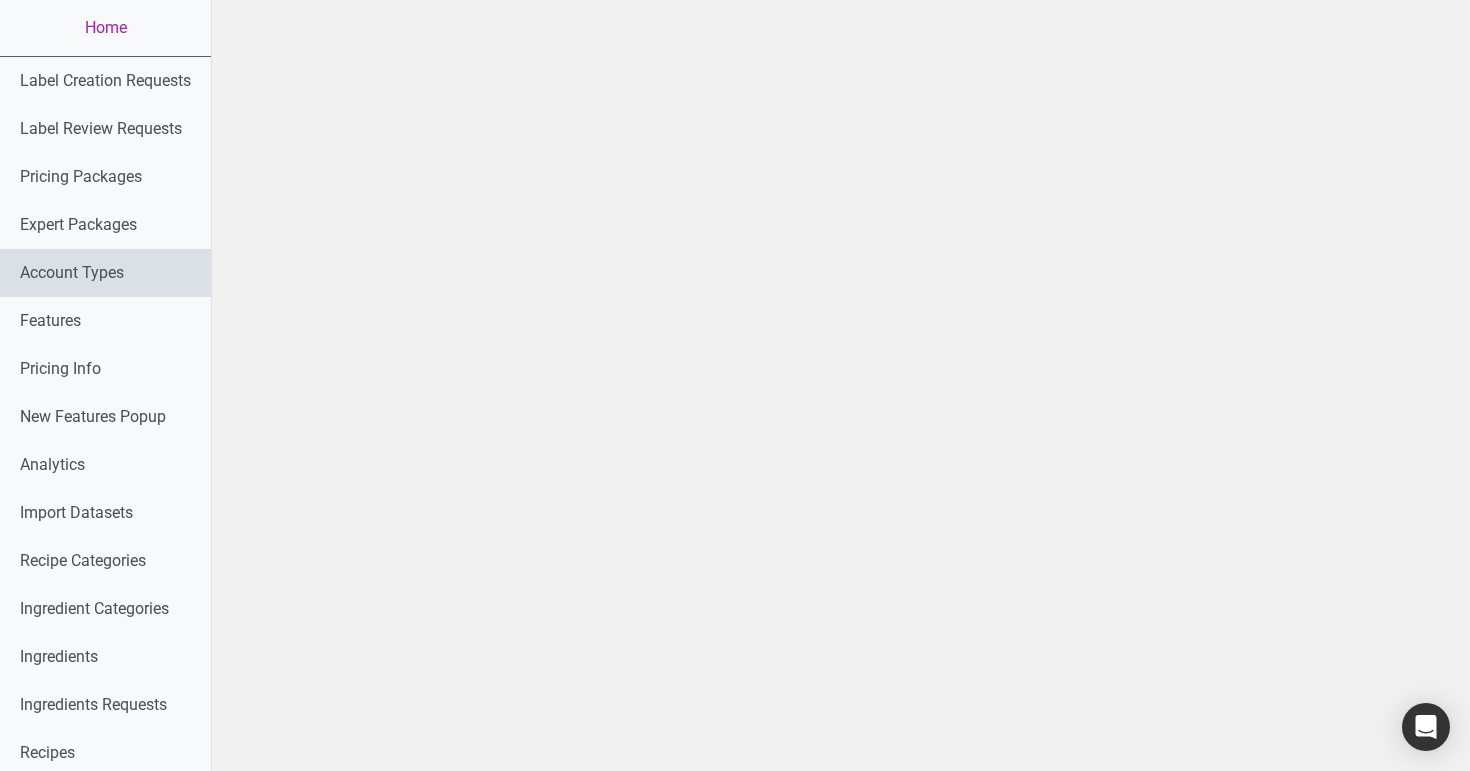 click on "Account Types" at bounding box center [105, 273] 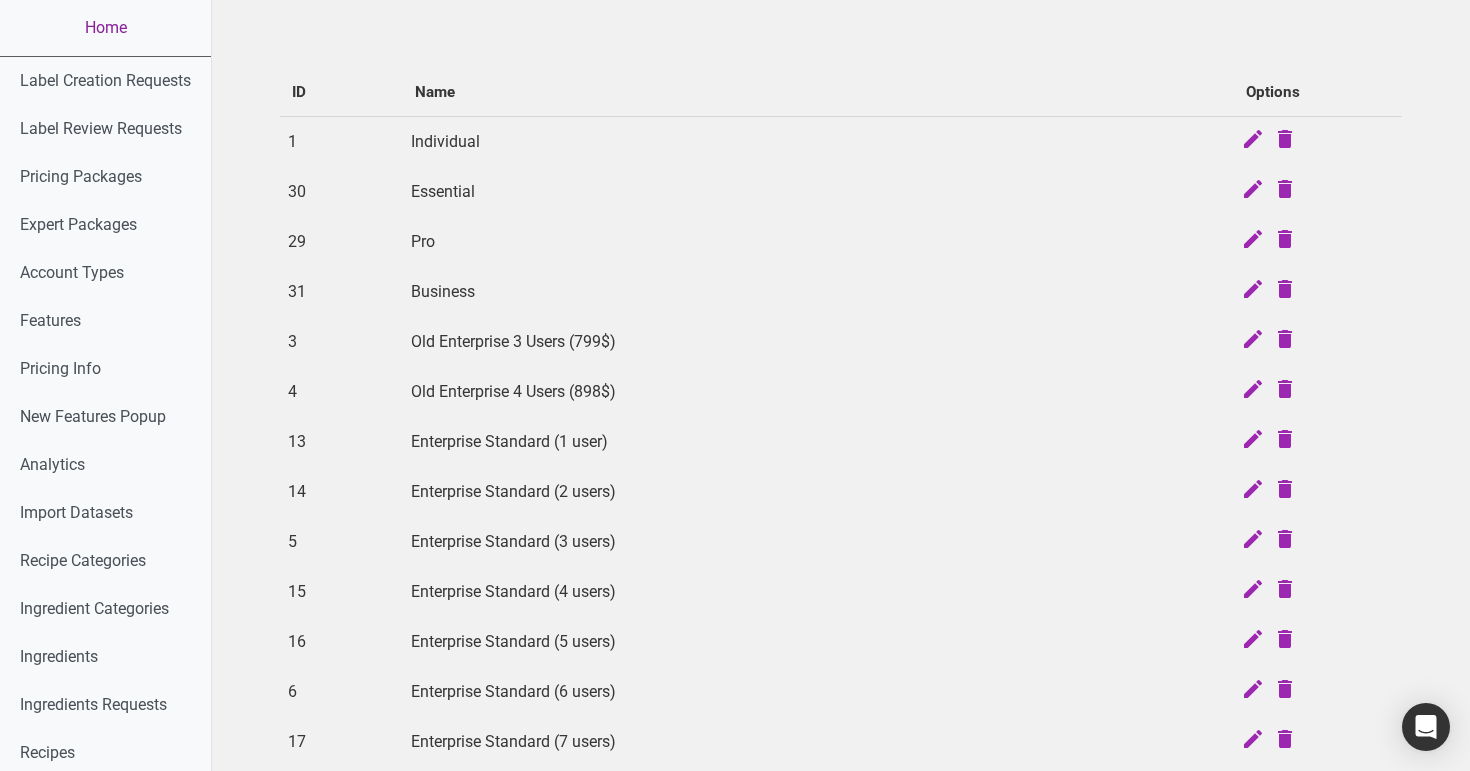 click on "Home" at bounding box center [105, 28] 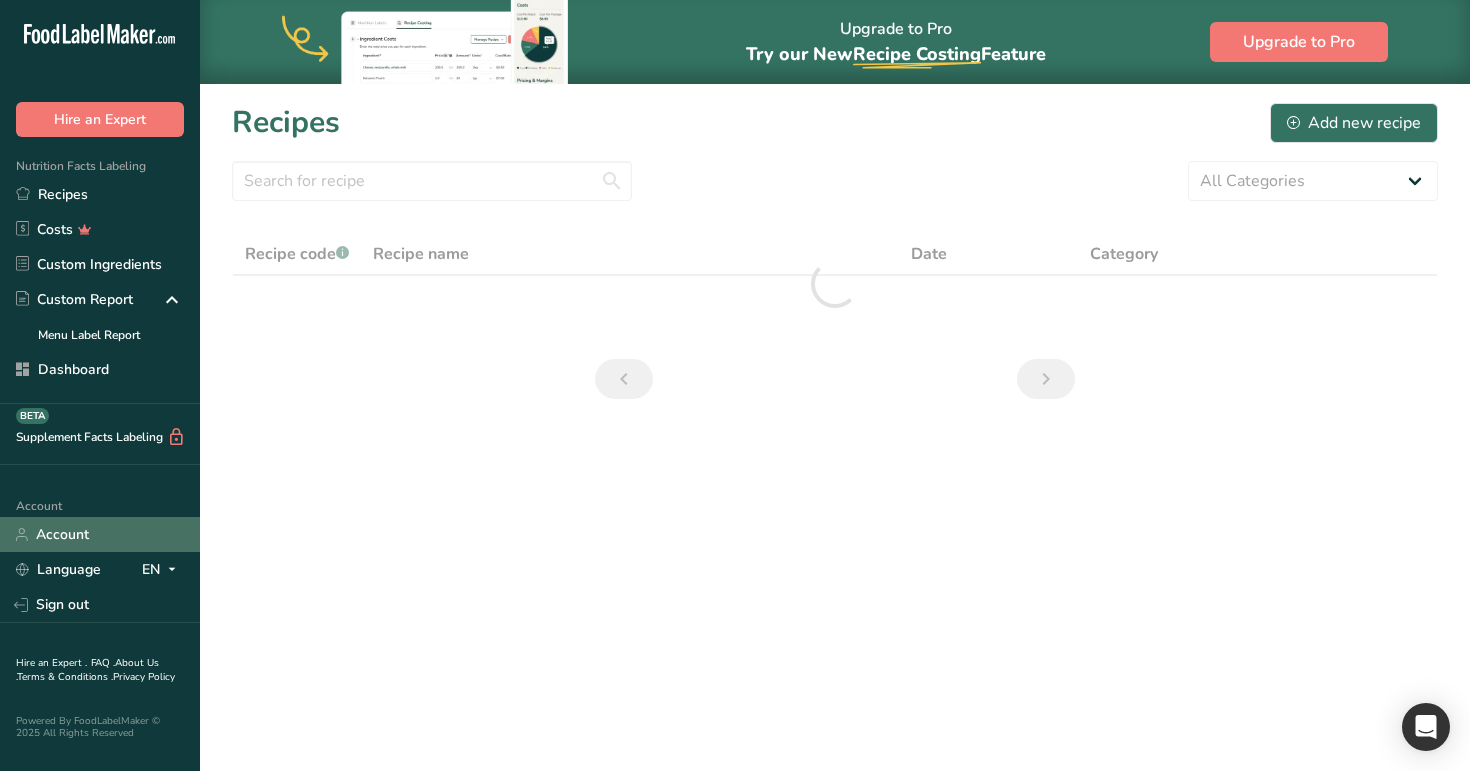 click on "Account" at bounding box center [100, 534] 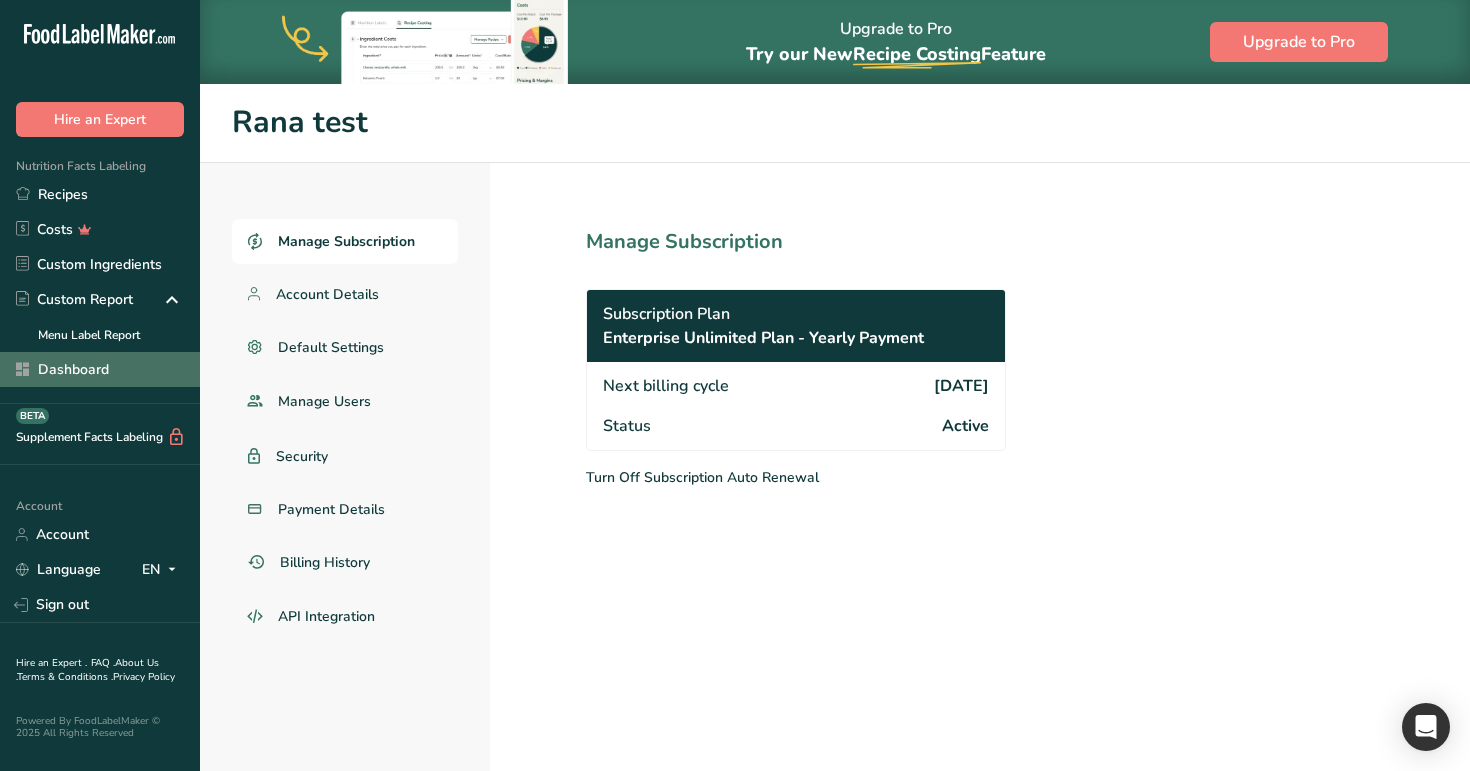 click on "Dashboard" at bounding box center [100, 369] 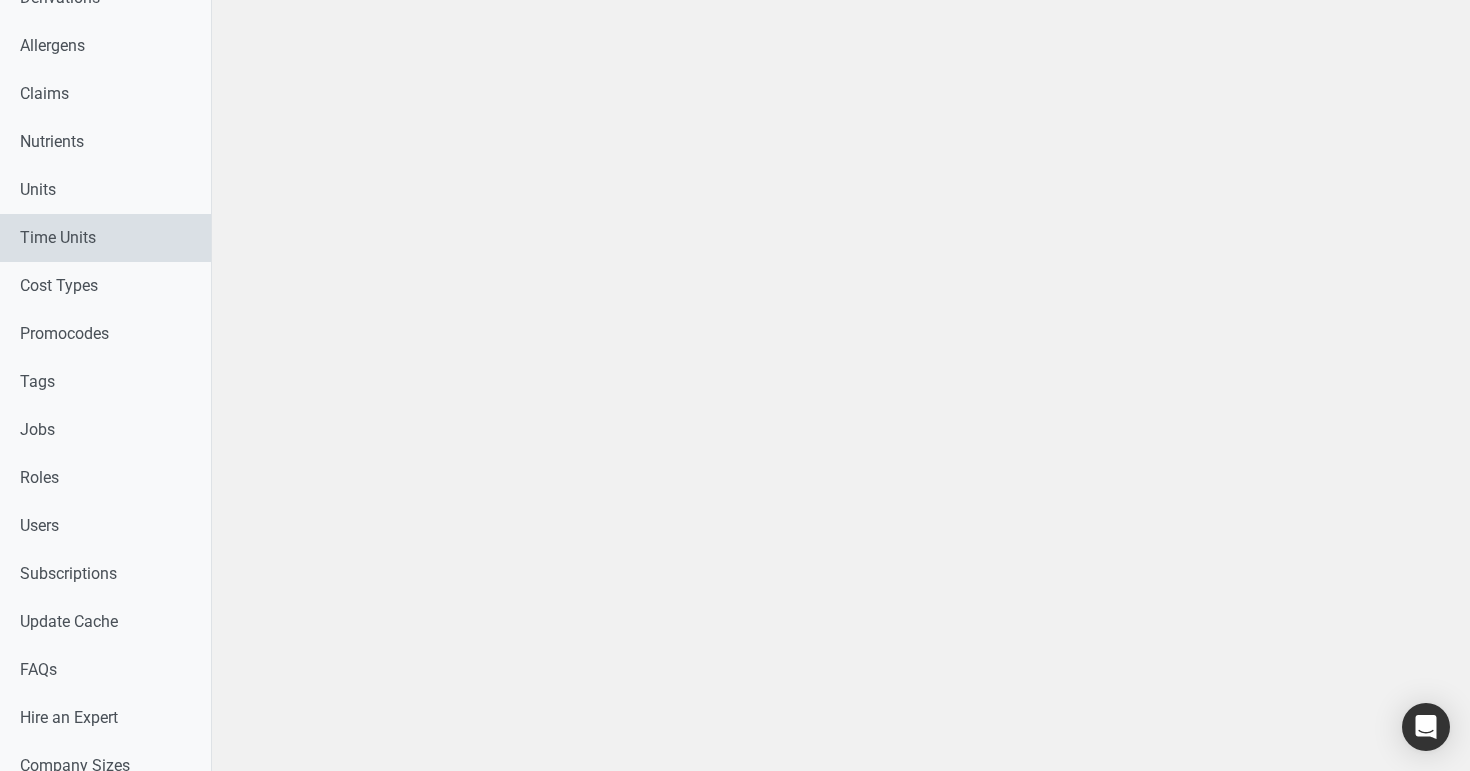 scroll, scrollTop: 821, scrollLeft: 0, axis: vertical 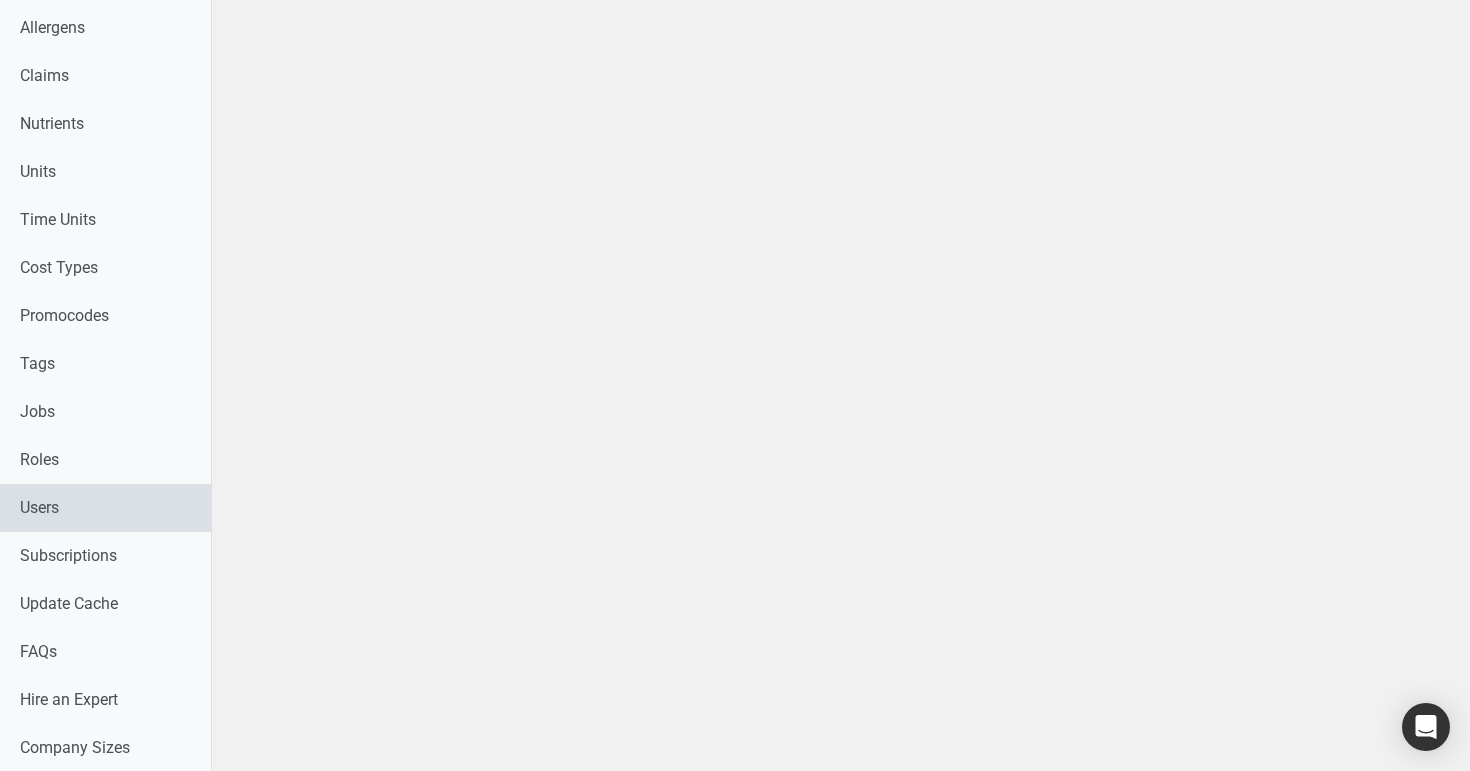 click on "Users" at bounding box center (105, 508) 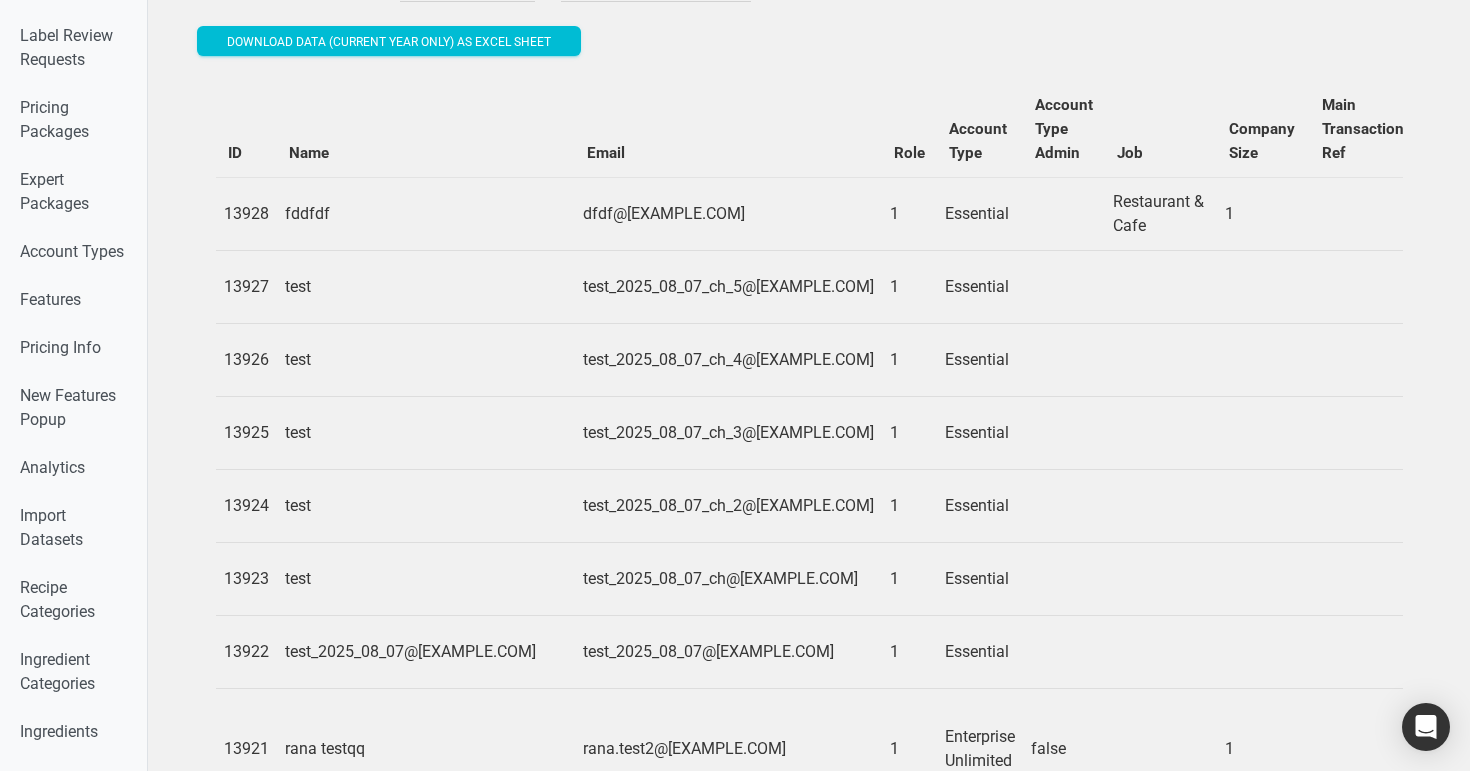 scroll, scrollTop: 0, scrollLeft: 0, axis: both 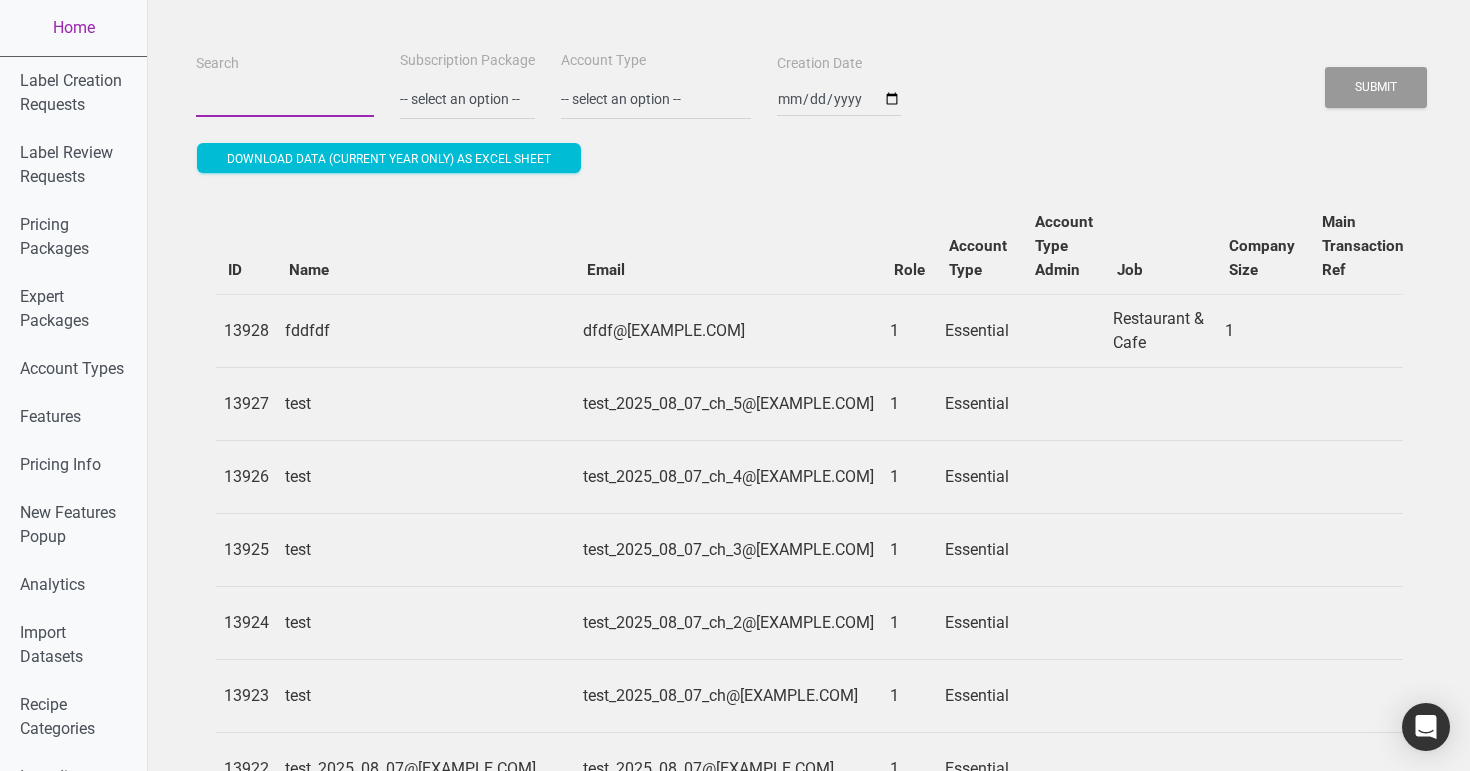 click on "Search" at bounding box center (285, 99) 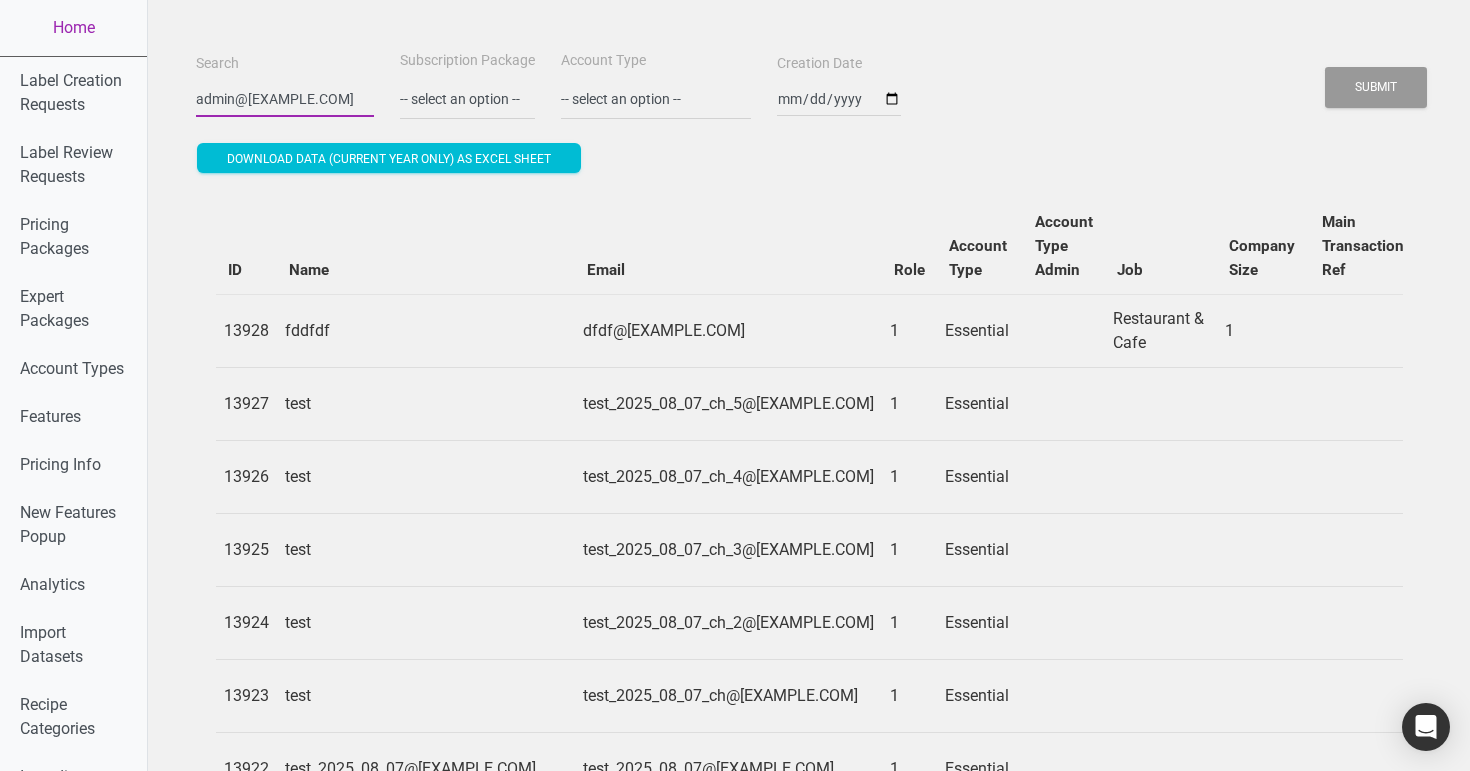 type on "admin@test.com" 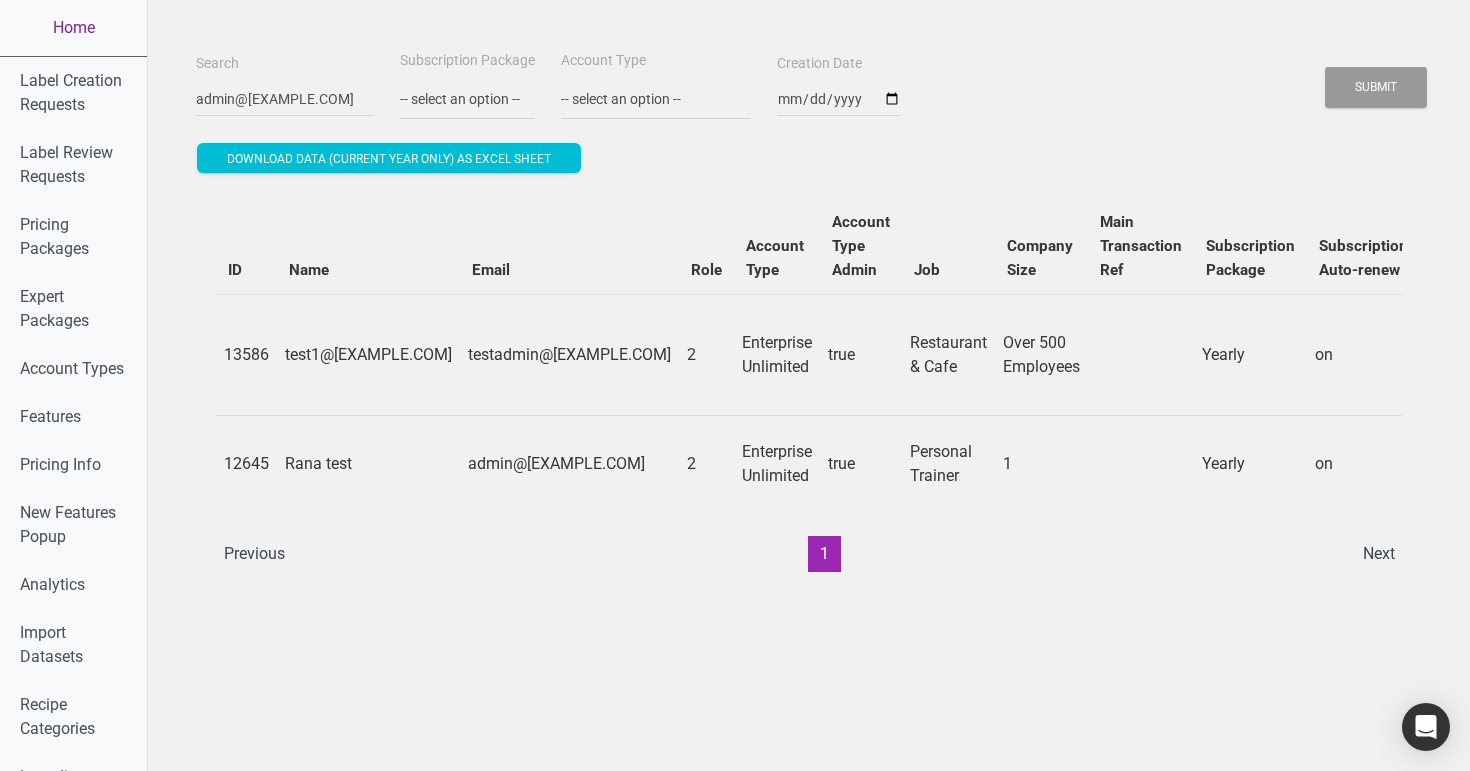 click on "Home" at bounding box center [73, 28] 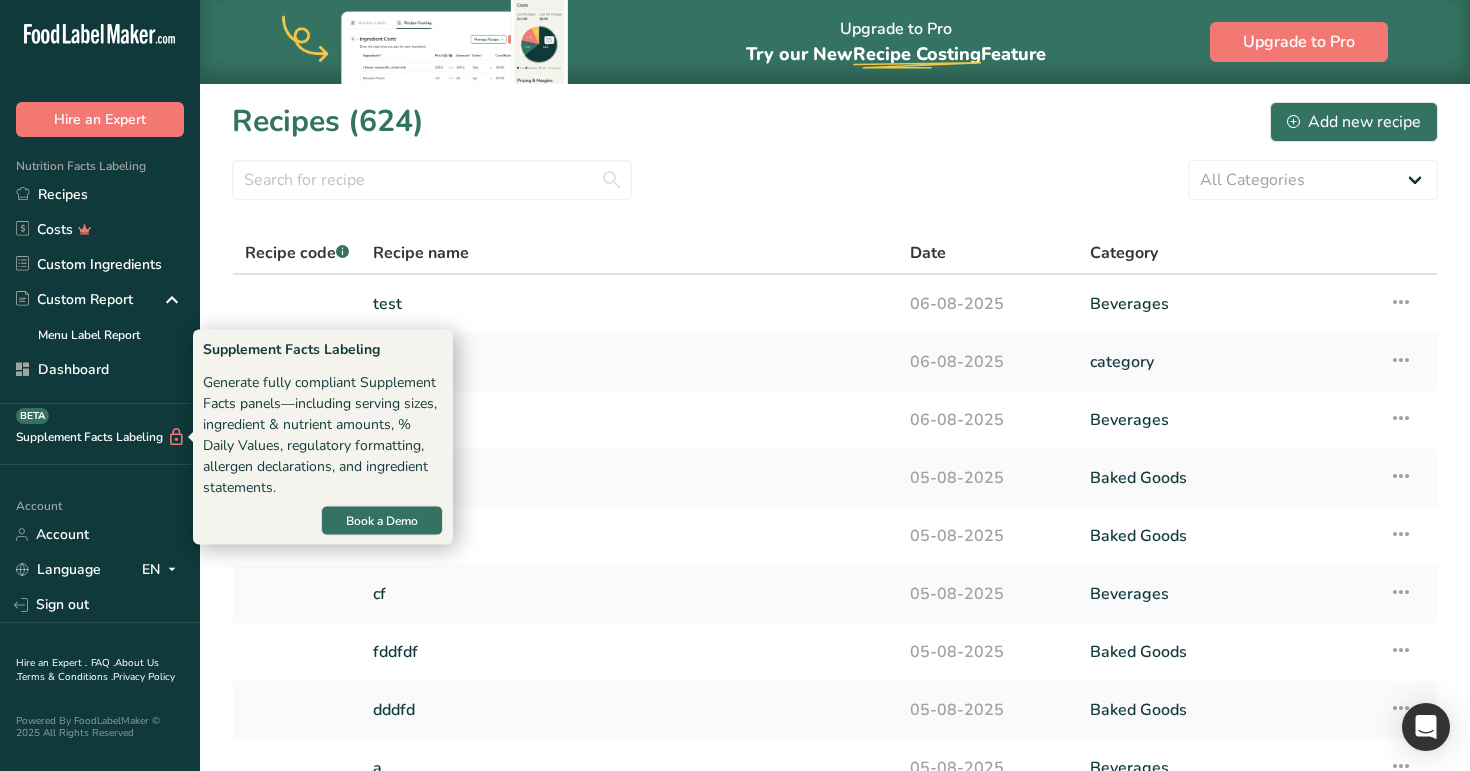 click at bounding box center (176, 437) 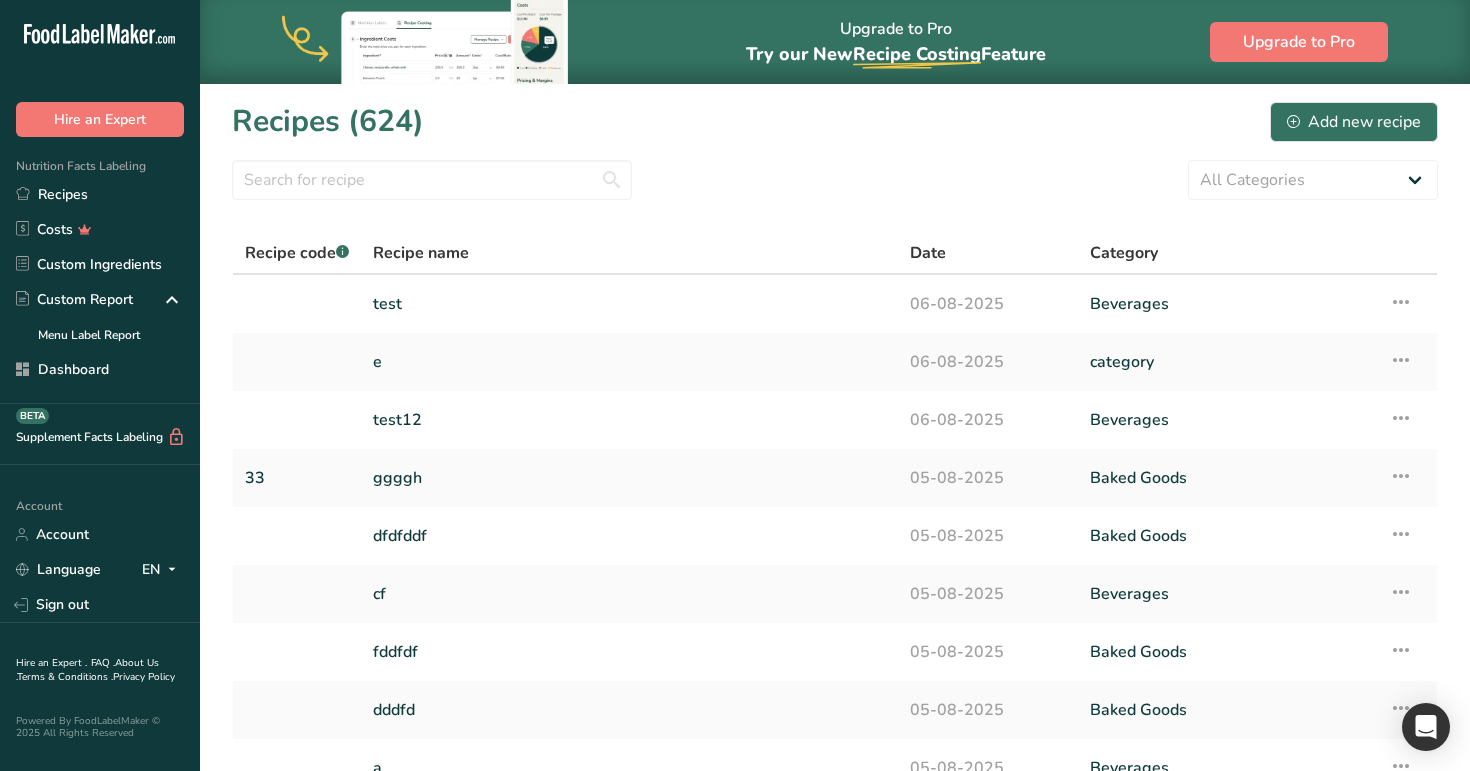 click at bounding box center (176, 437) 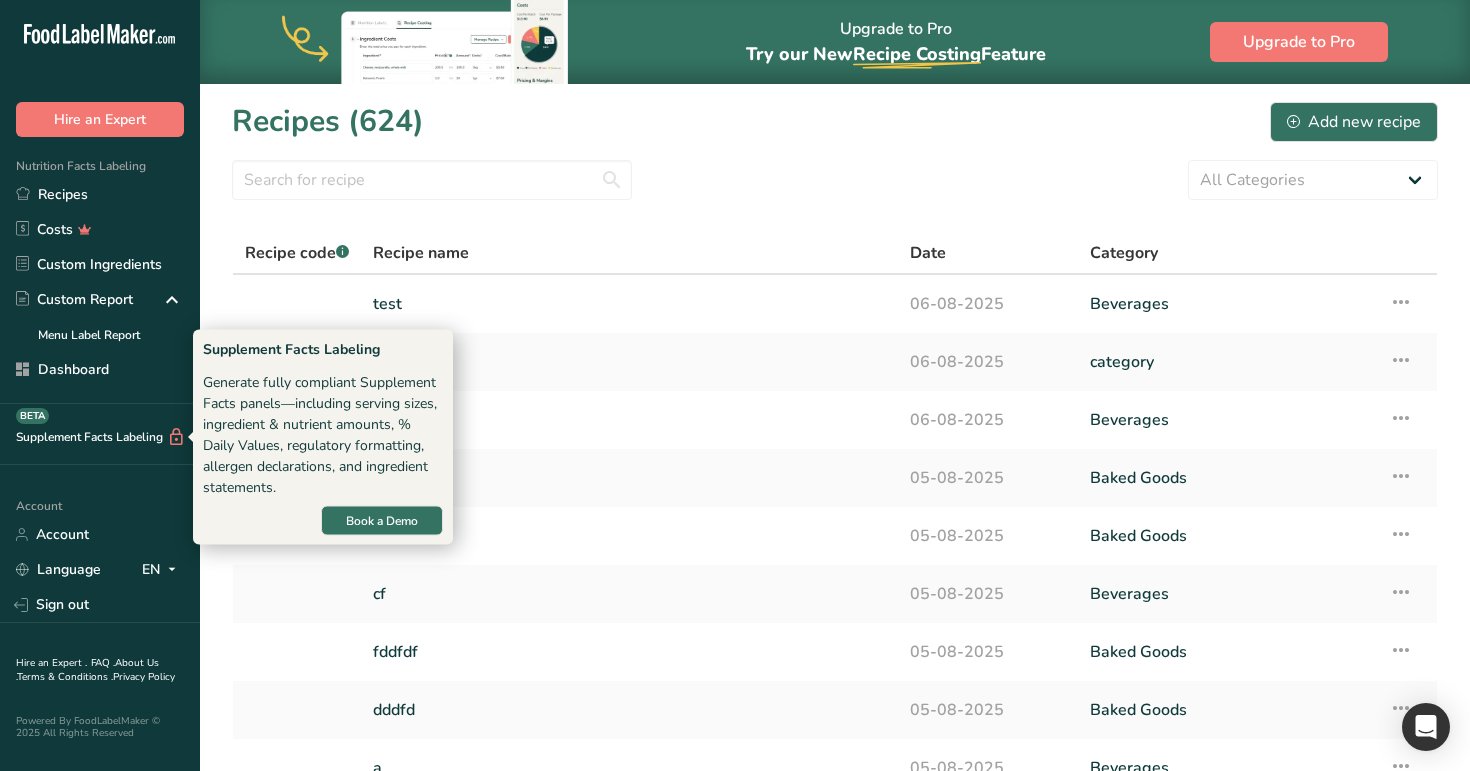 click on "Supplement Facts Labeling
BETA" at bounding box center [93, 437] 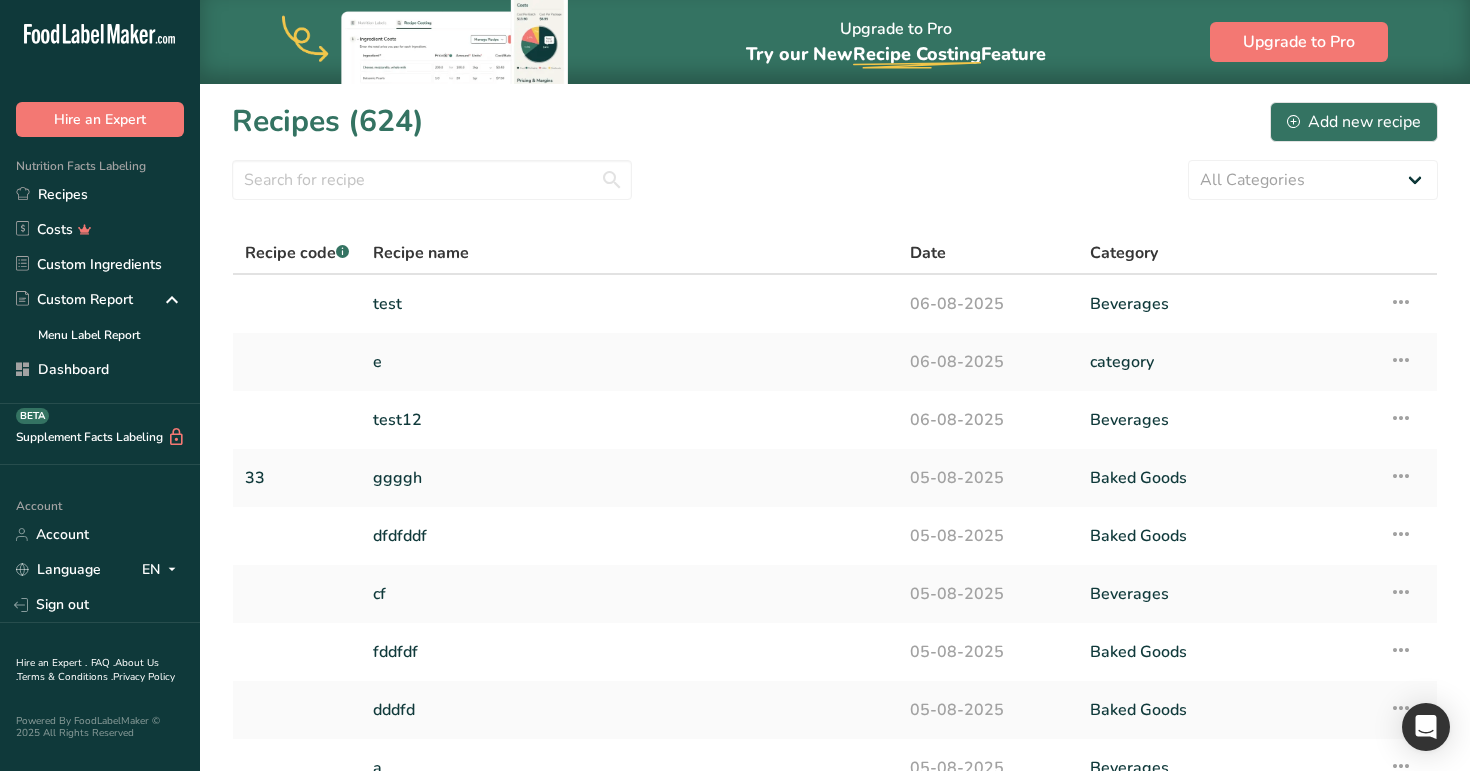 click on "Supplement Facts Labeling
BETA" at bounding box center [93, 437] 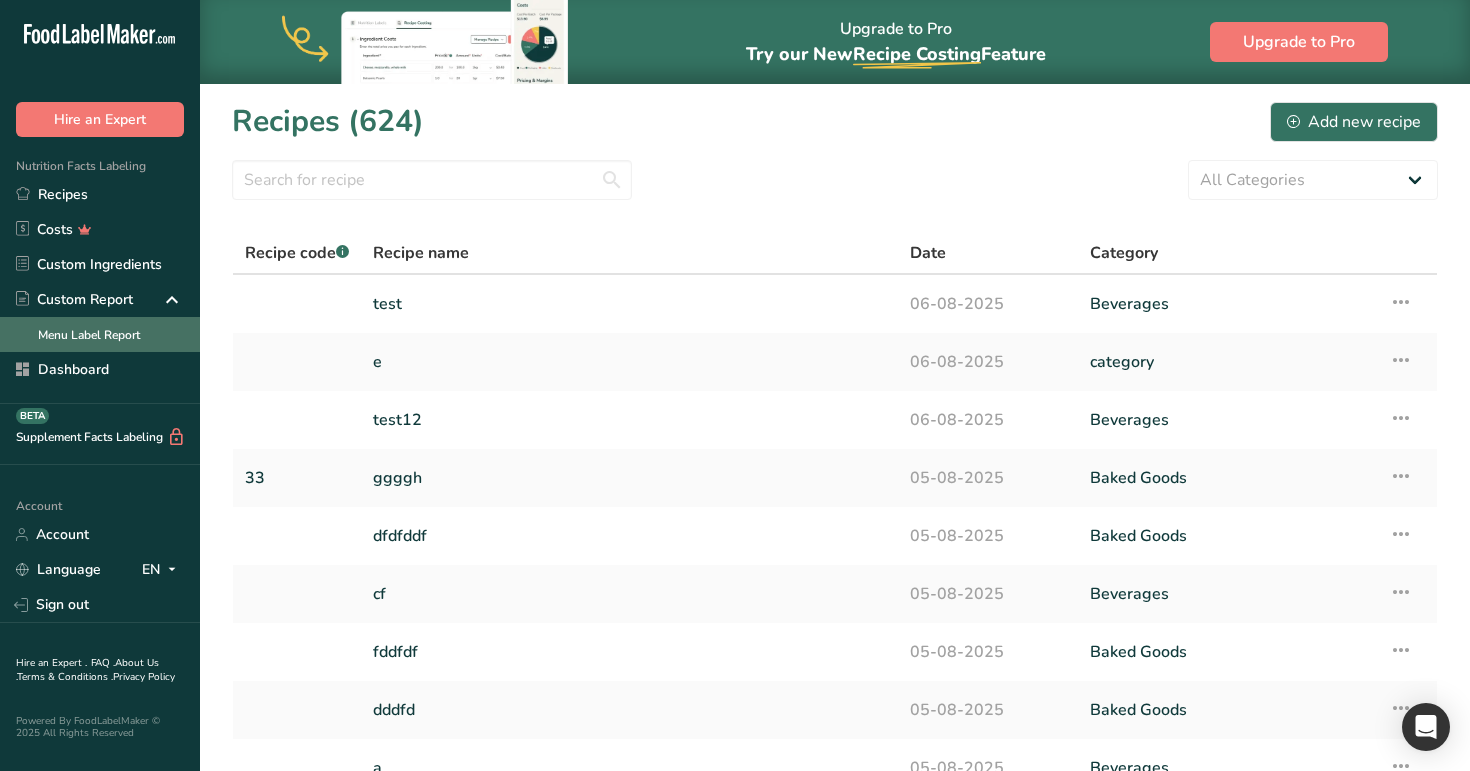 click on "Menu Label Report" at bounding box center [100, 334] 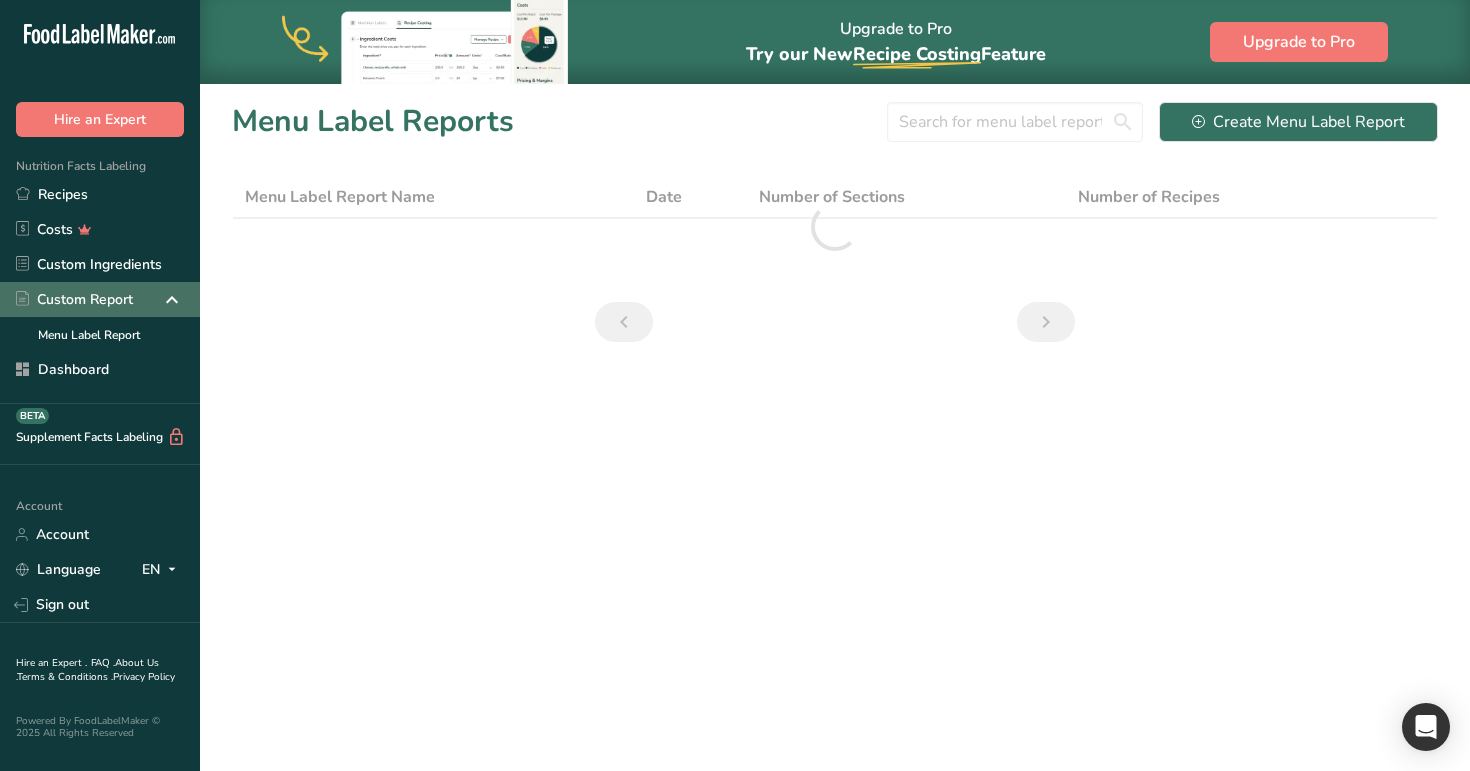 click at bounding box center [172, 300] 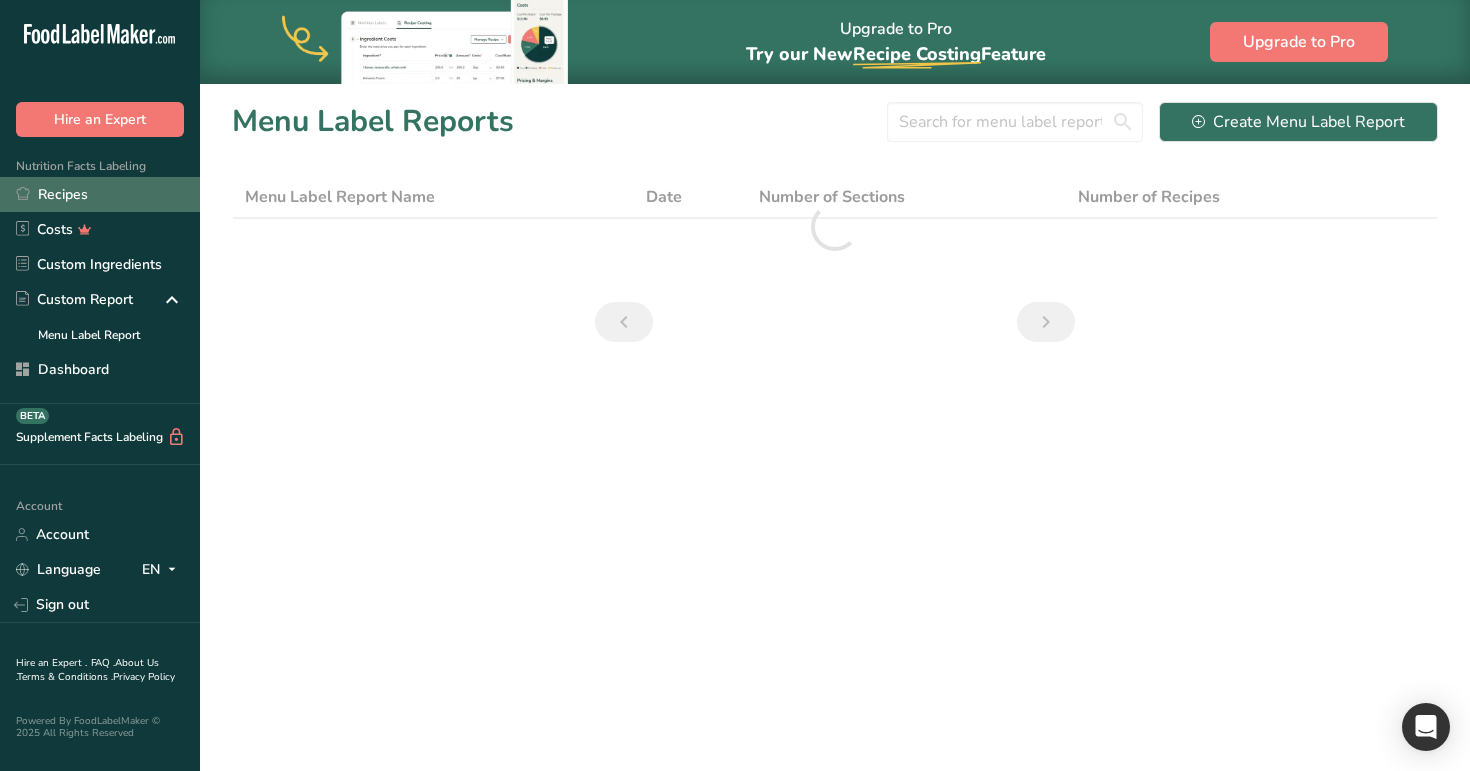 click on "Recipes" at bounding box center [100, 194] 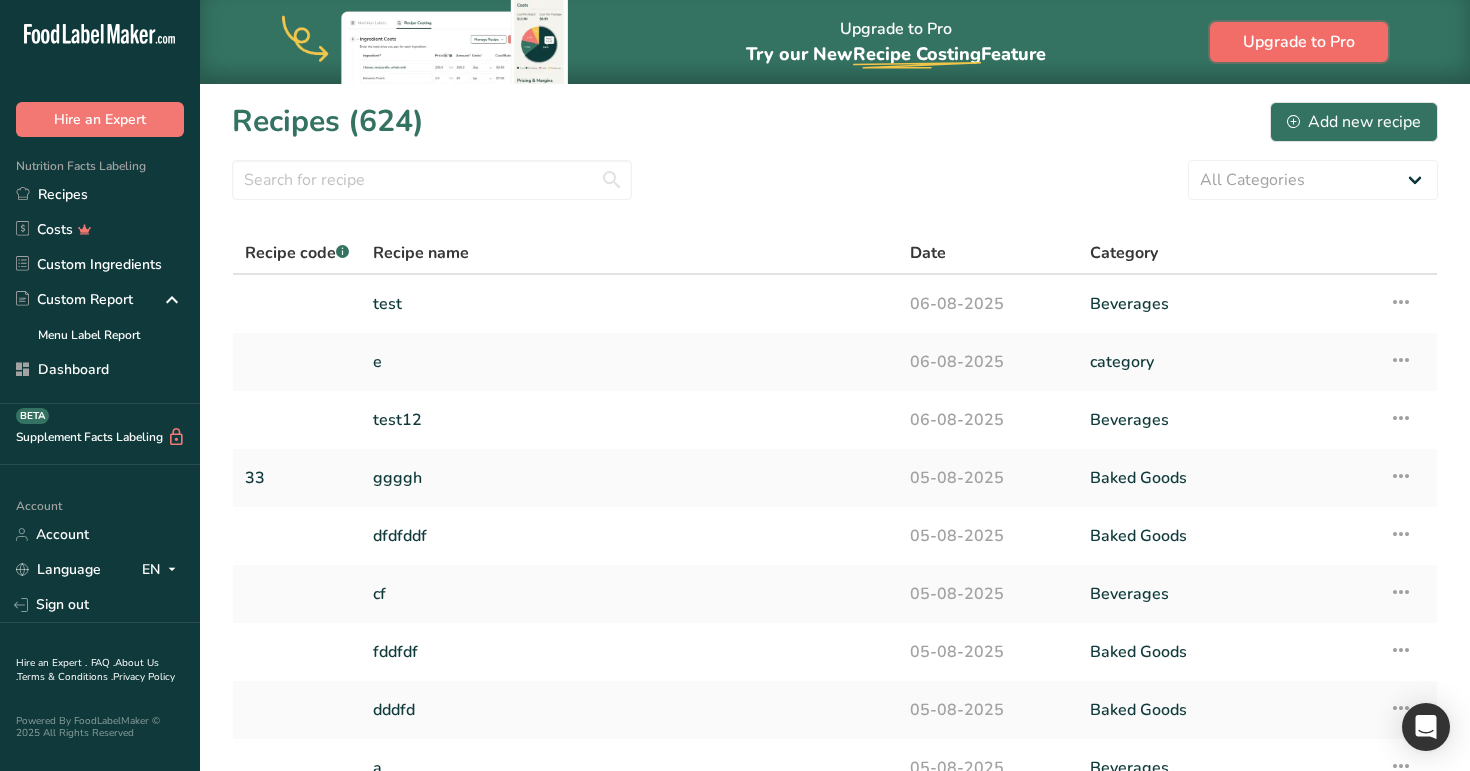 click on "Upgrade to Pro" at bounding box center (1299, 42) 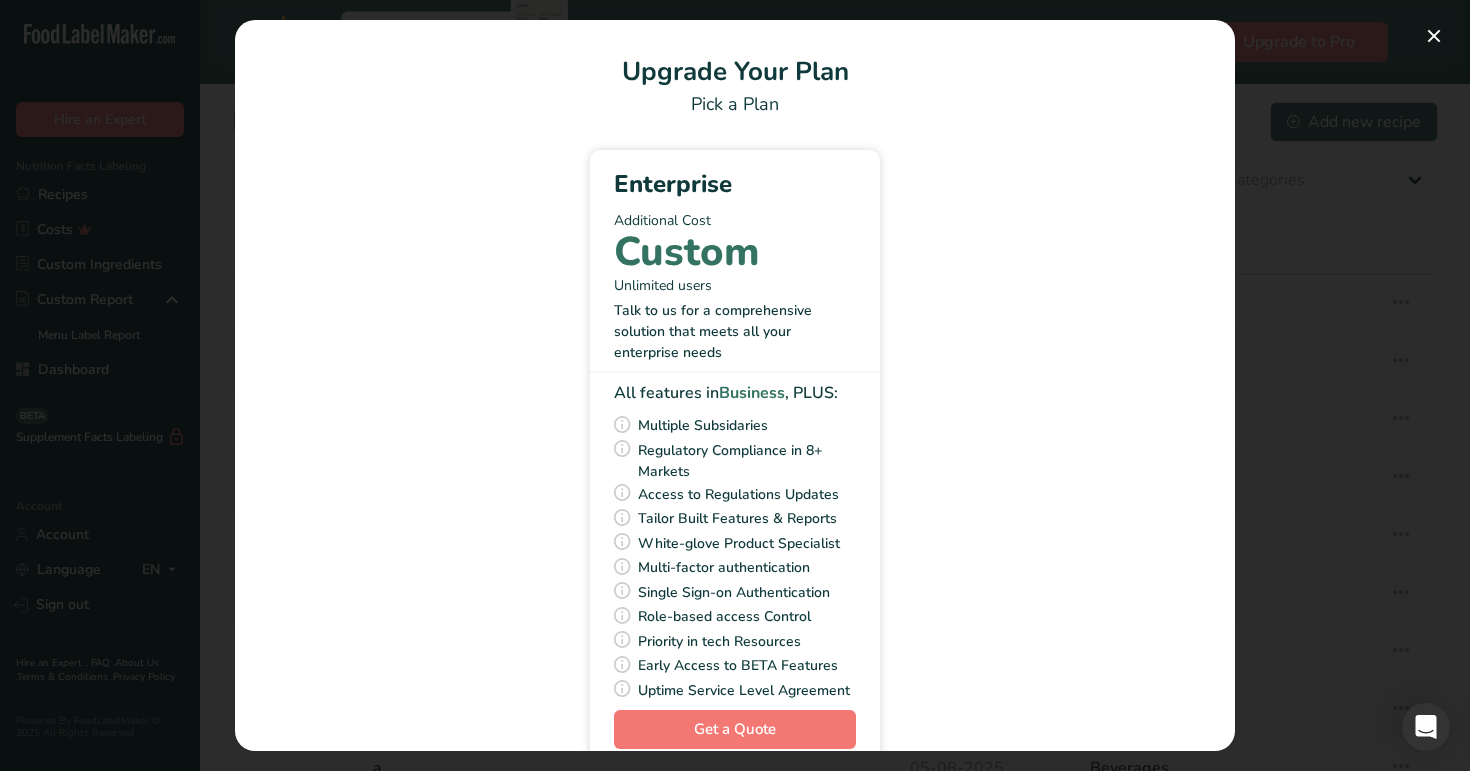scroll, scrollTop: 58, scrollLeft: 0, axis: vertical 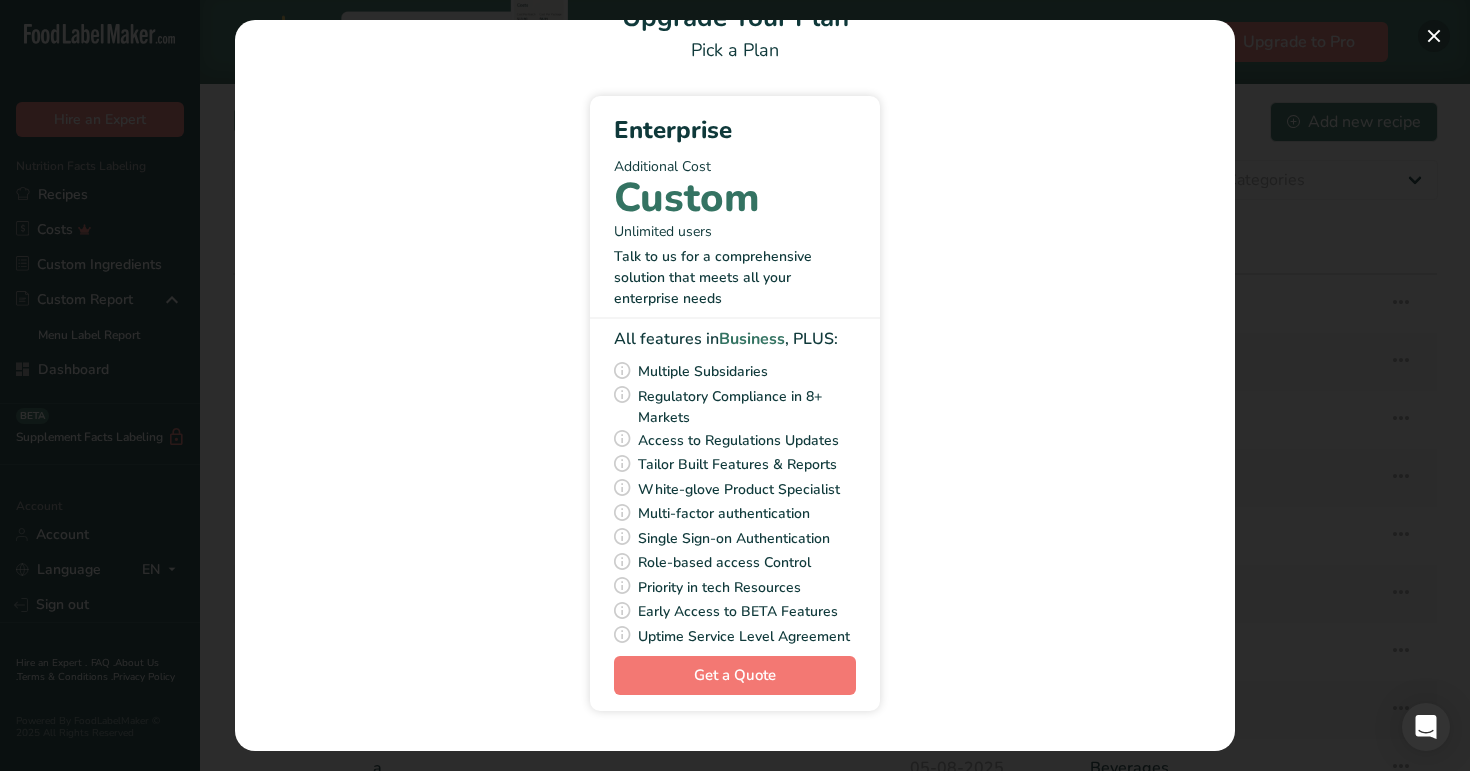 click at bounding box center [1434, 36] 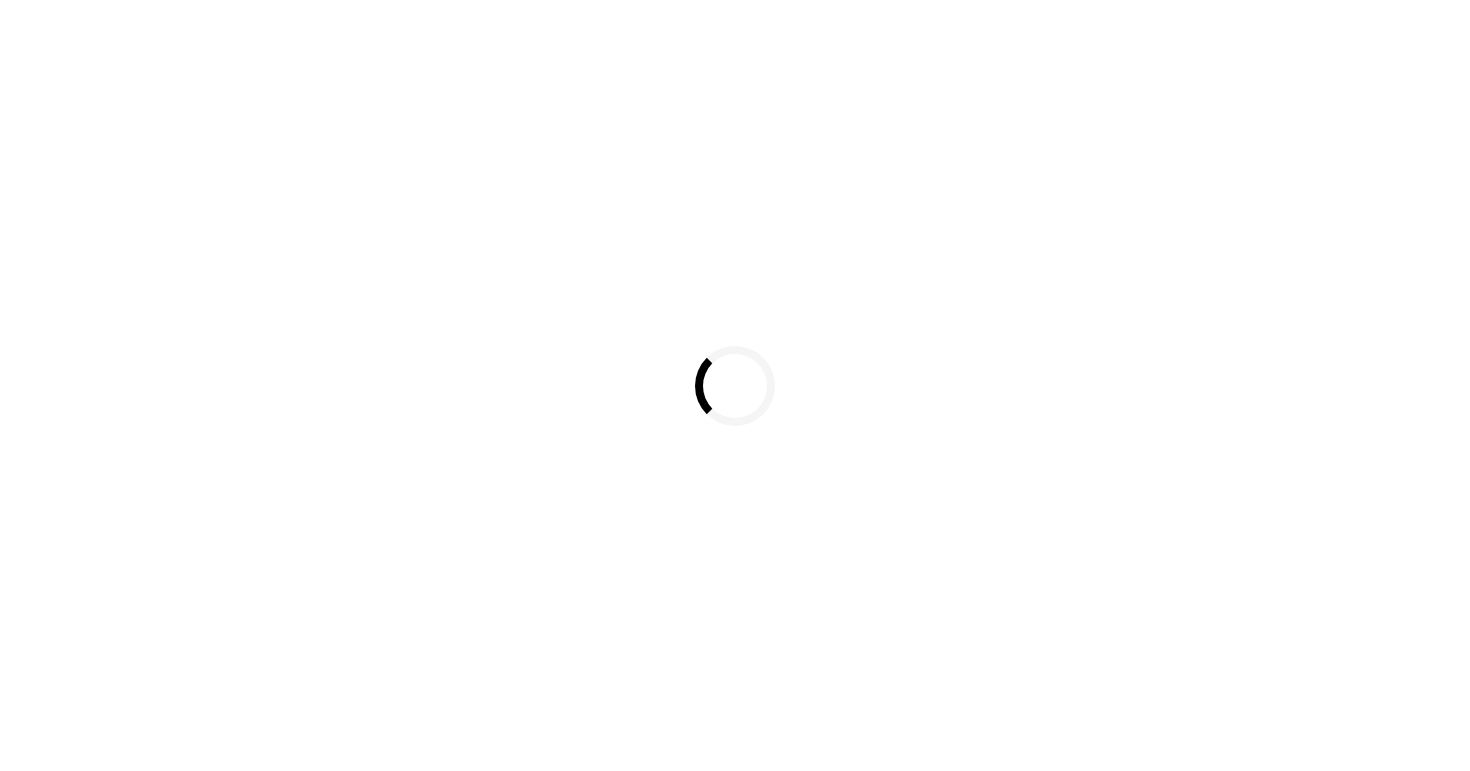scroll, scrollTop: 0, scrollLeft: 0, axis: both 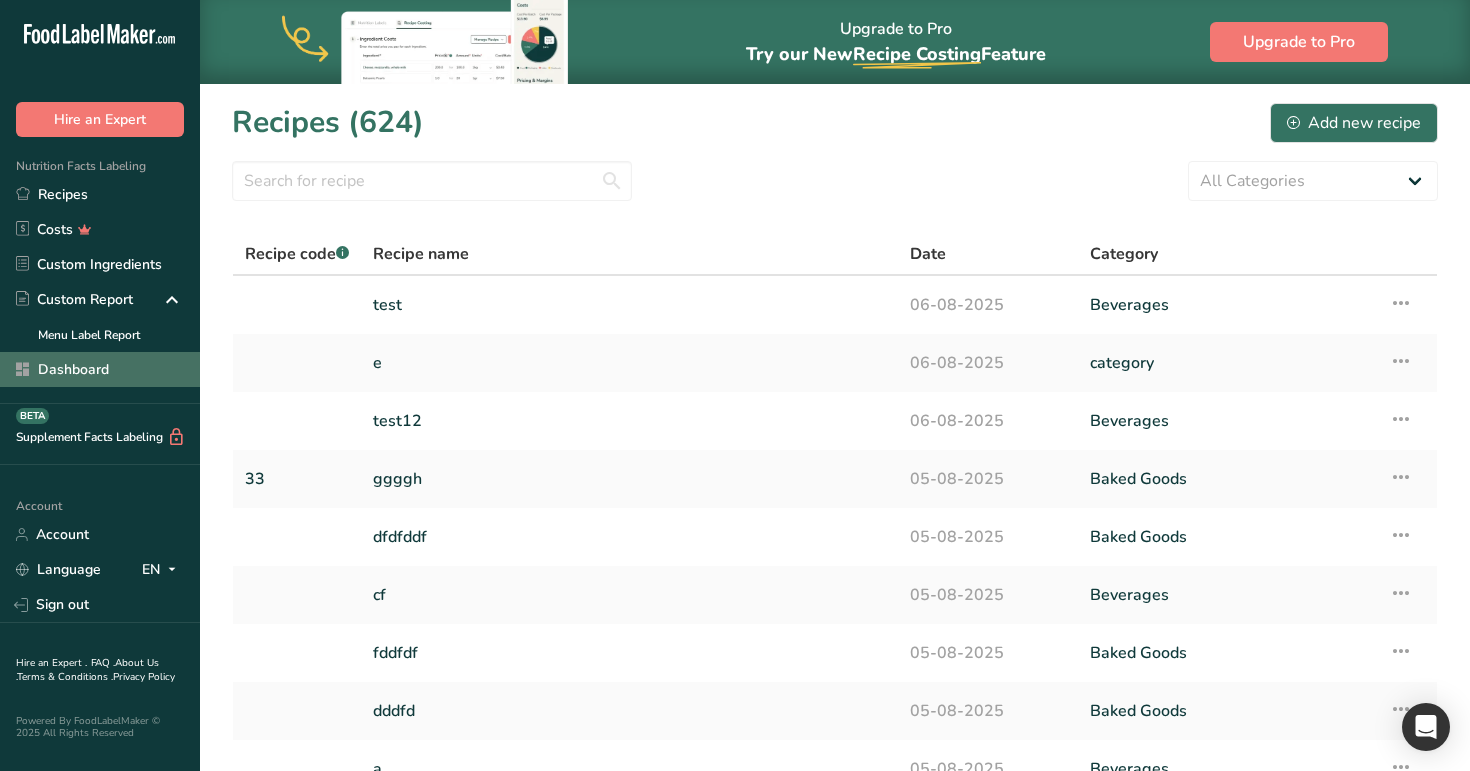 click on "Dashboard" at bounding box center [100, 369] 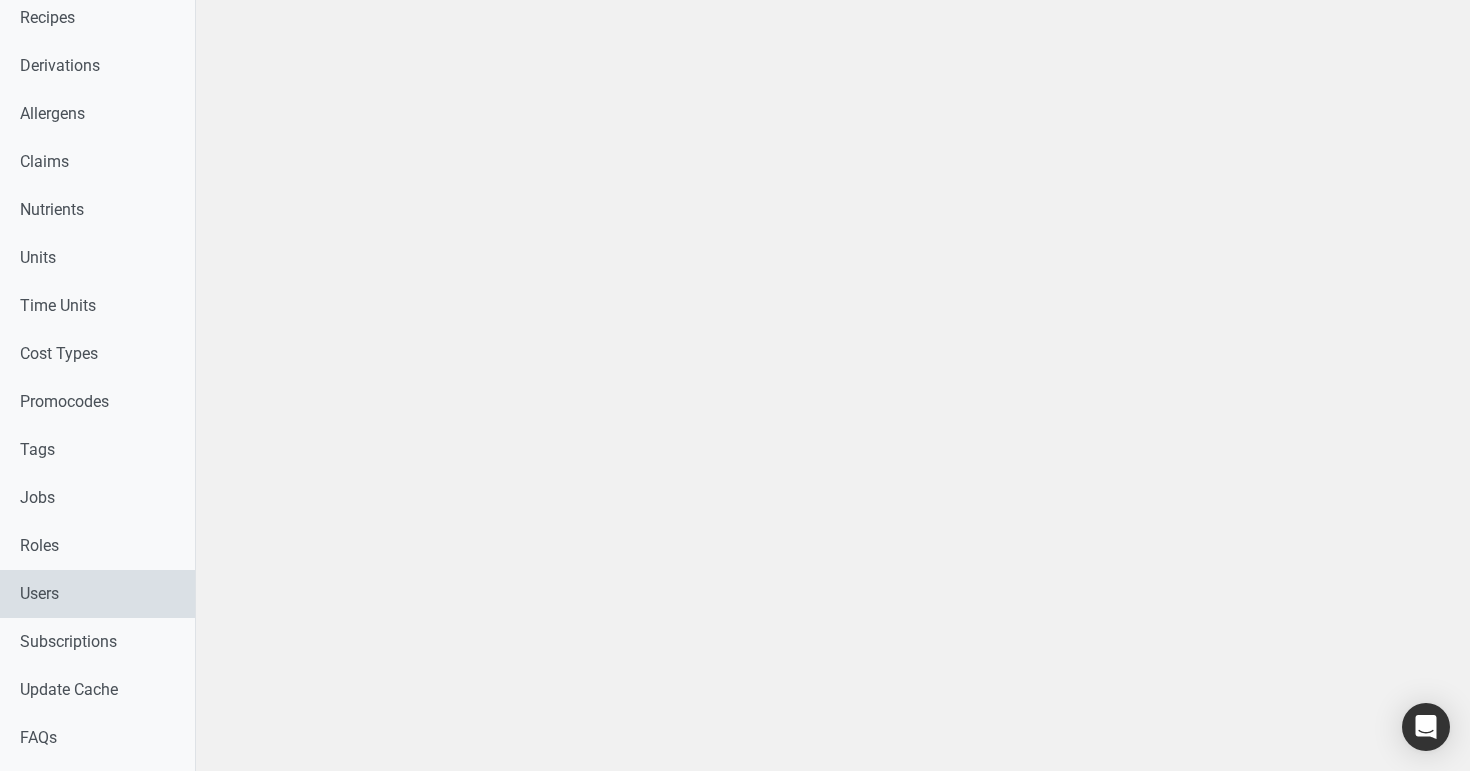scroll, scrollTop: 735, scrollLeft: 0, axis: vertical 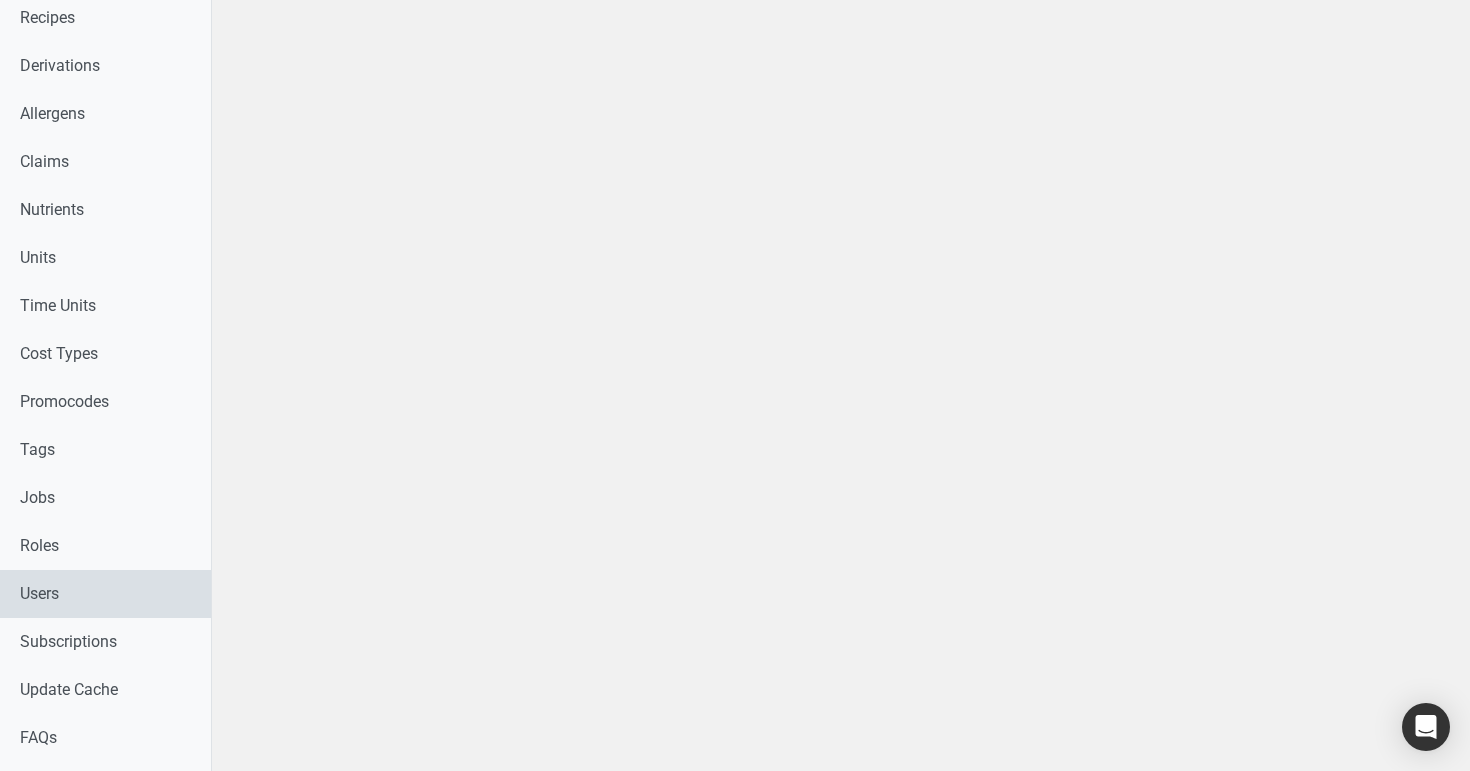 click on "Users" at bounding box center [105, 594] 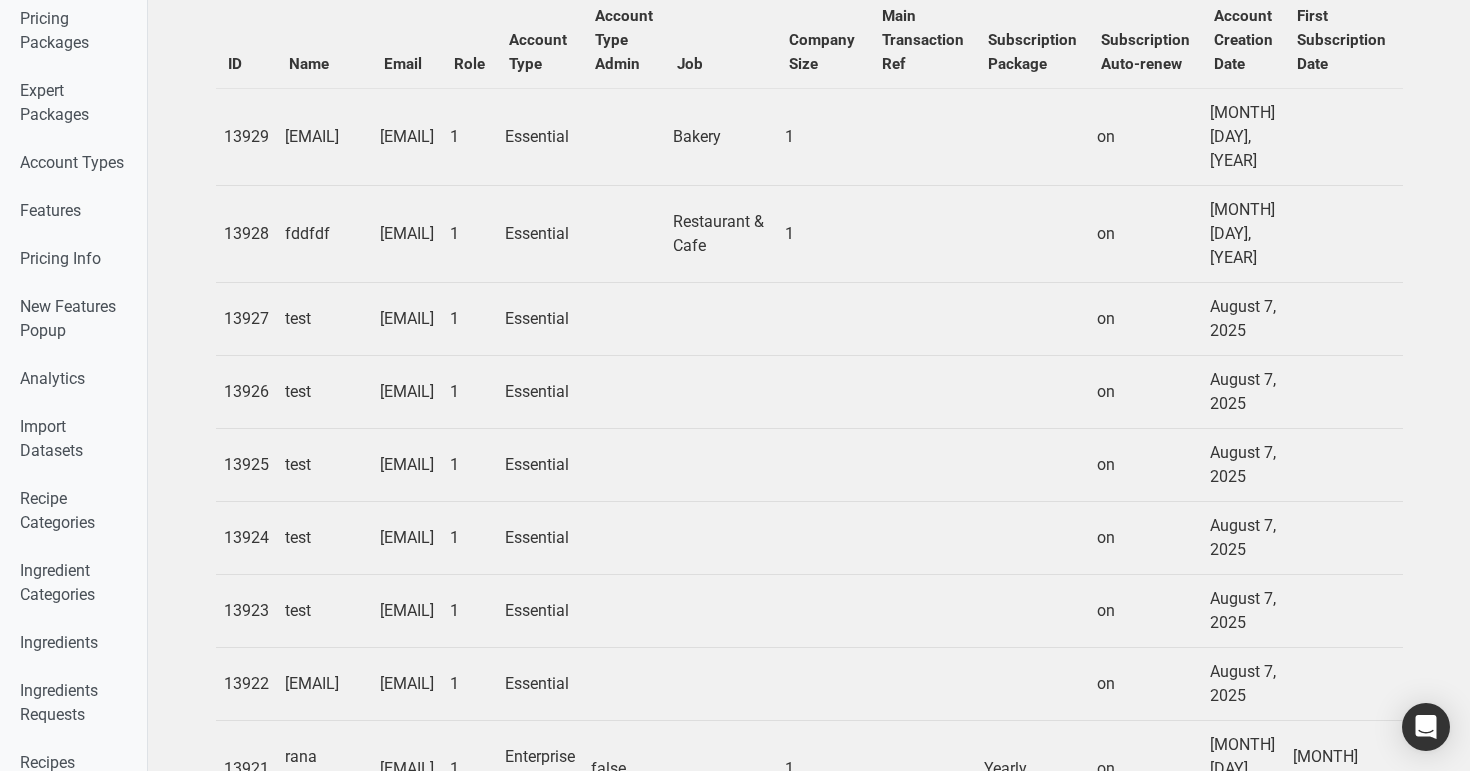 scroll, scrollTop: 0, scrollLeft: 0, axis: both 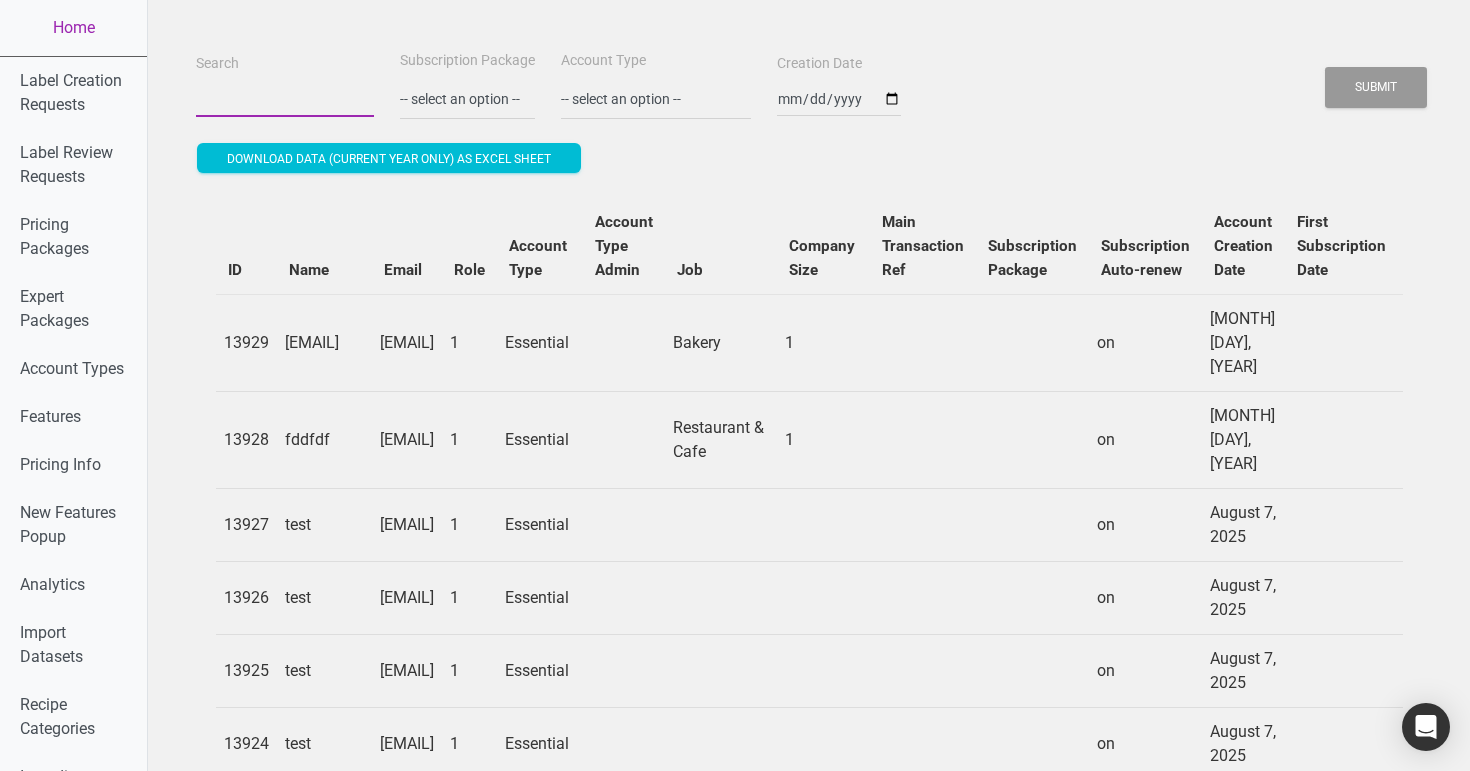 click on "Search" at bounding box center (285, 99) 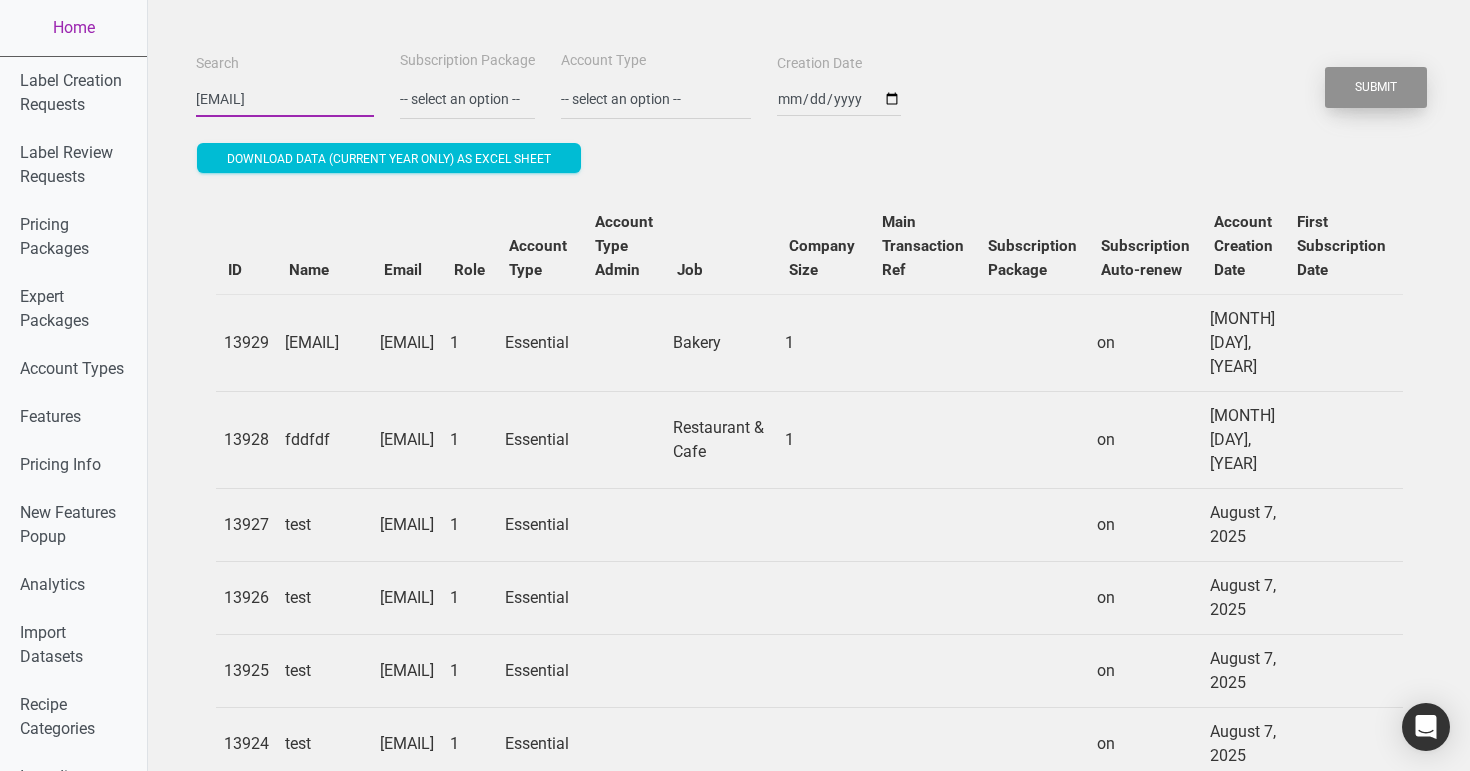 type on "admin1@test.com" 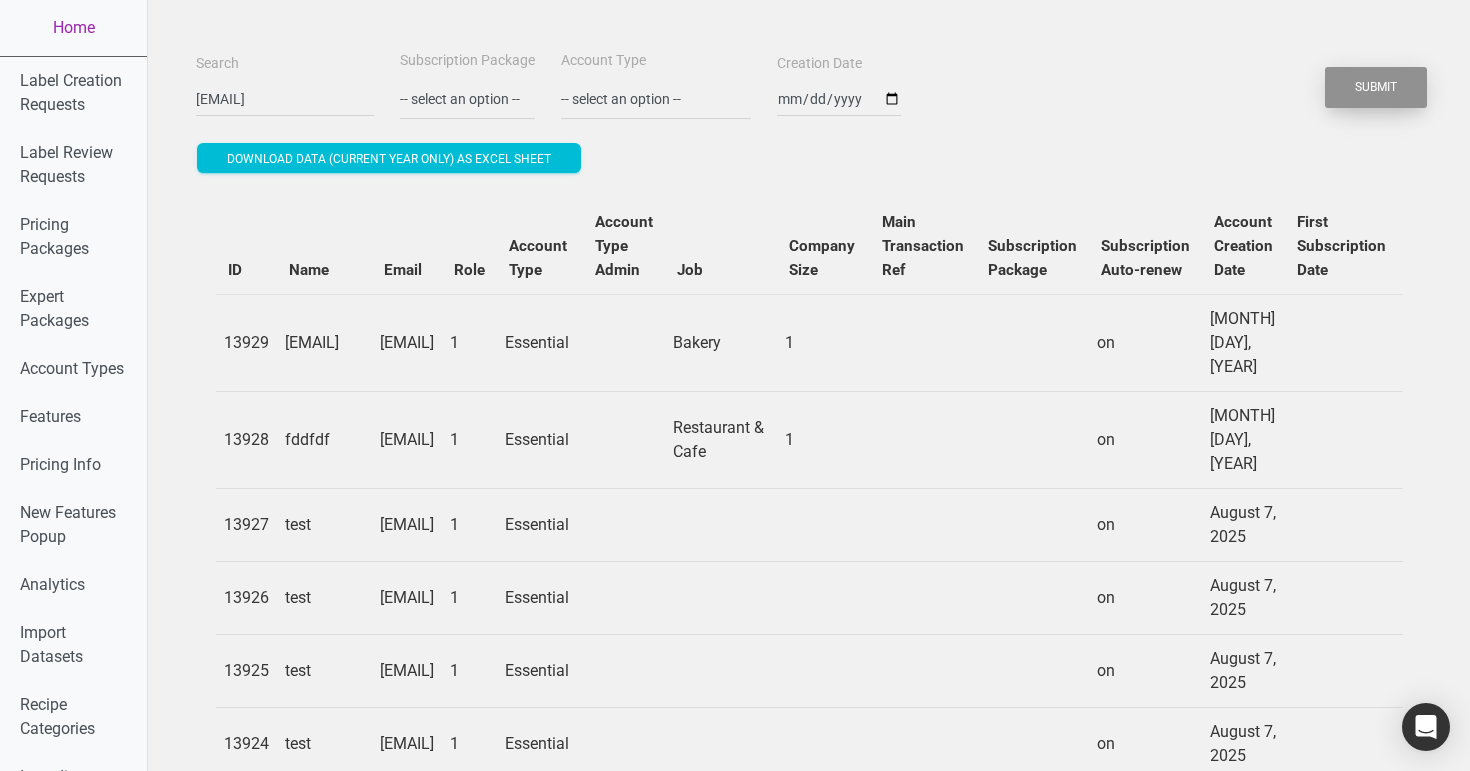click on "Submit" at bounding box center [1376, 87] 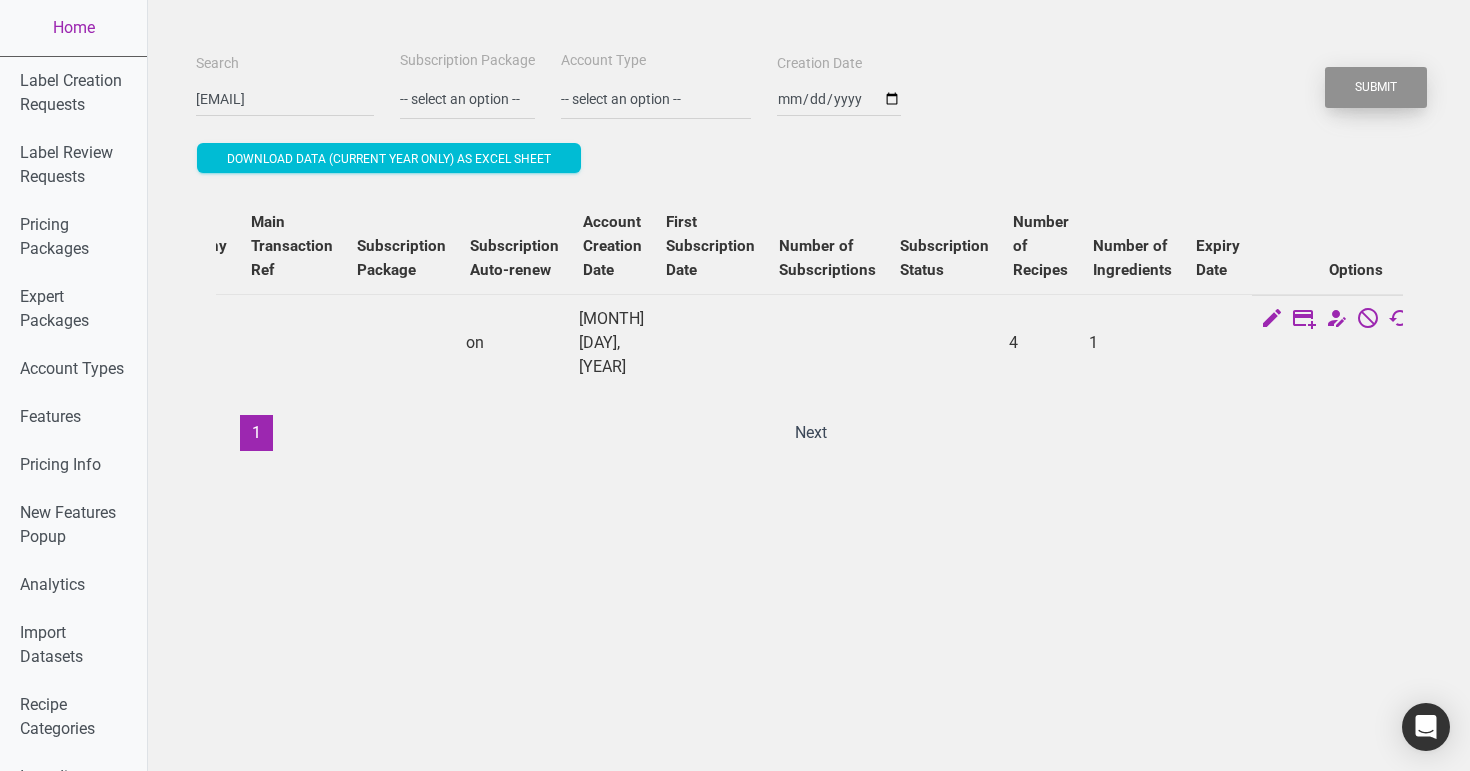 scroll, scrollTop: 0, scrollLeft: 679, axis: horizontal 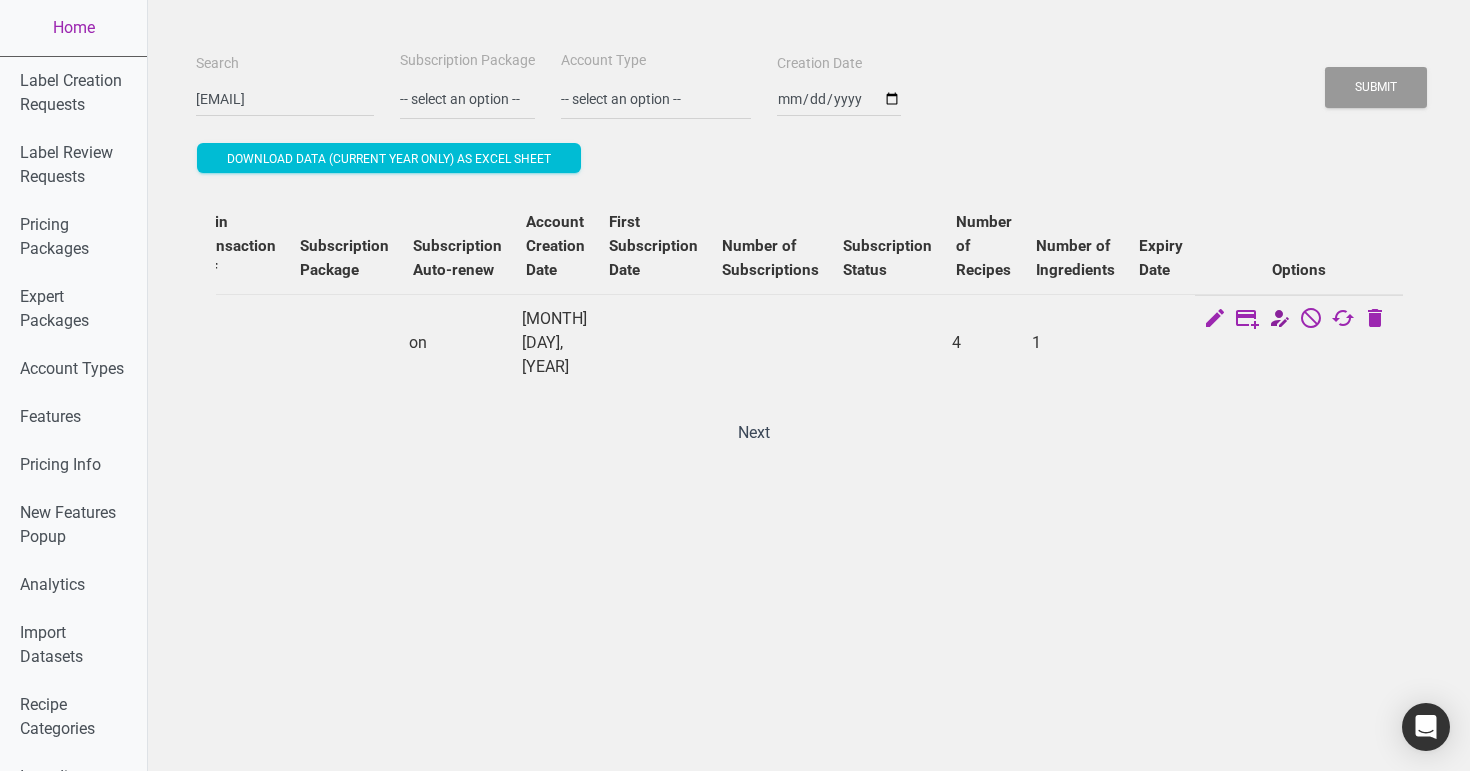 click at bounding box center (1279, 320) 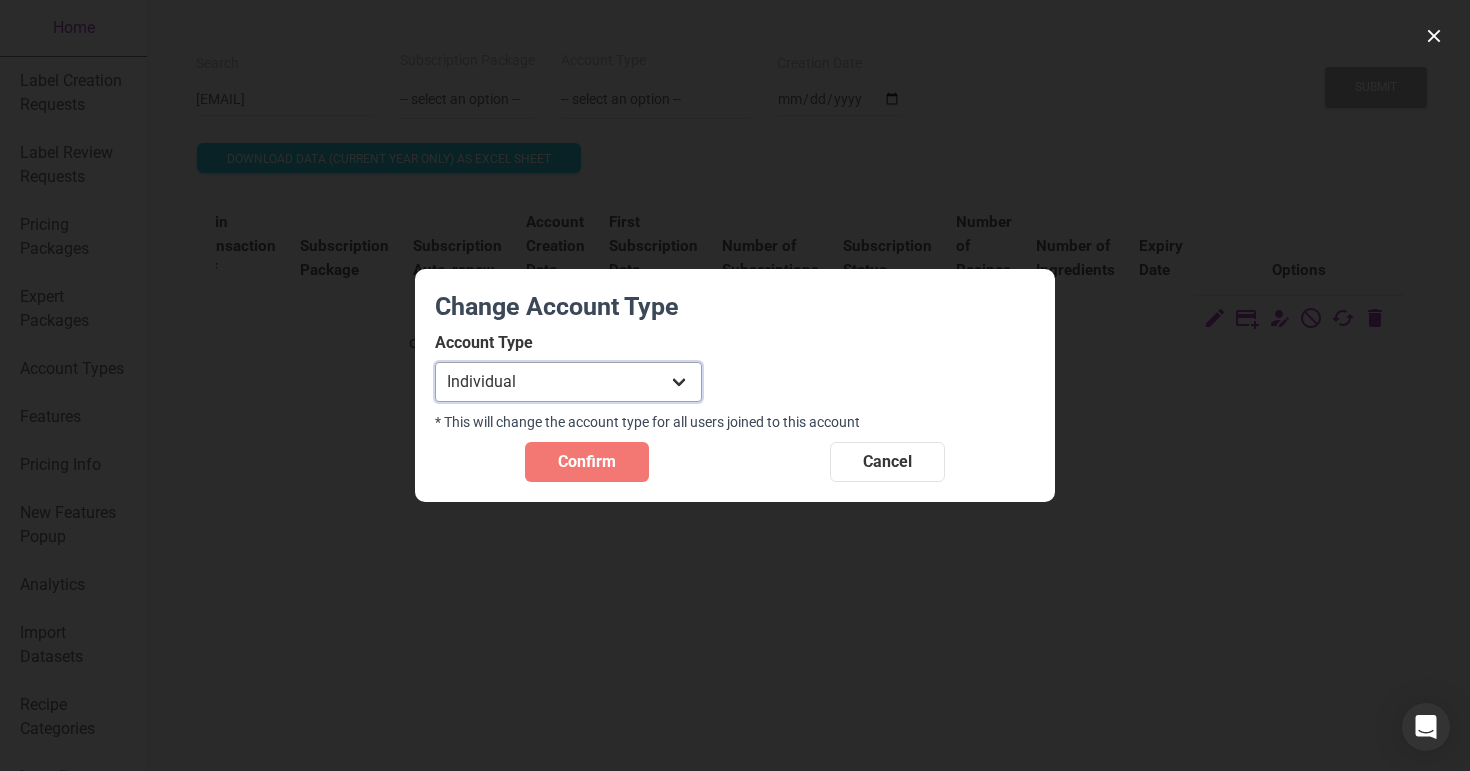 click on "Individual
Essential
Pro
Business
Old Enterprise 3 Users (799$)
Old Enterprise 4 Users (898$)
Enterprise Standard (1 user)
Enterprise Standard (2 users)
Enterprise Standard (3 users)
Enterprise Standard (4 users)
Enterprise Standard (5 users)
Enterprise Standard (6 users)
Enterprise Standard (7 users)
Enterprise Standard (8 users)
Enterprise Standard (9 users)
Enterprise Standard (10 users)
Enterprise Standard (11 users)
Enterprise Unlimited" at bounding box center [568, 382] 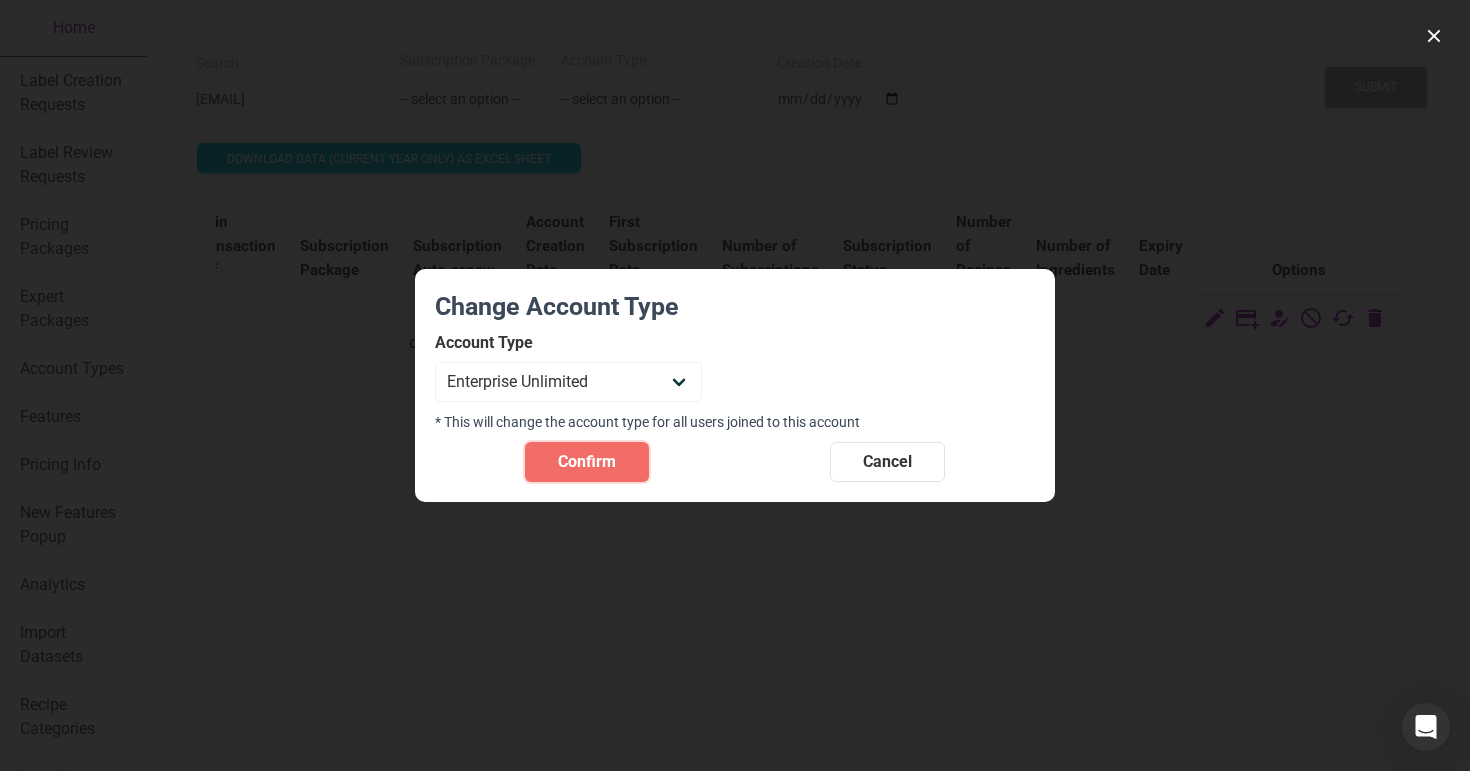 click on "Confirm" at bounding box center [587, 462] 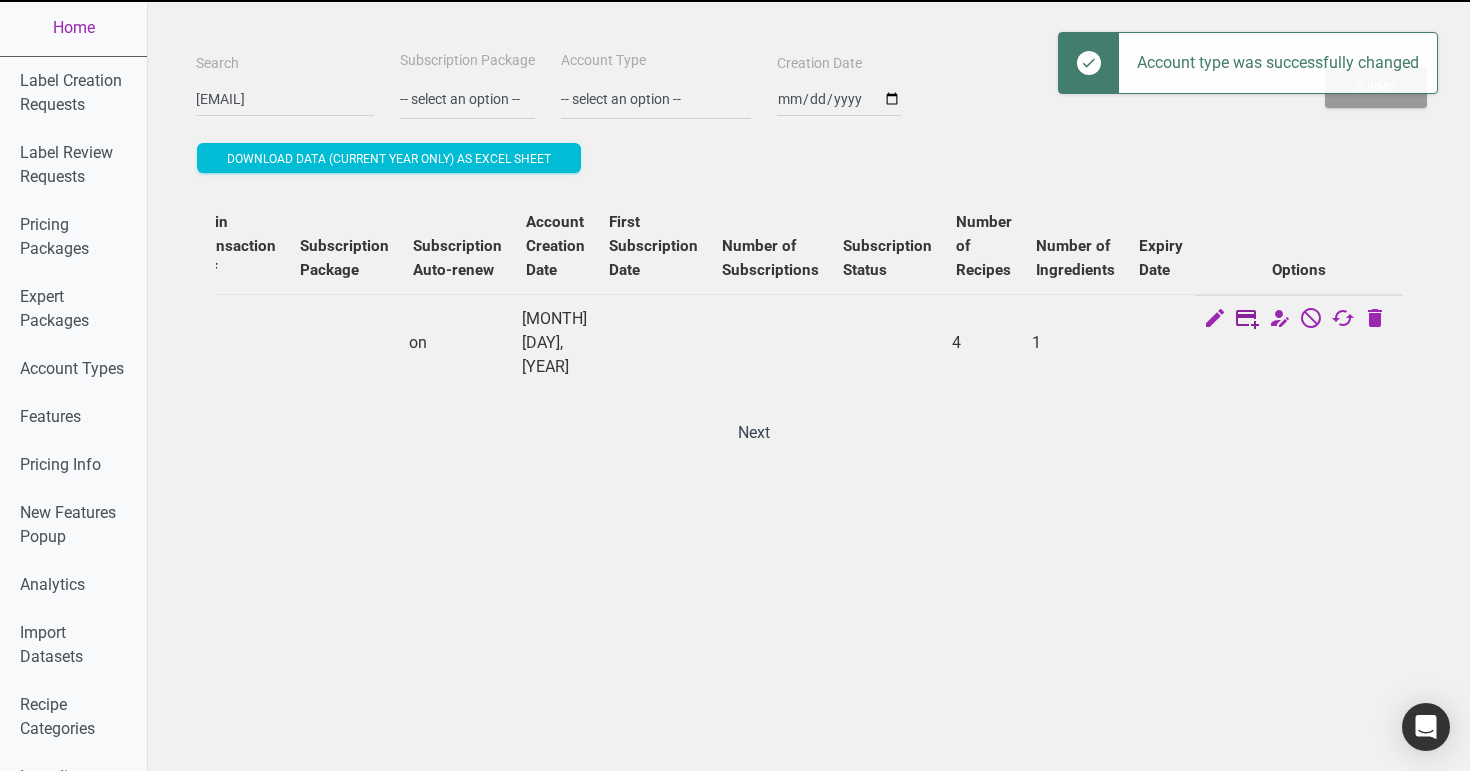 click at bounding box center [1247, 320] 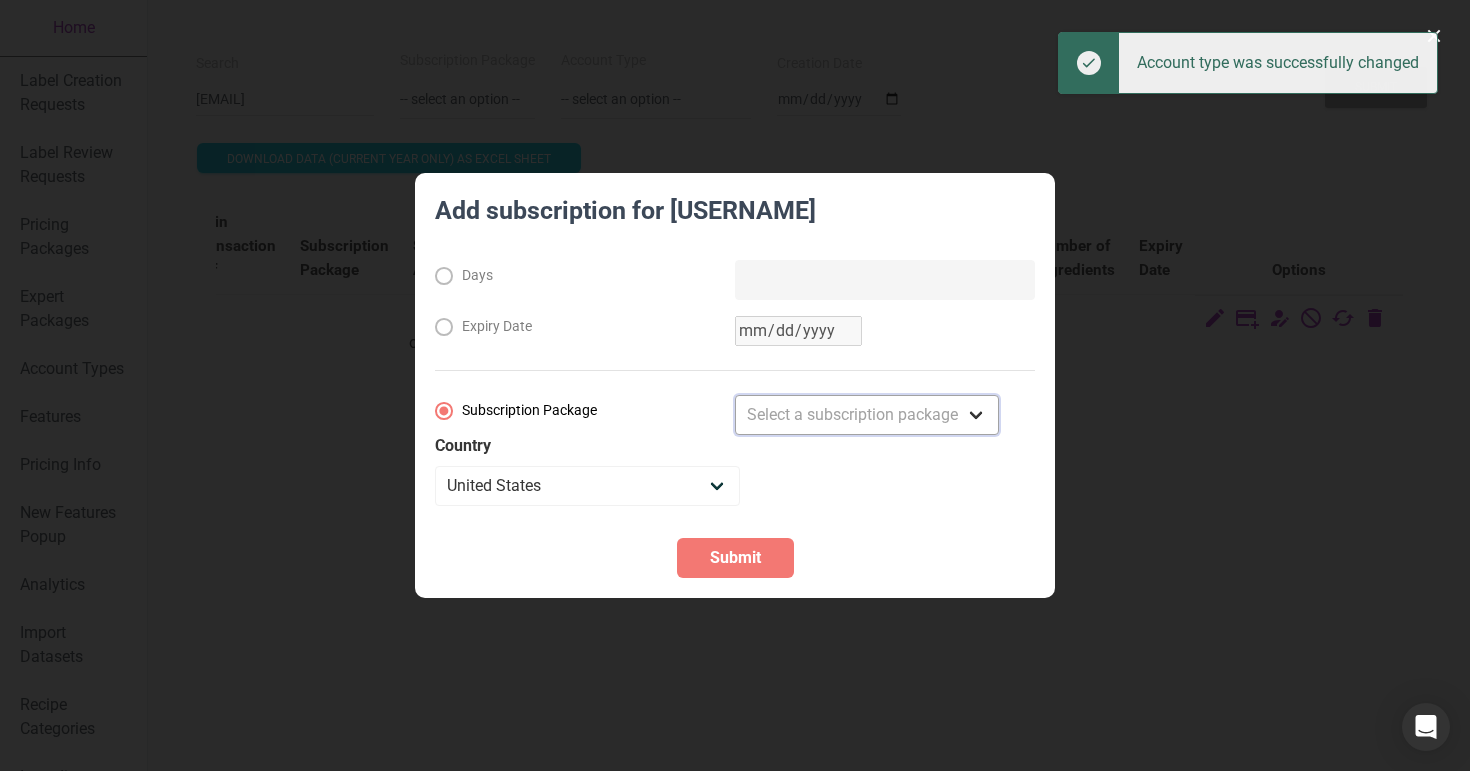 click on "Select a subscription package
Monthly
Yearly
Quarterly
Free Trial" at bounding box center (867, 415) 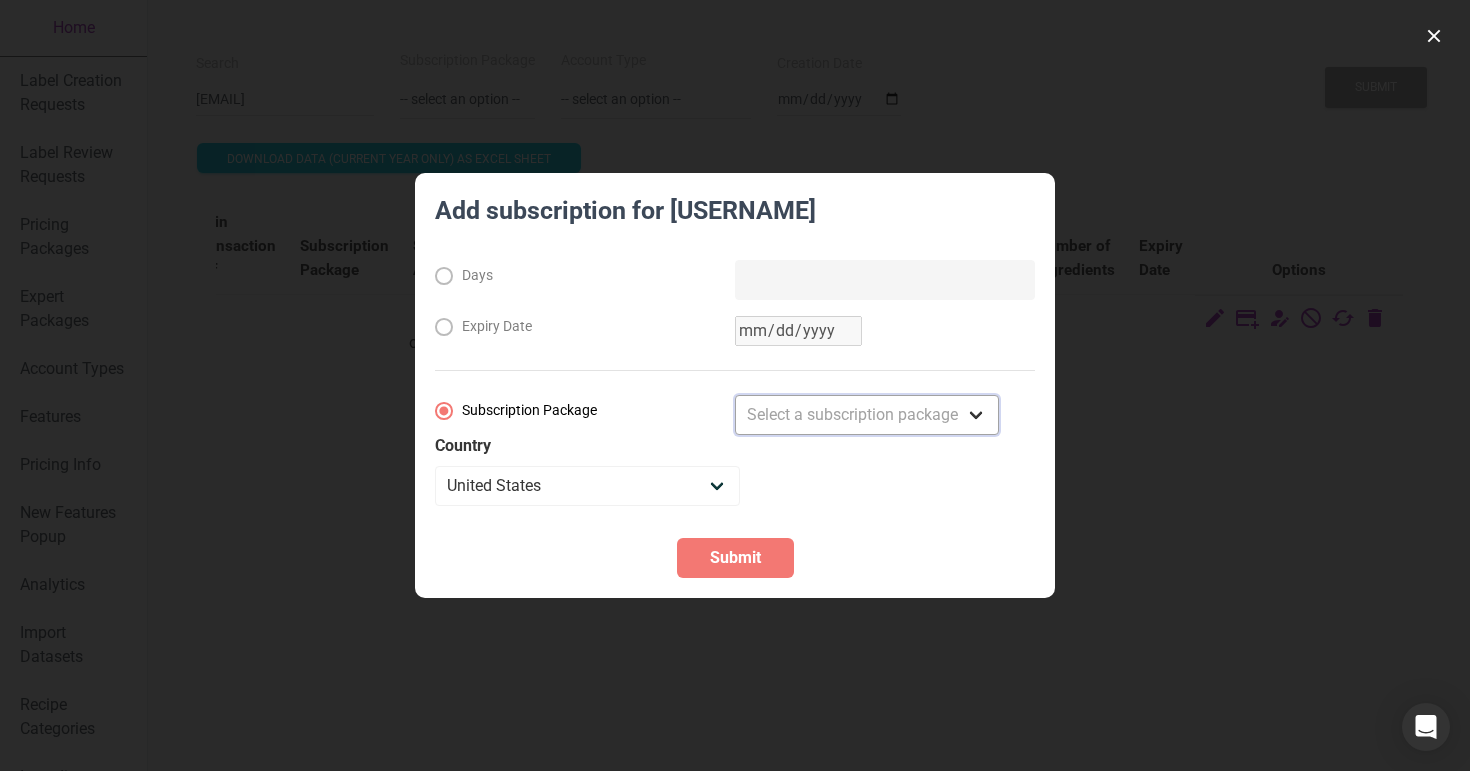 select on "3" 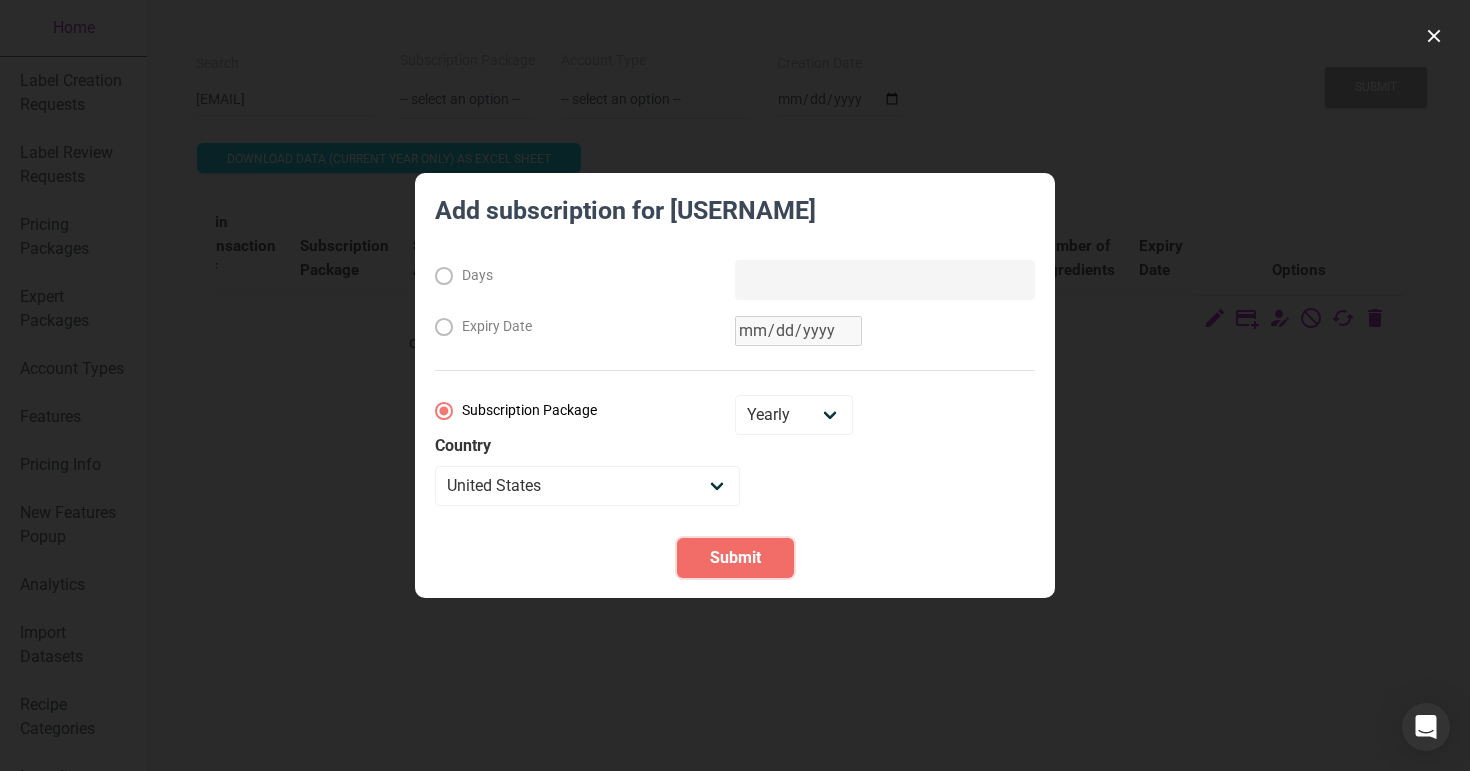click on "Submit" at bounding box center (735, 558) 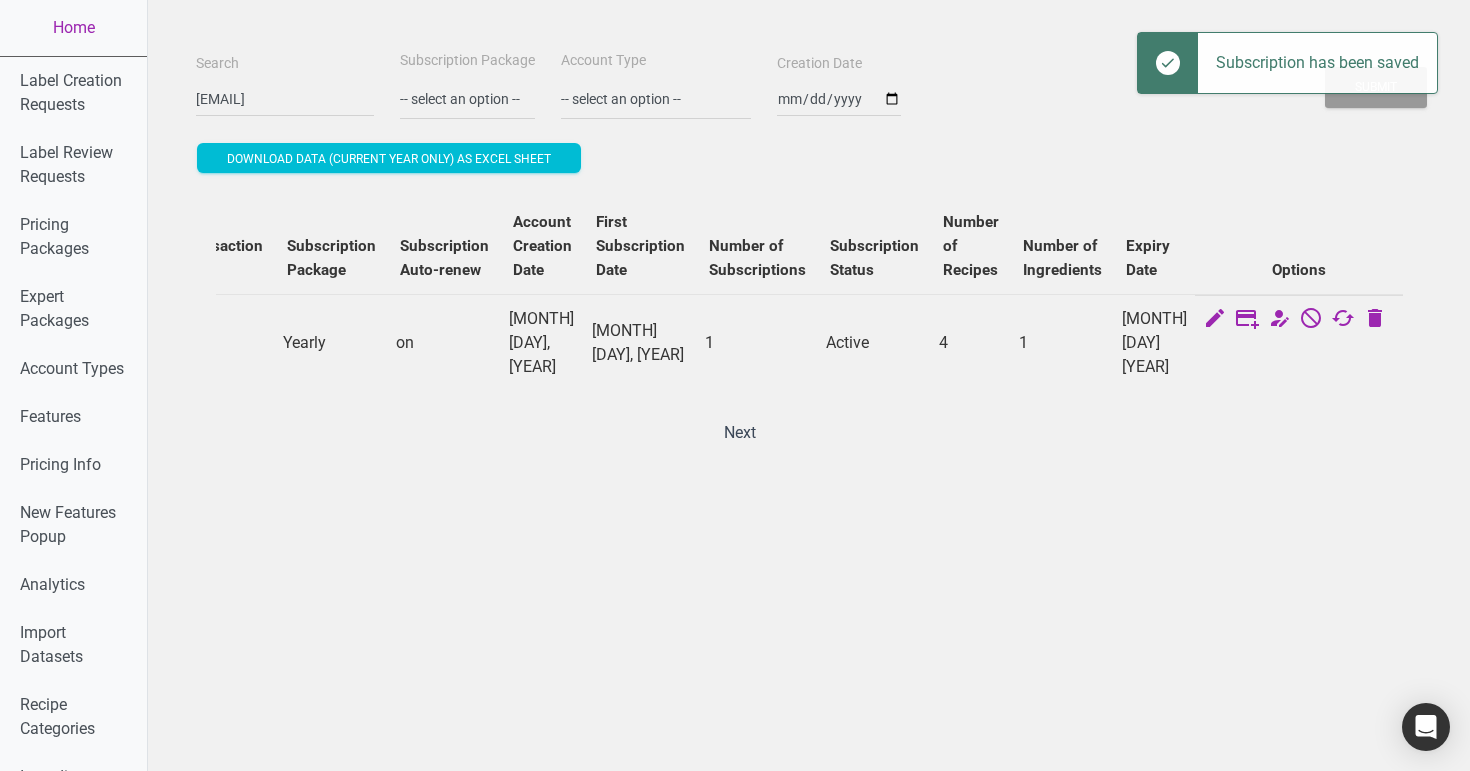 scroll, scrollTop: 0, scrollLeft: 0, axis: both 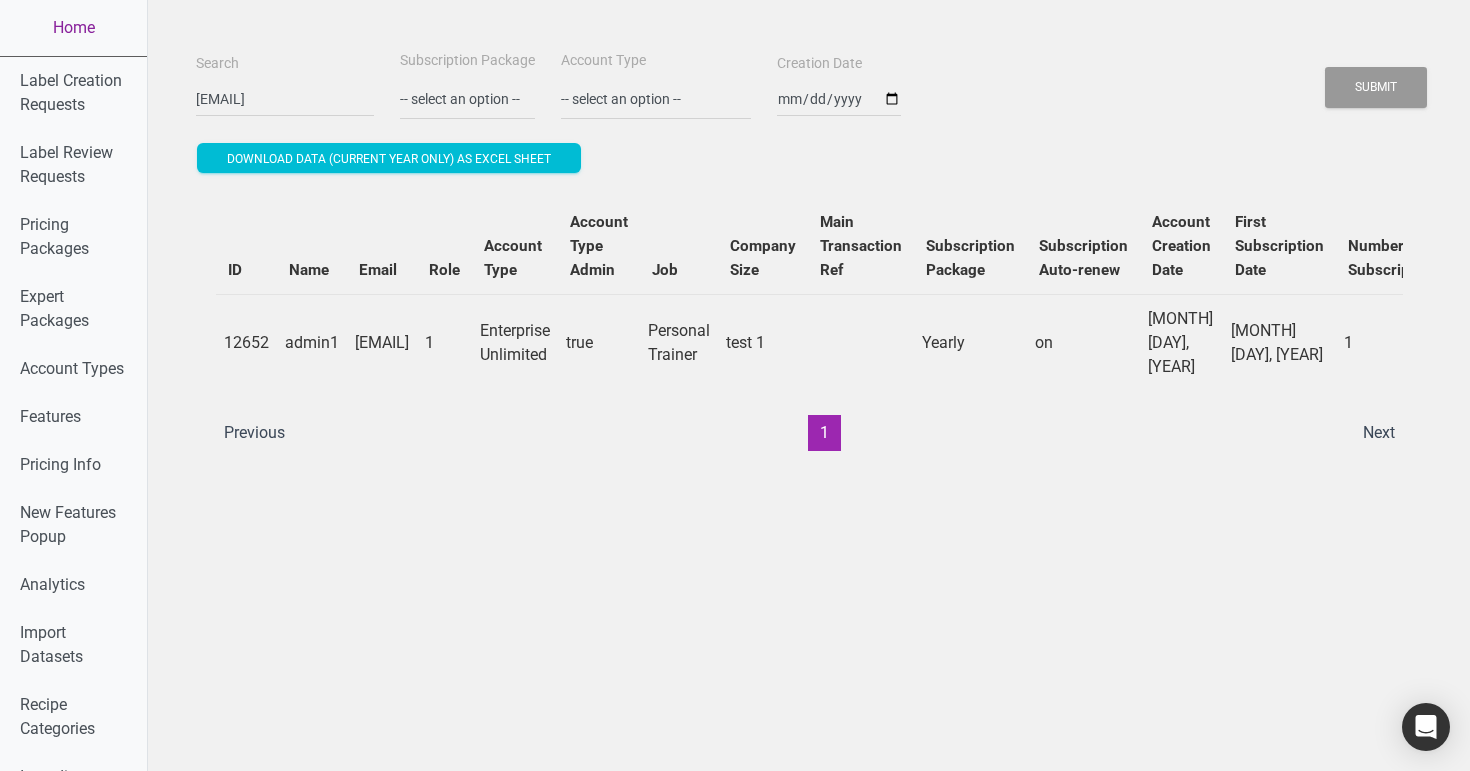 click on "Home" at bounding box center (73, 28) 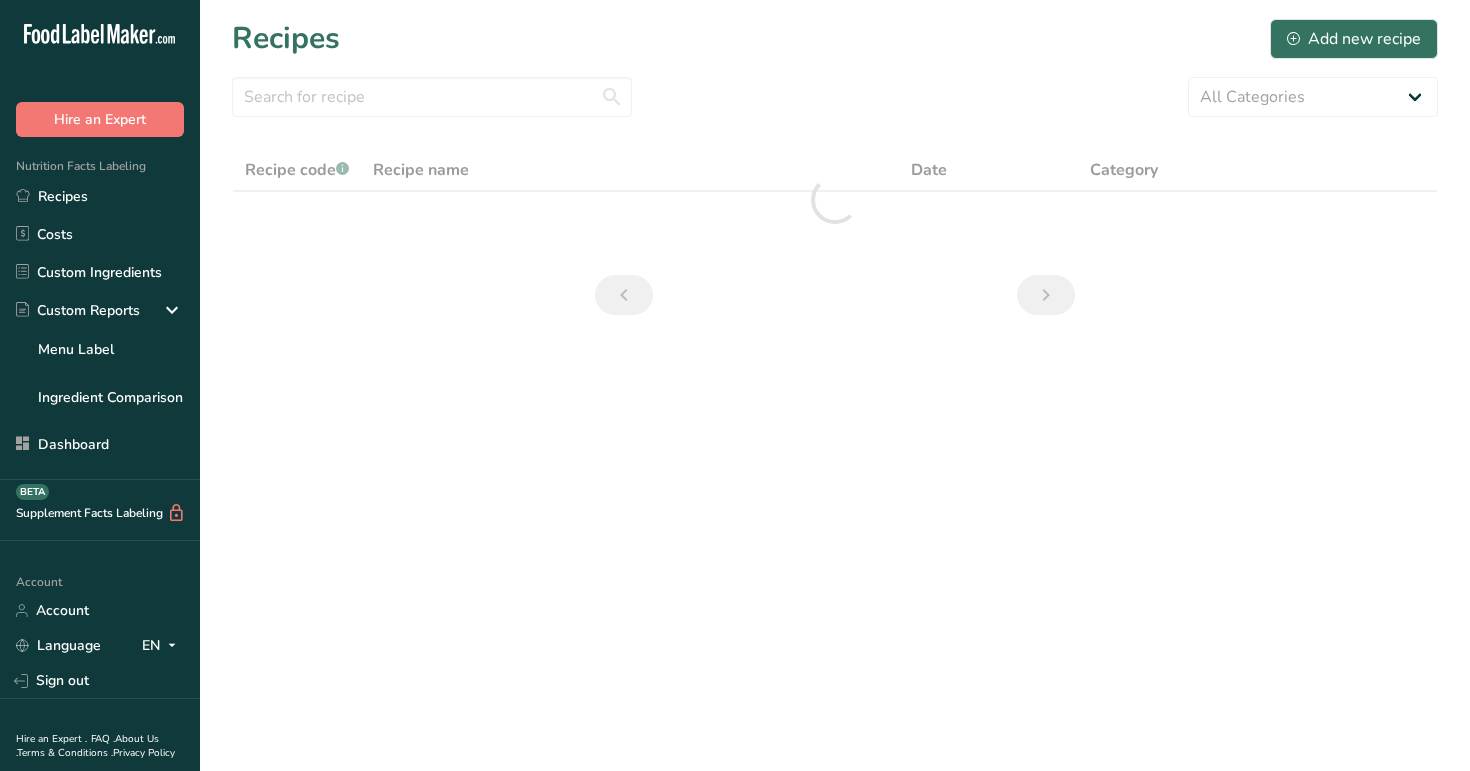 scroll, scrollTop: 0, scrollLeft: 0, axis: both 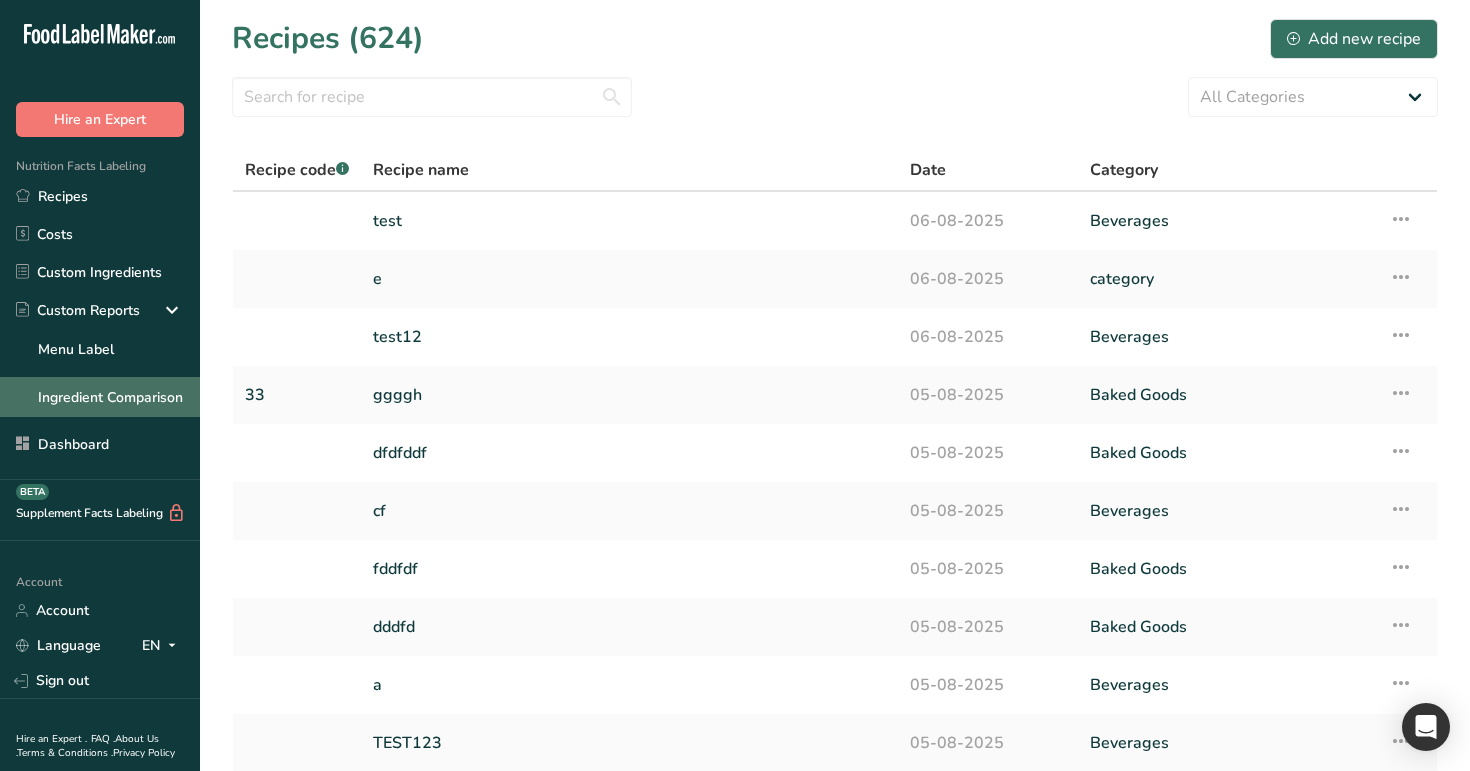 click on "Ingredient Comparison" at bounding box center [100, 397] 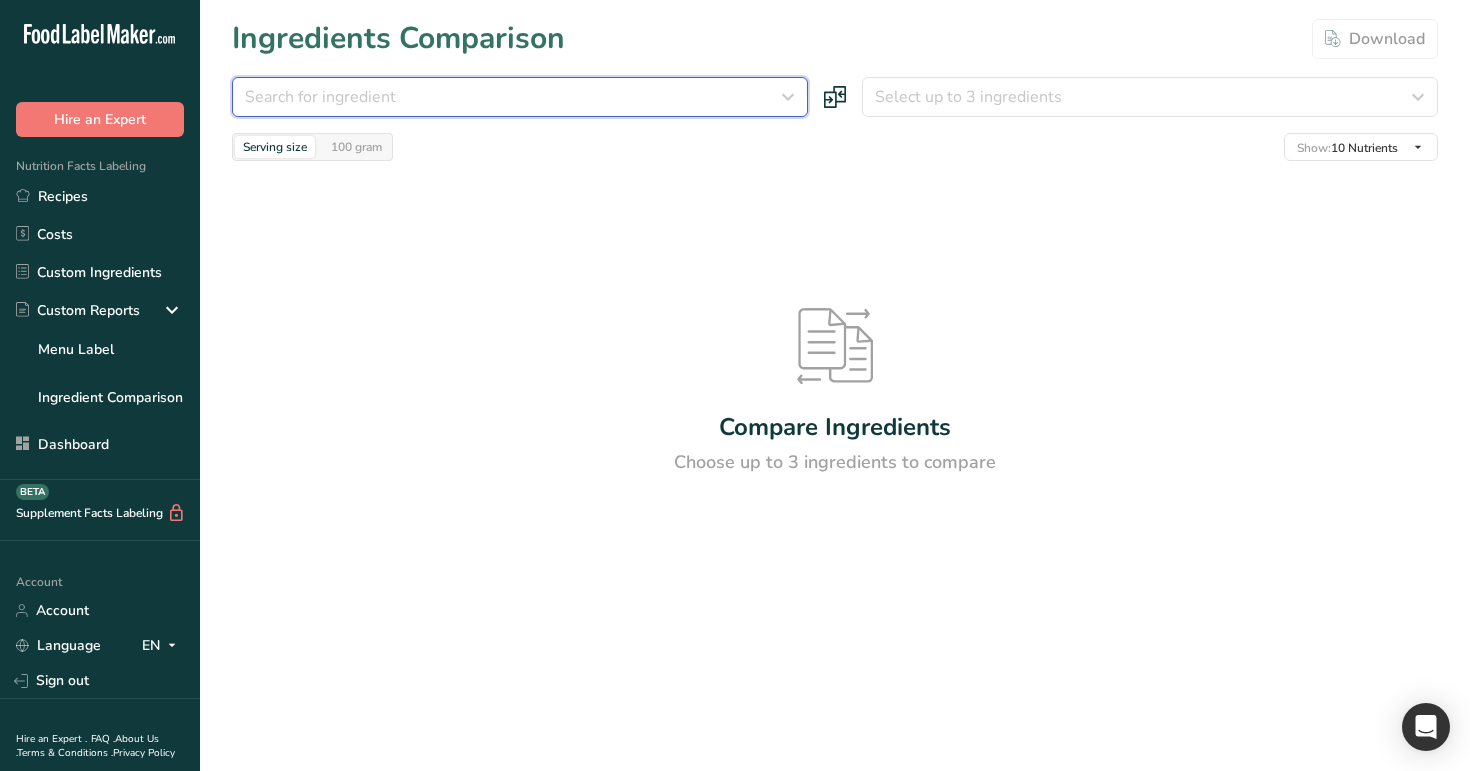 click on "Search for ingredient" at bounding box center (520, 97) 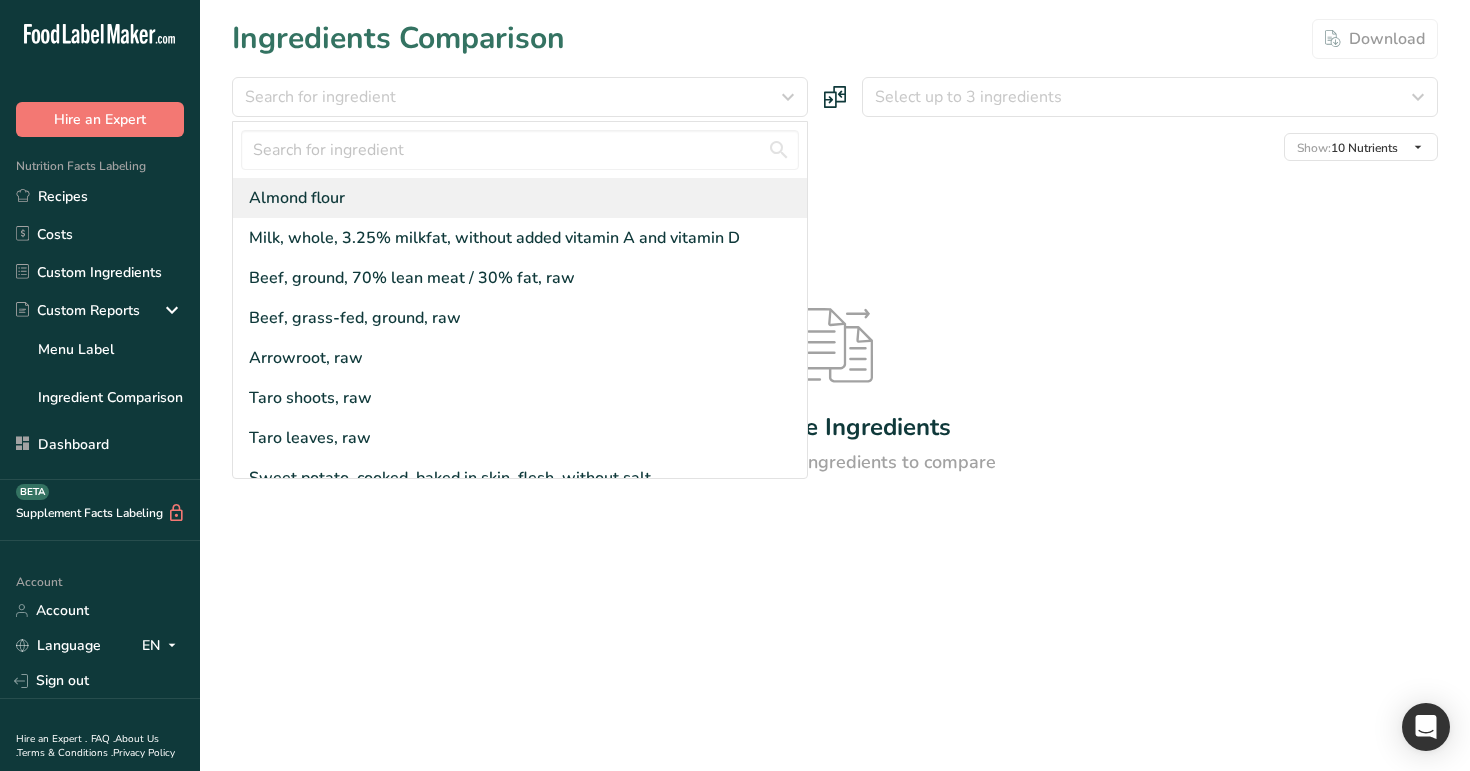 click on "Almond flour" at bounding box center (520, 198) 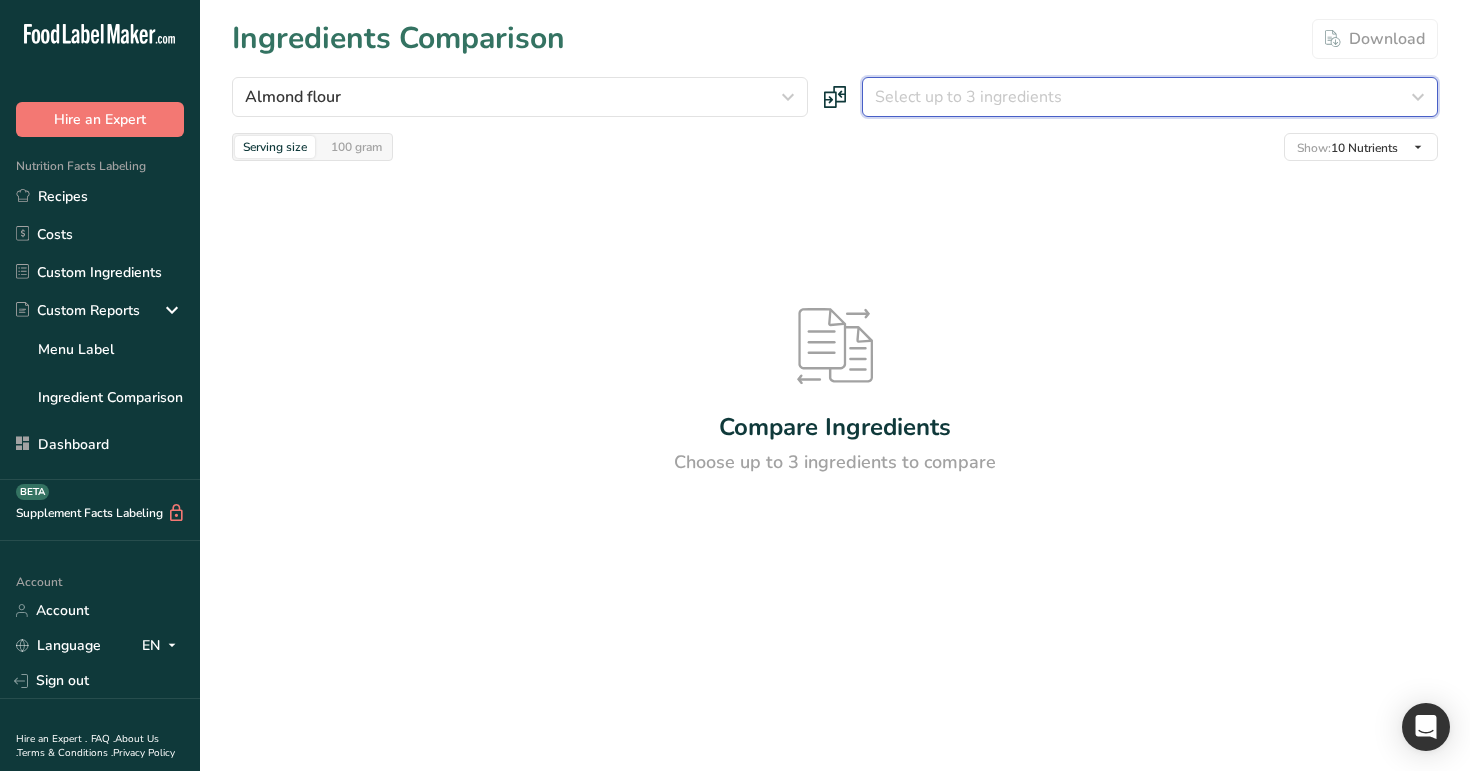 click on "Select up to 3 ingredients" at bounding box center (968, 97) 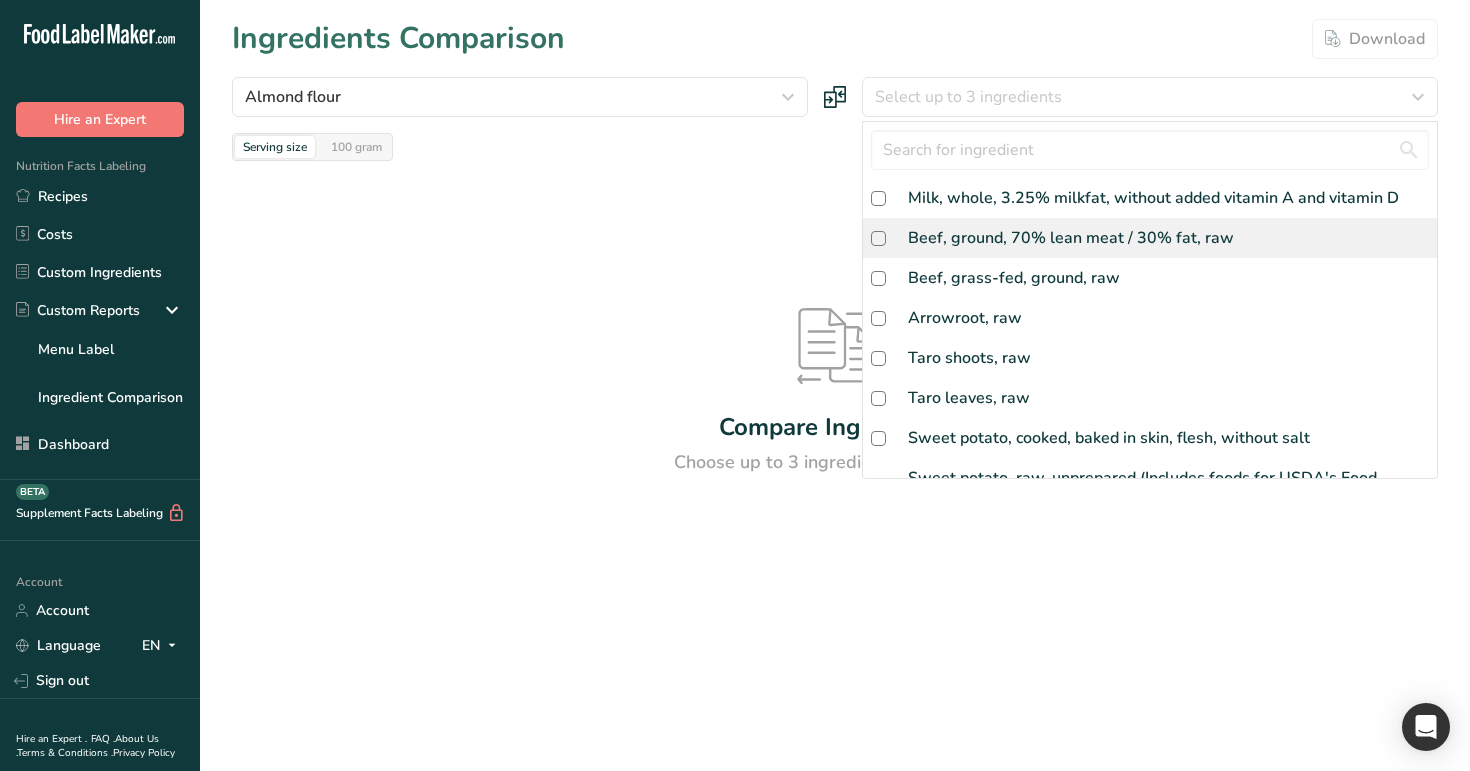 click on "Beef, ground, 70% lean meat / 30% fat, raw" at bounding box center [1071, 238] 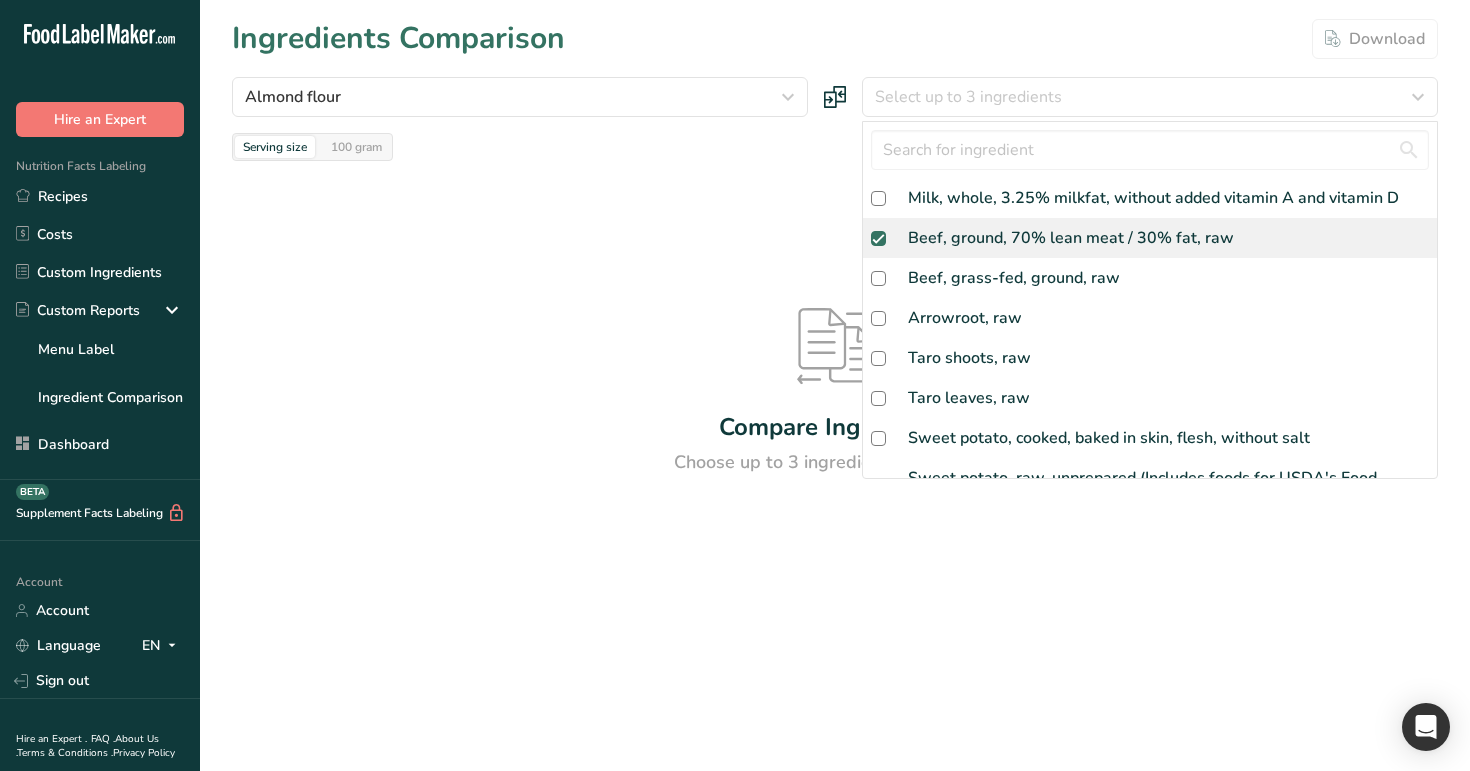 checkbox on "true" 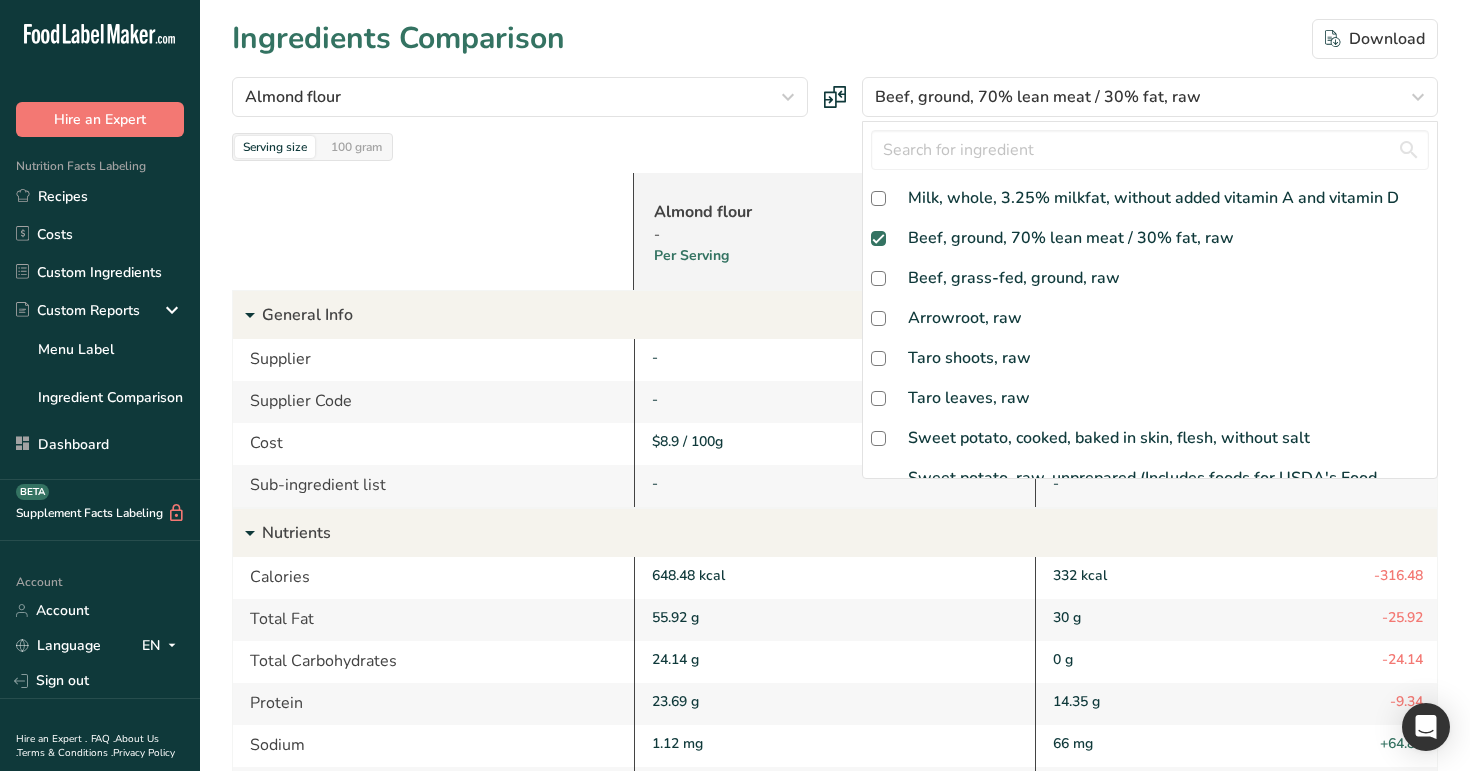 click on "Beef, grass-fed, ground, raw" at bounding box center (1150, 278) 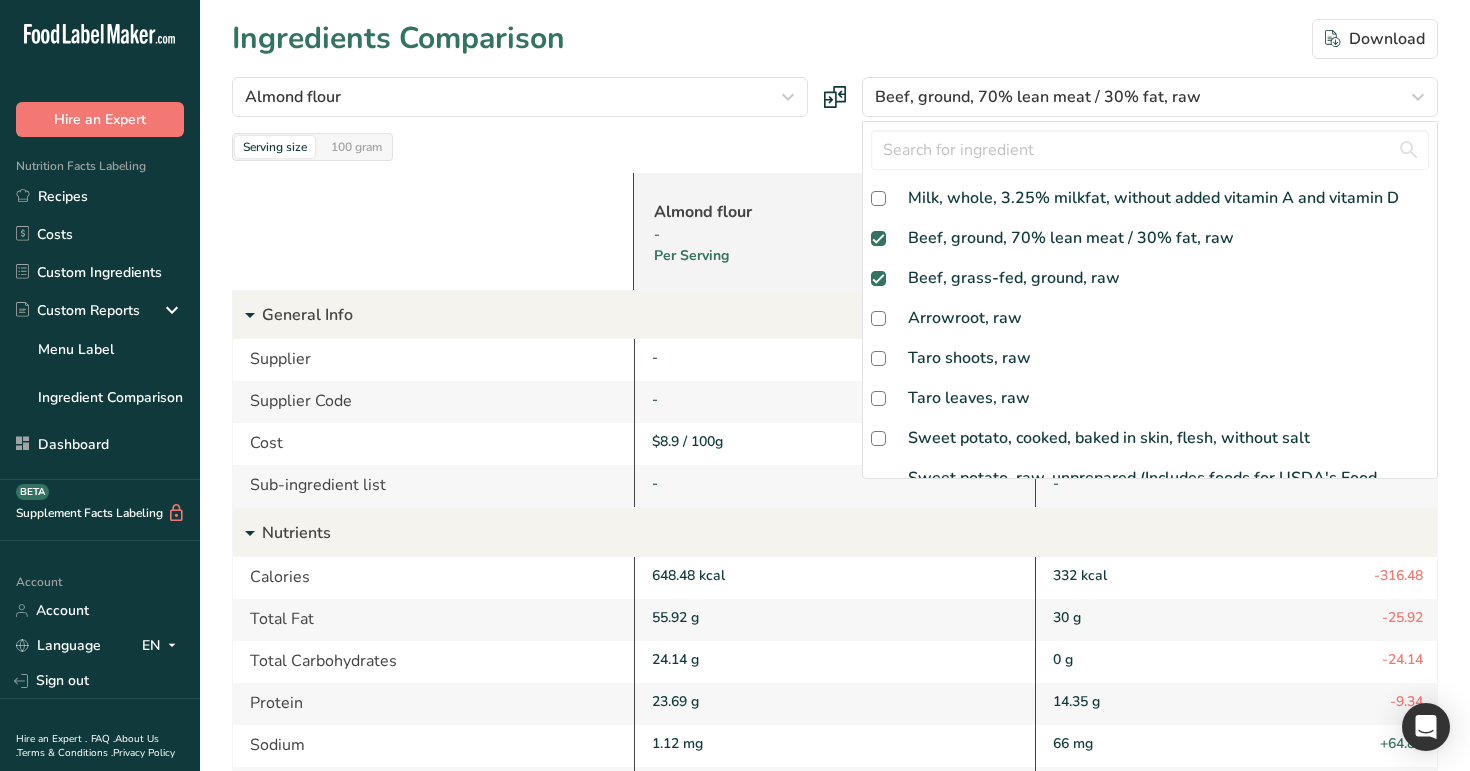 checkbox on "true" 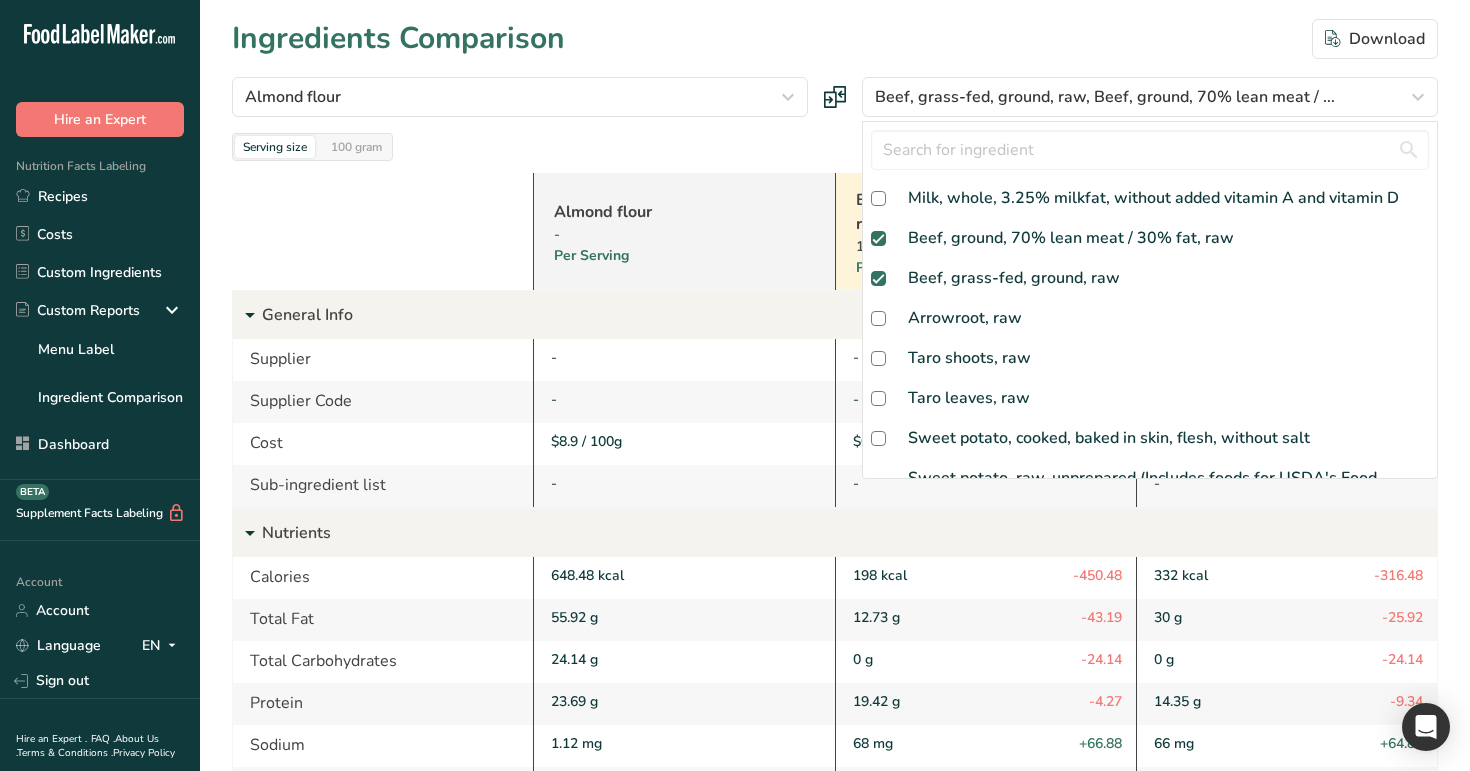 click on "Arrowroot, raw" at bounding box center (965, 318) 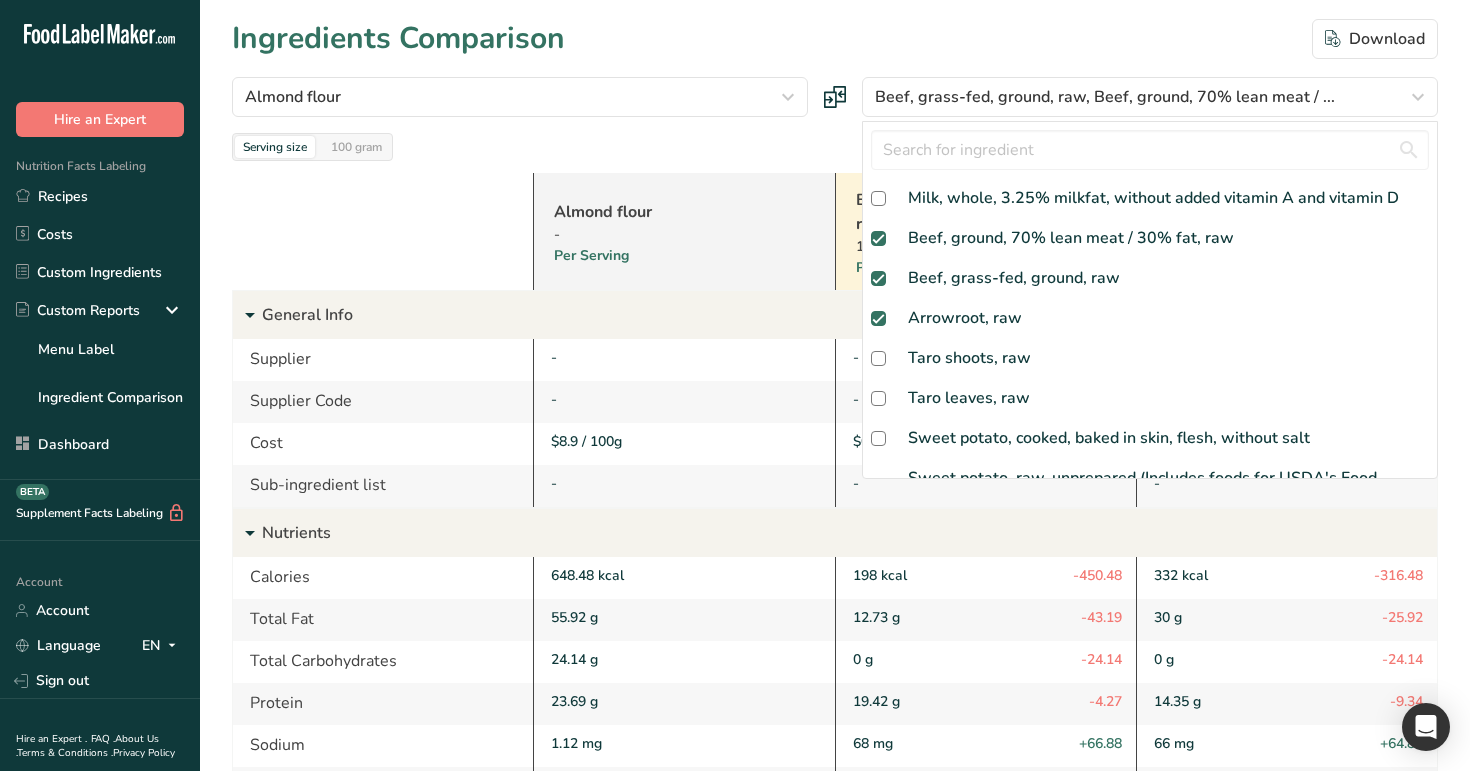checkbox on "true" 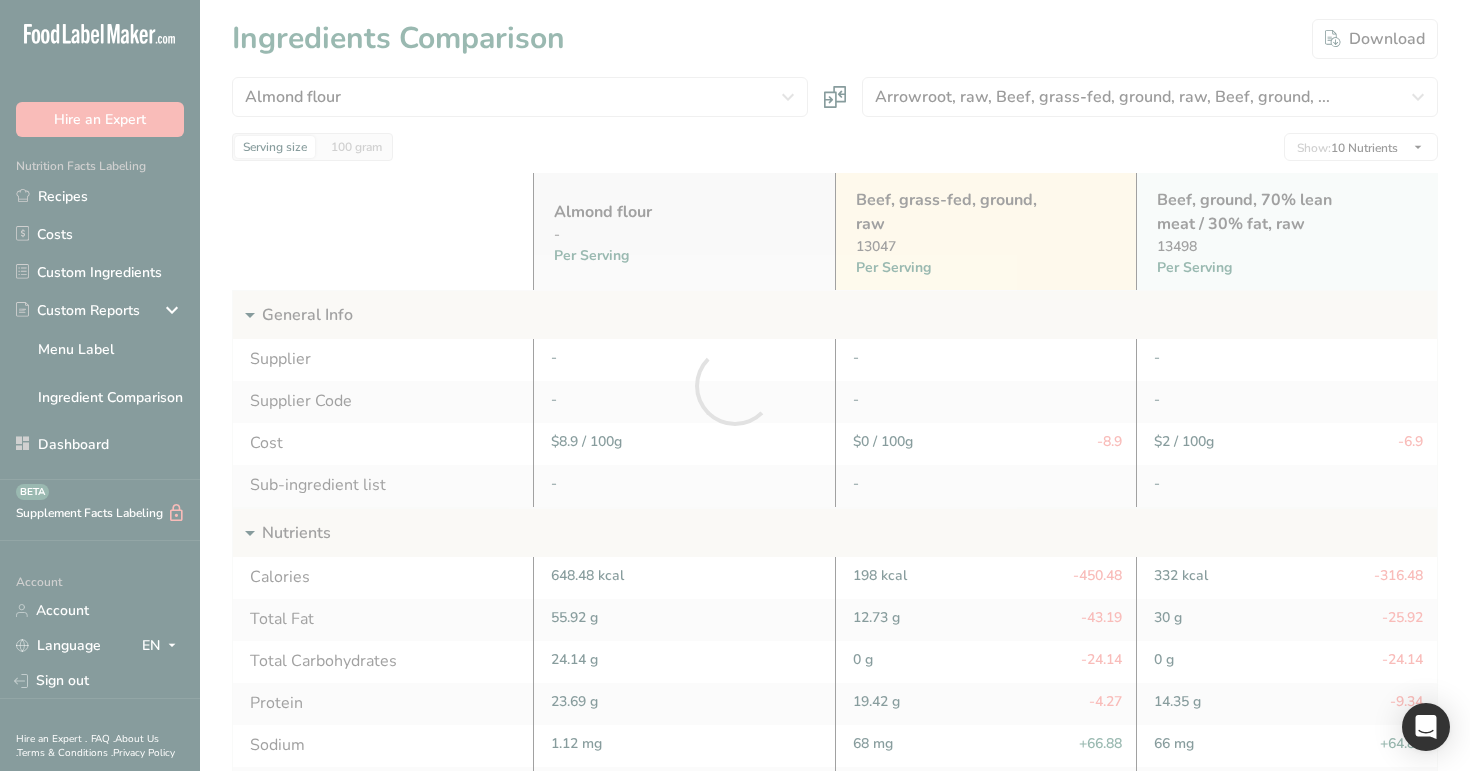 click at bounding box center [735, 385] 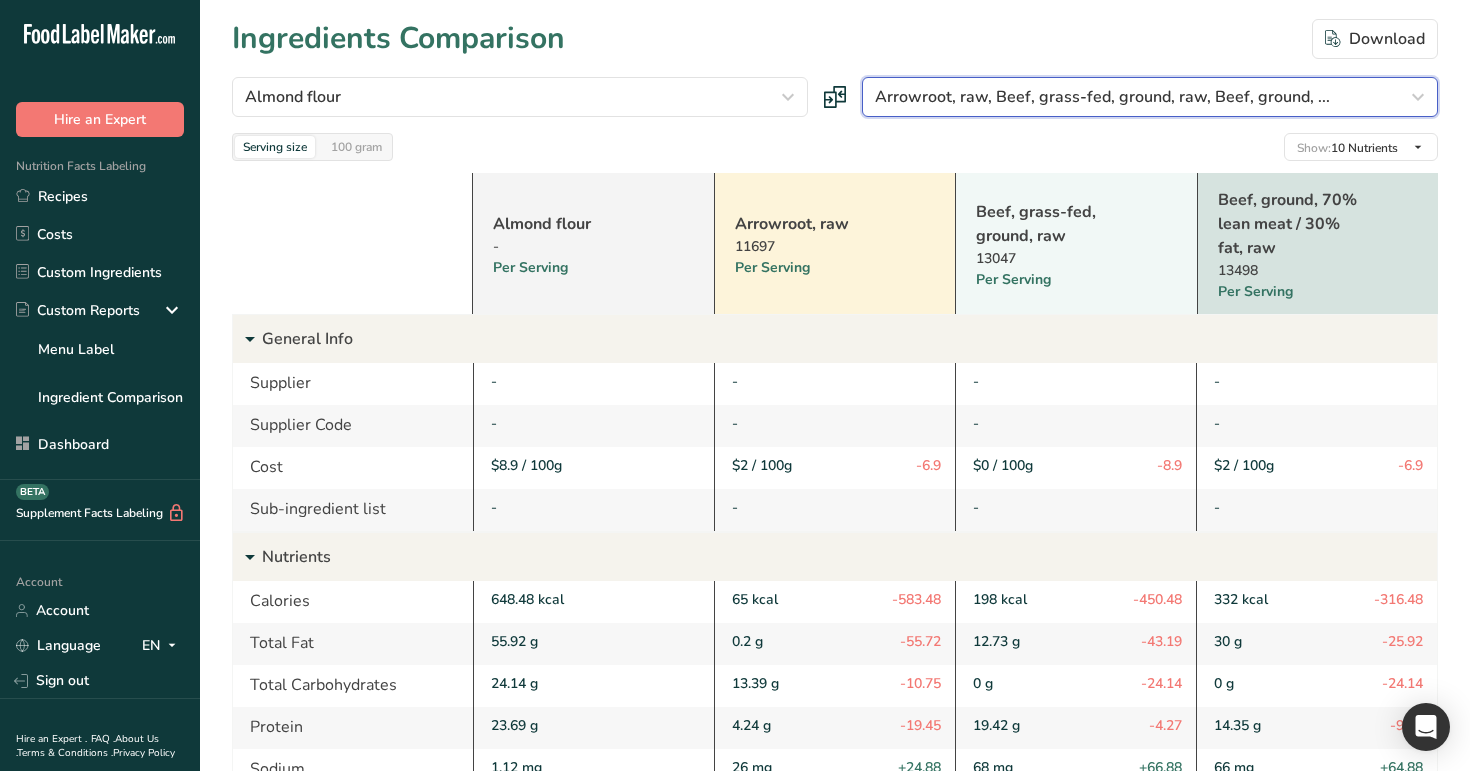 click on "Arrowroot, raw, Beef, grass-fed, ground, raw, Beef, ground, ..." at bounding box center [1150, 97] 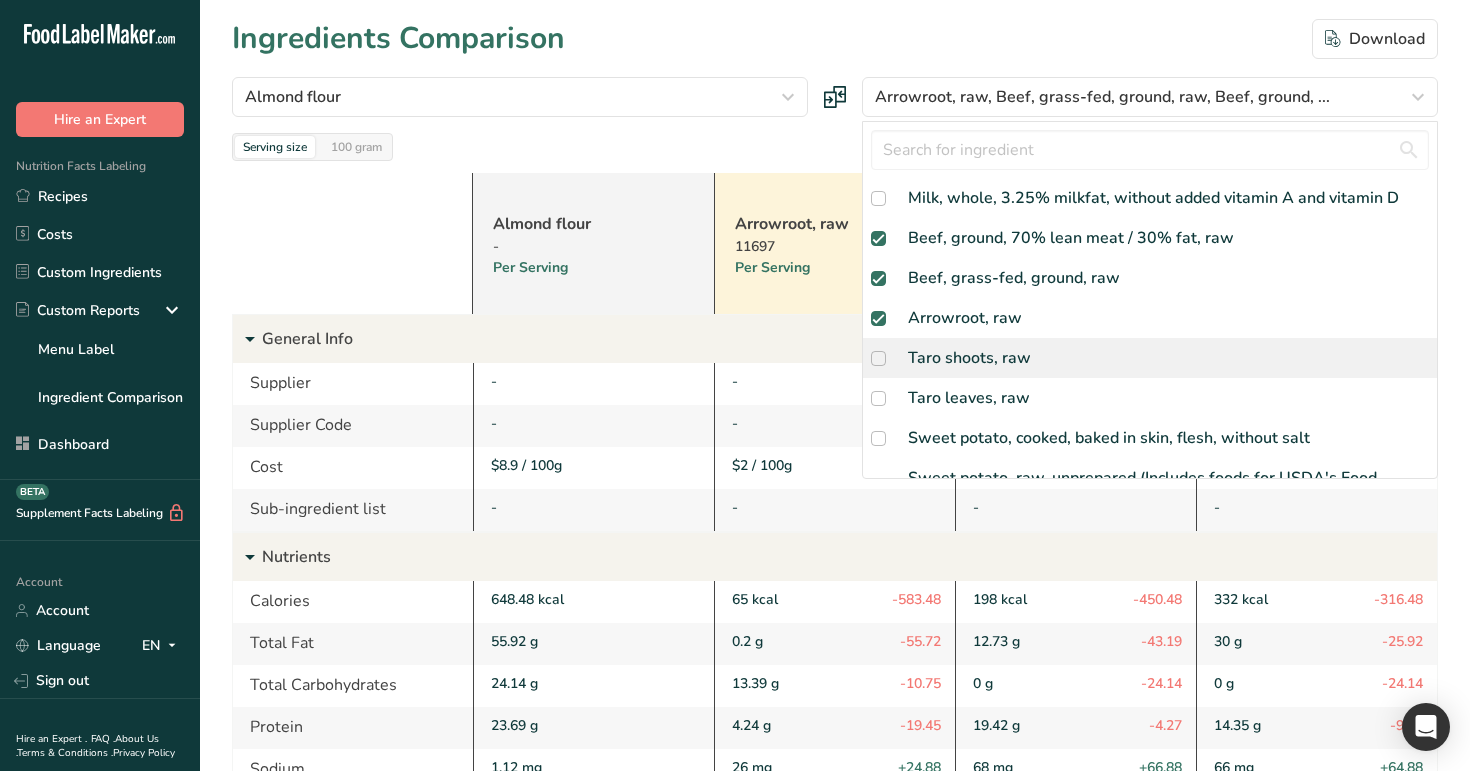 click on "Taro shoots, raw" at bounding box center [1150, 358] 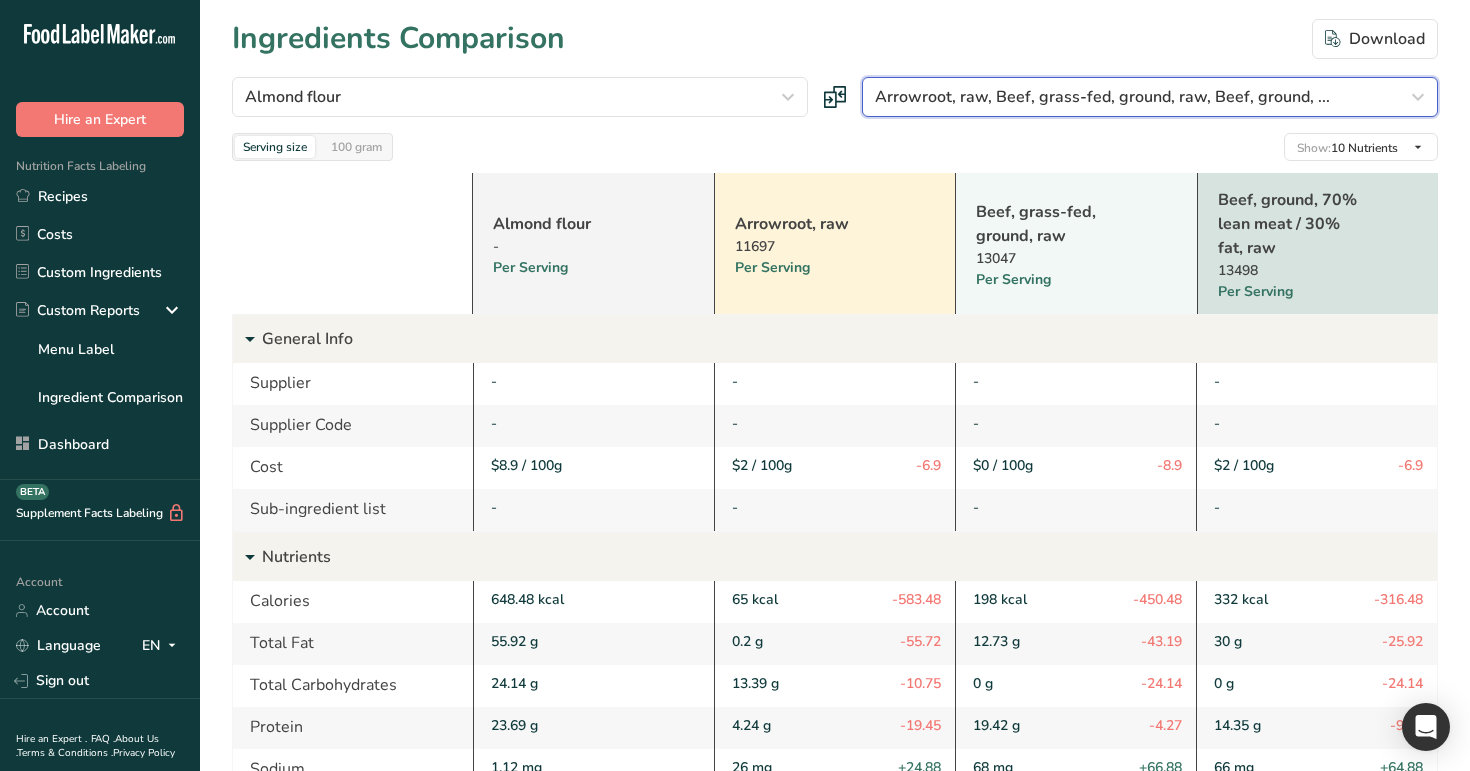 click on "Arrowroot, raw, Beef, grass-fed, ground, raw, Beef, ground, ..." at bounding box center [1102, 97] 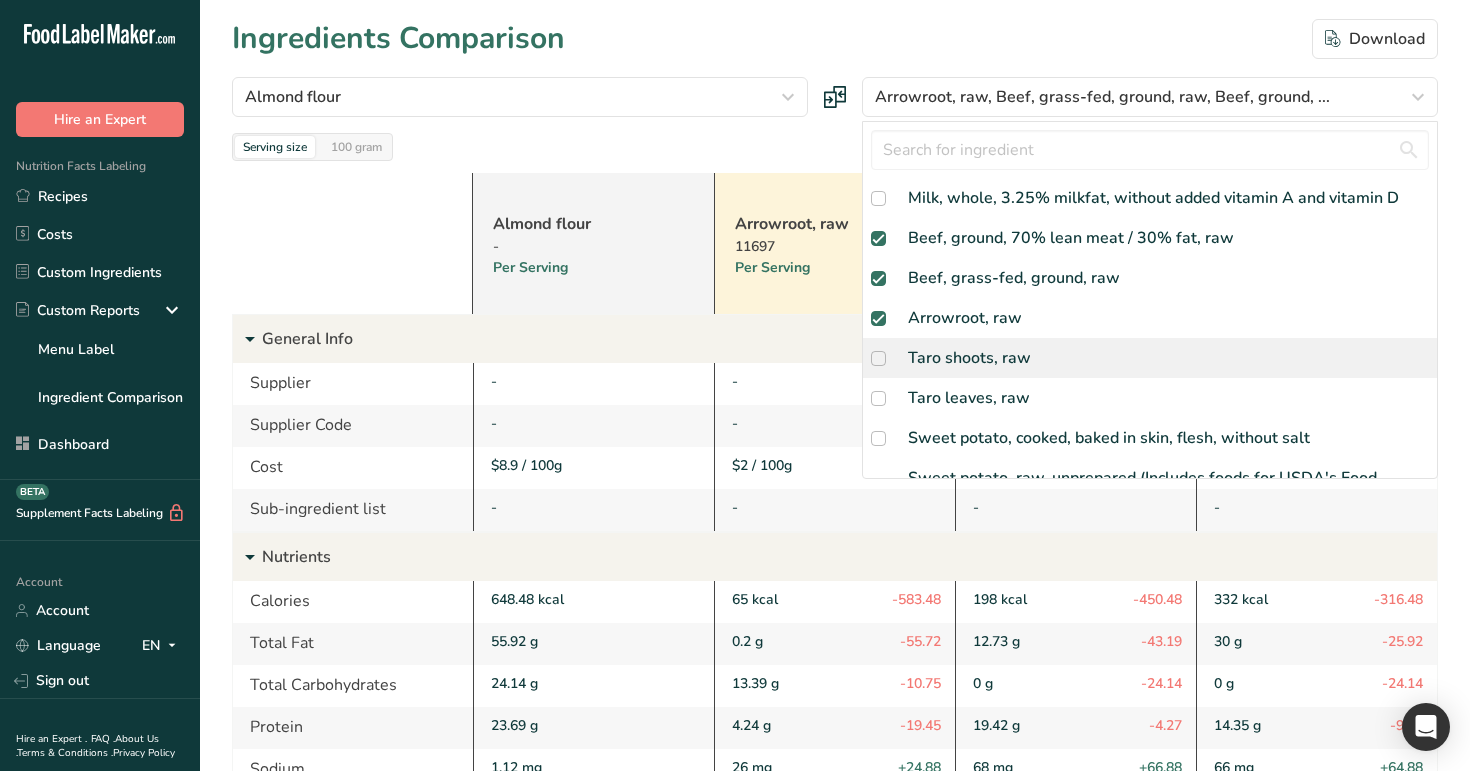 click on "Taro shoots, raw" at bounding box center (1150, 358) 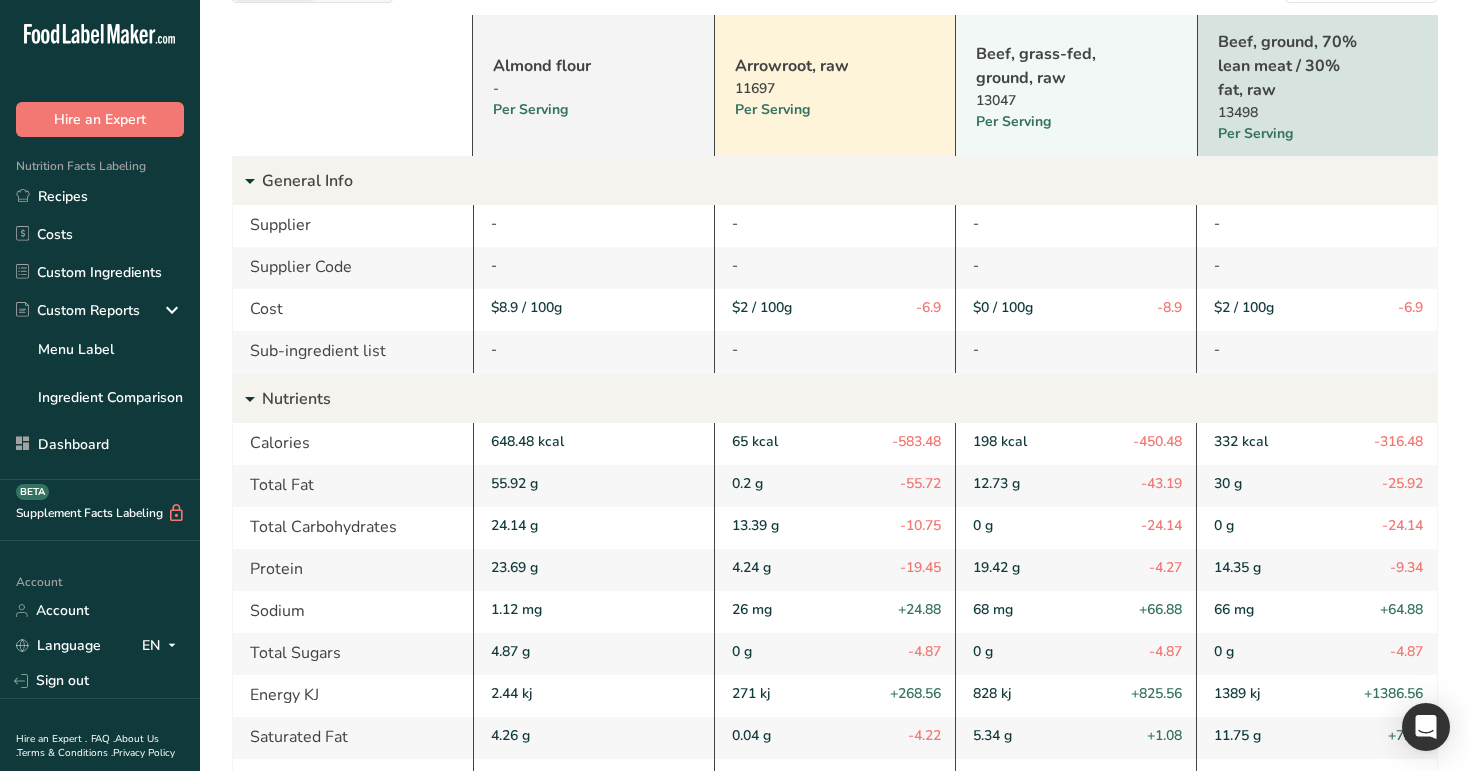 scroll, scrollTop: 211, scrollLeft: 0, axis: vertical 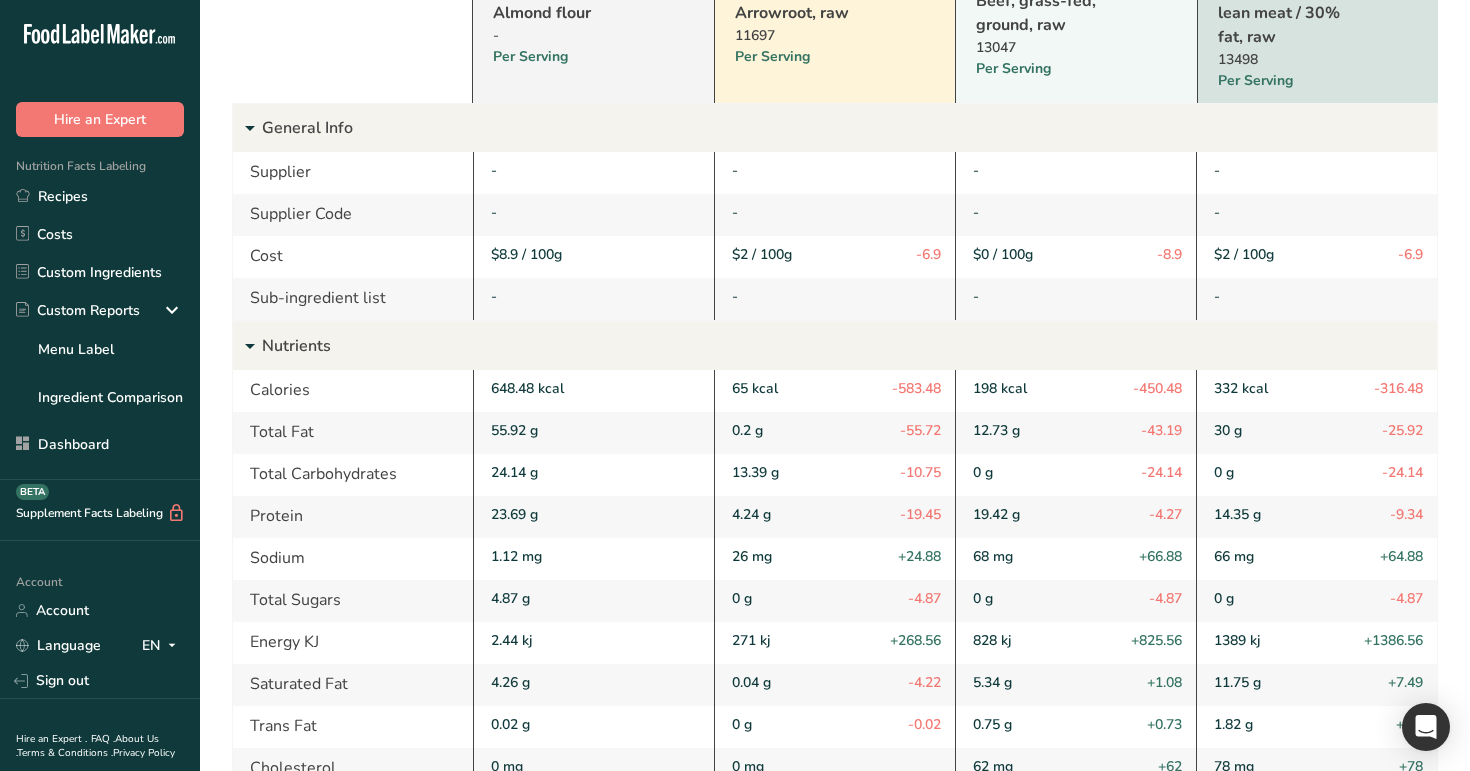 drag, startPoint x: 912, startPoint y: 257, endPoint x: 940, endPoint y: 252, distance: 28.442924 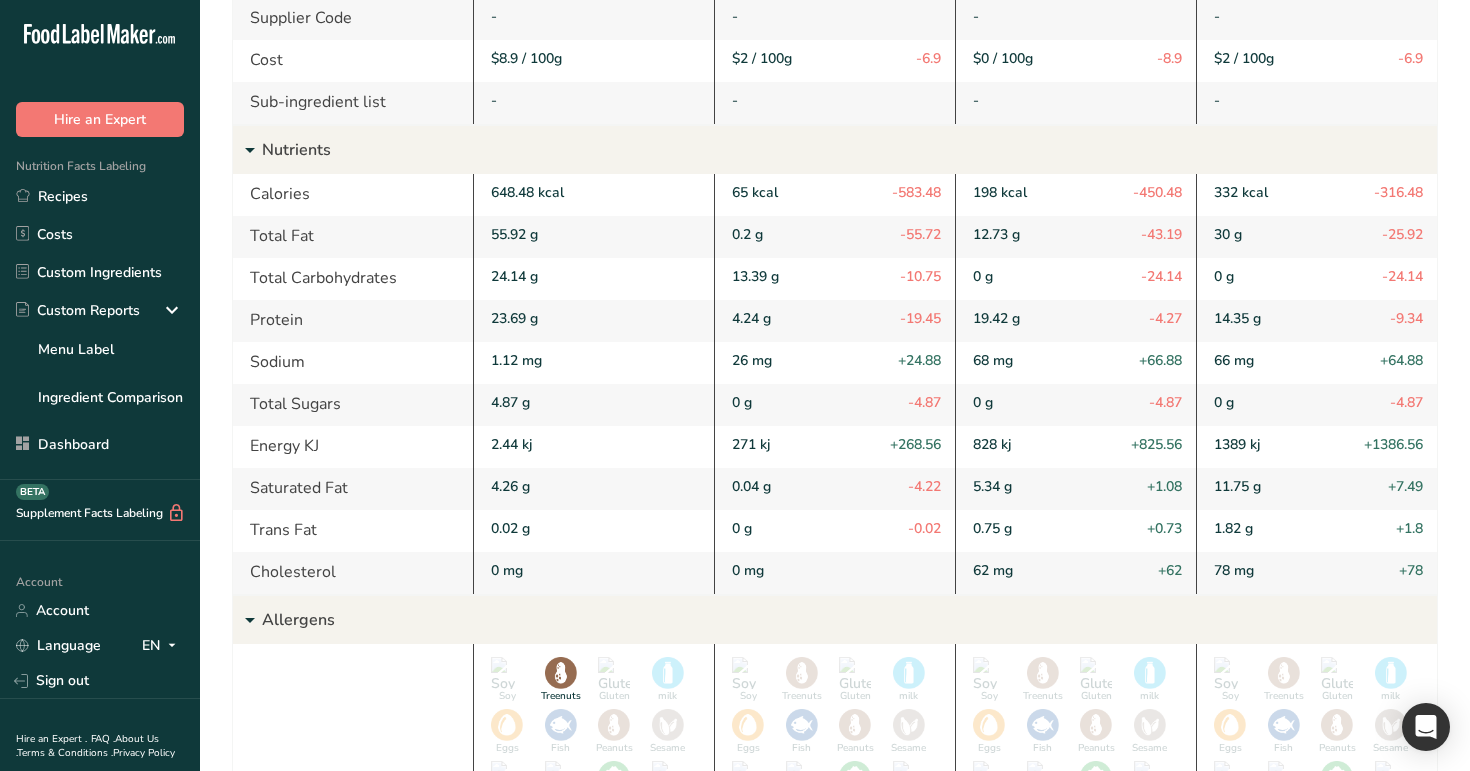scroll, scrollTop: 410, scrollLeft: 0, axis: vertical 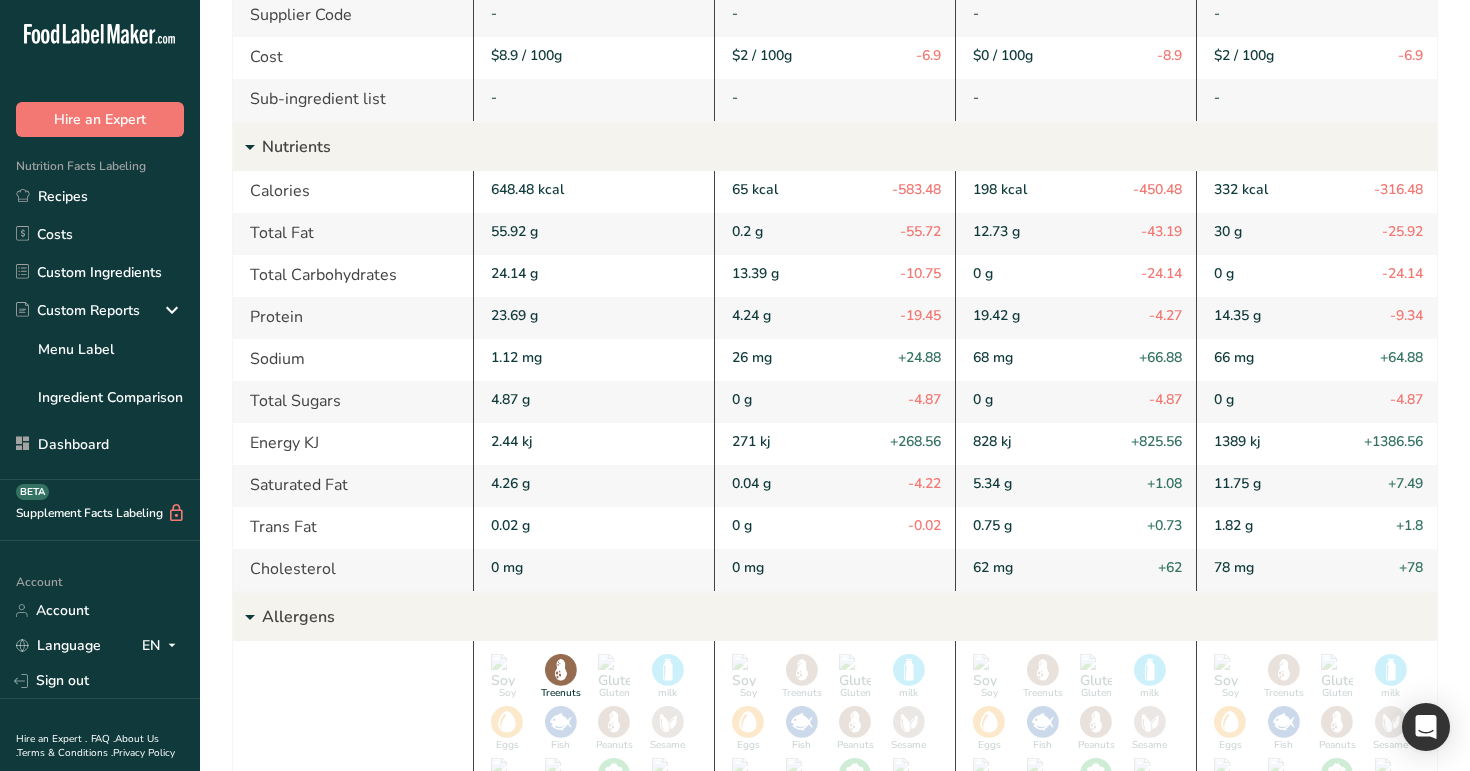 drag, startPoint x: 897, startPoint y: 358, endPoint x: 958, endPoint y: 358, distance: 61 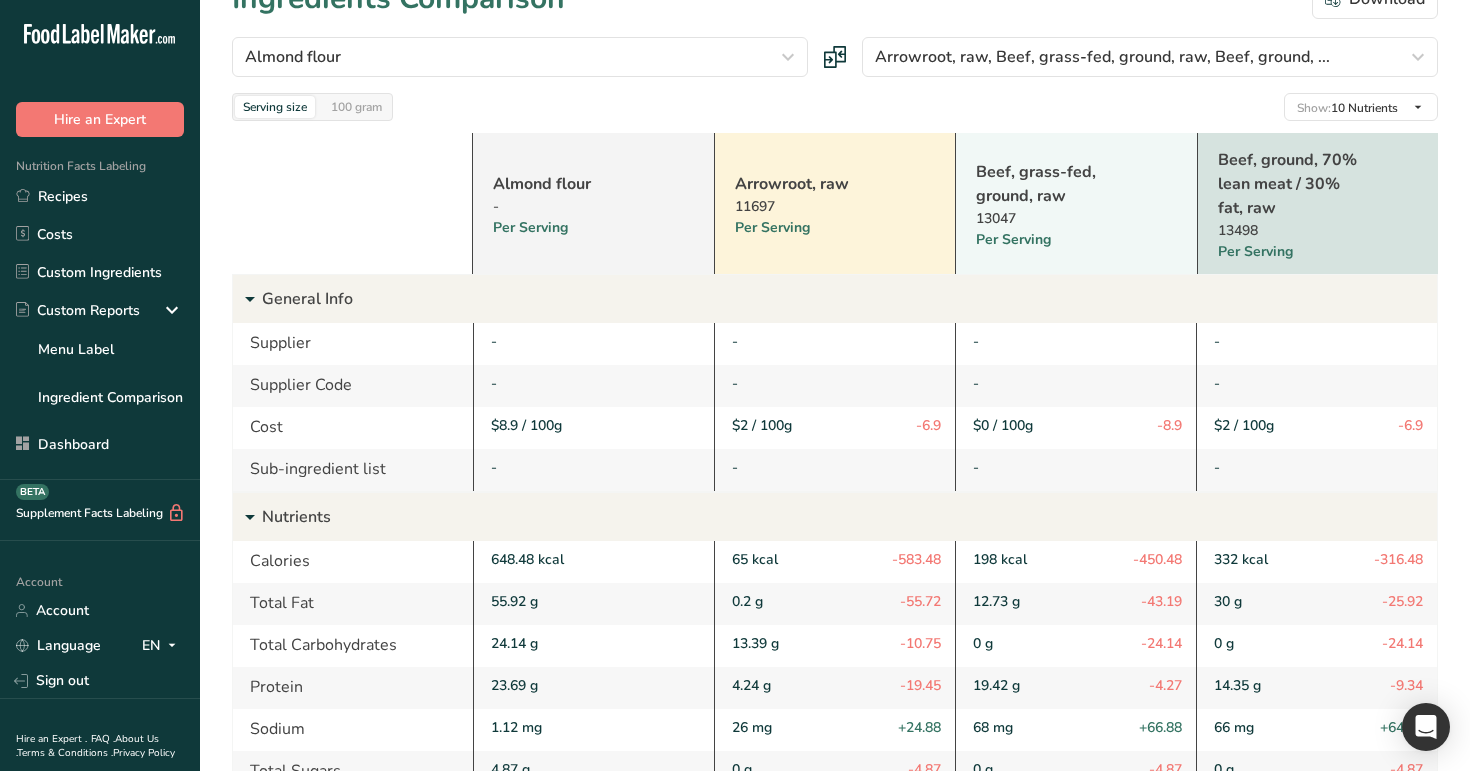 scroll, scrollTop: 0, scrollLeft: 0, axis: both 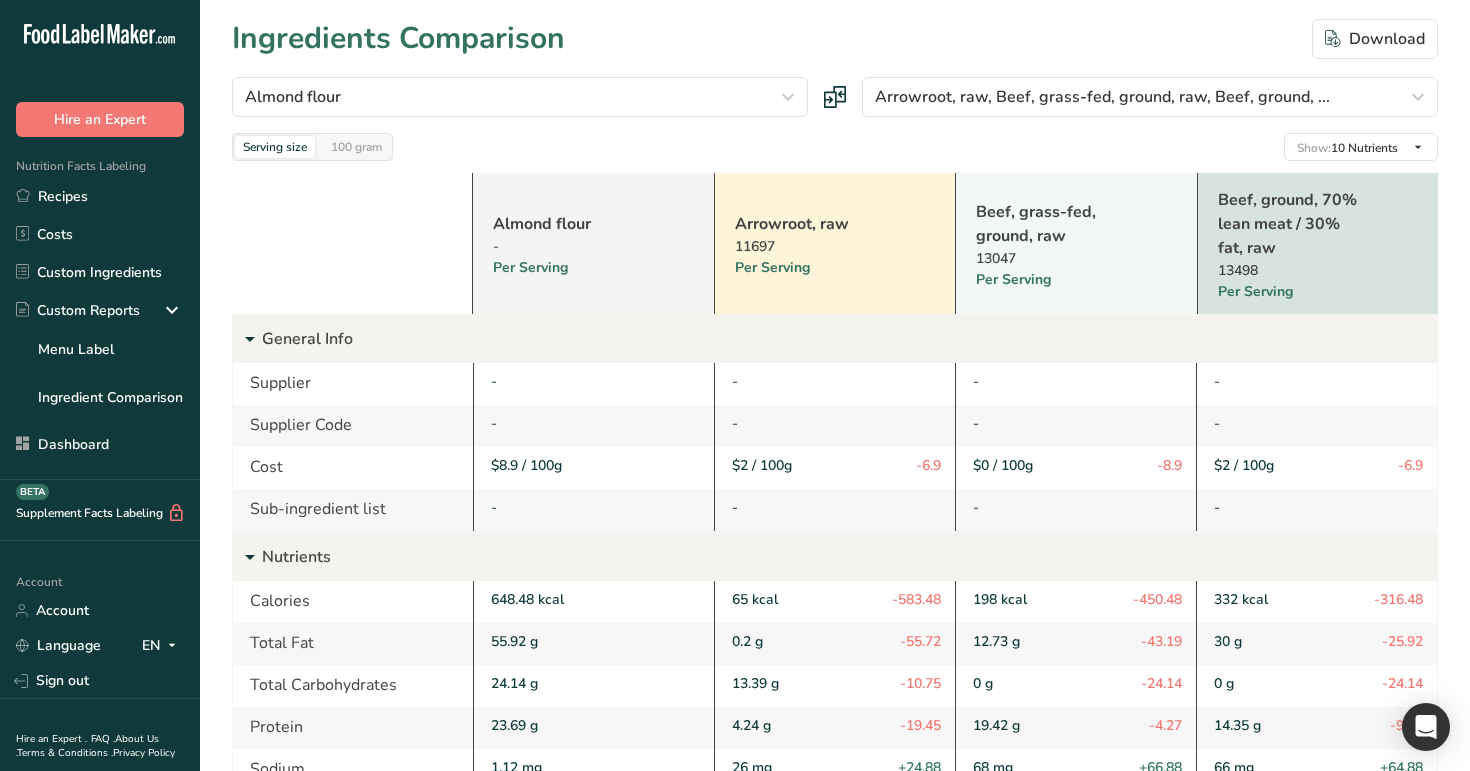 drag, startPoint x: 592, startPoint y: 222, endPoint x: 478, endPoint y: 215, distance: 114.21471 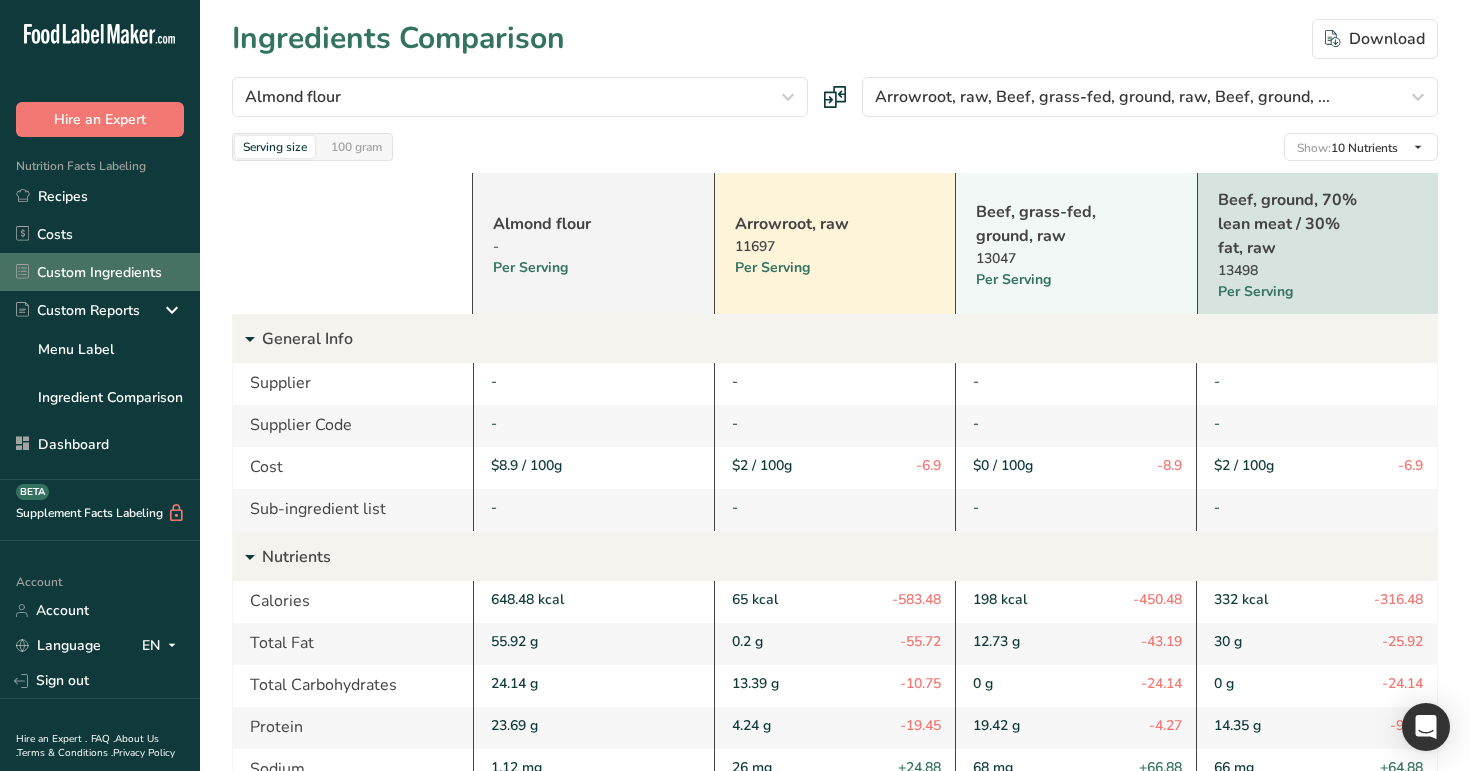 click on "Custom Ingredients" at bounding box center [100, 272] 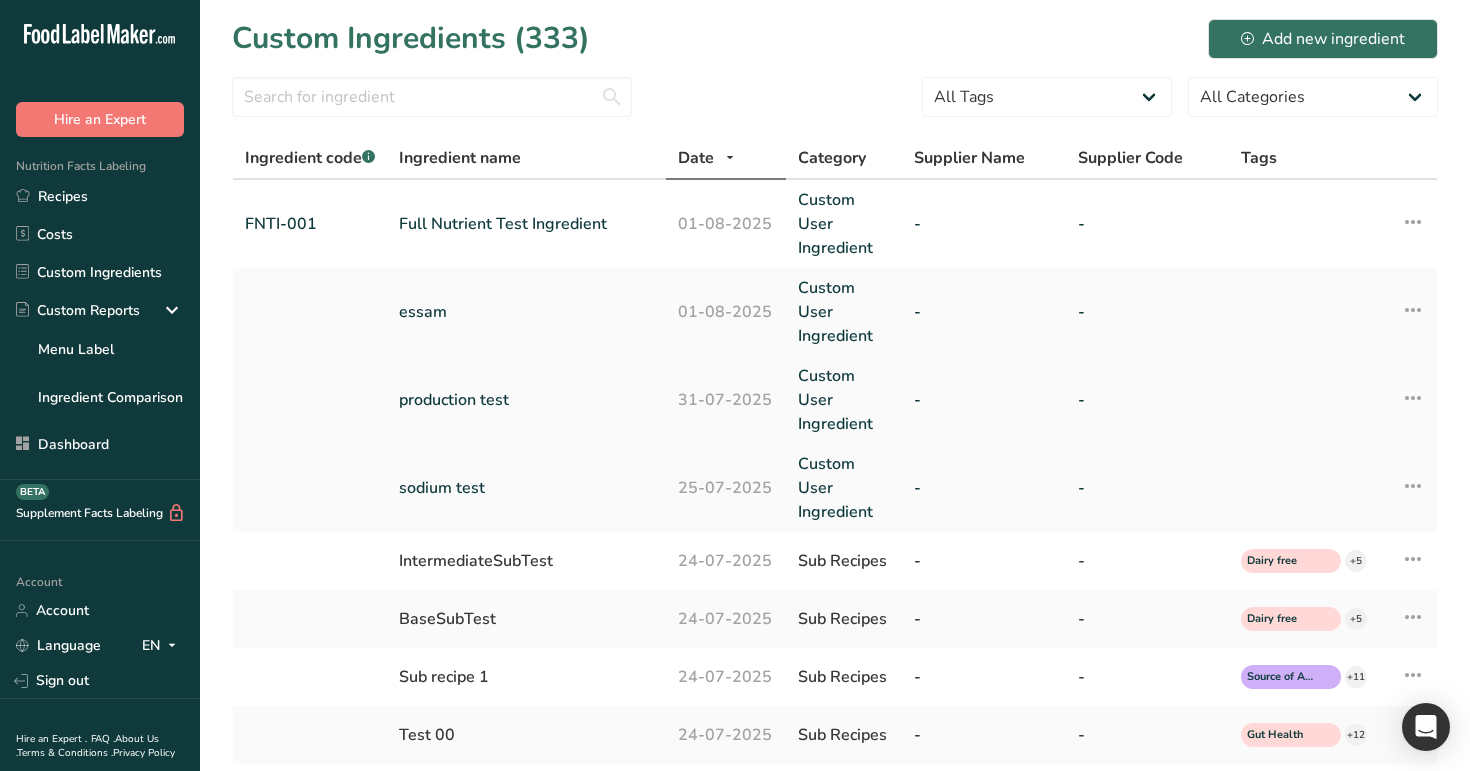 click on "production test" at bounding box center [526, 400] 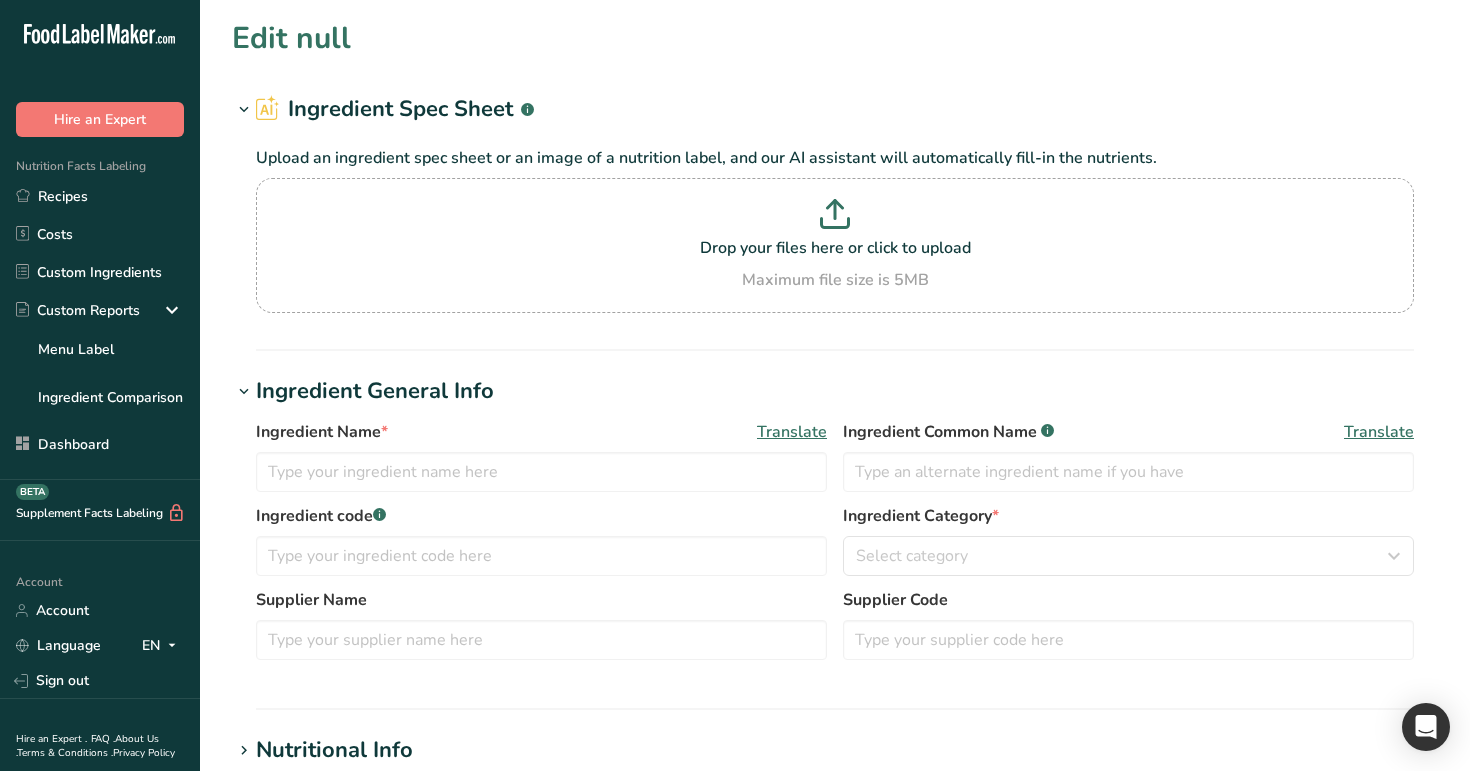 type on "production test" 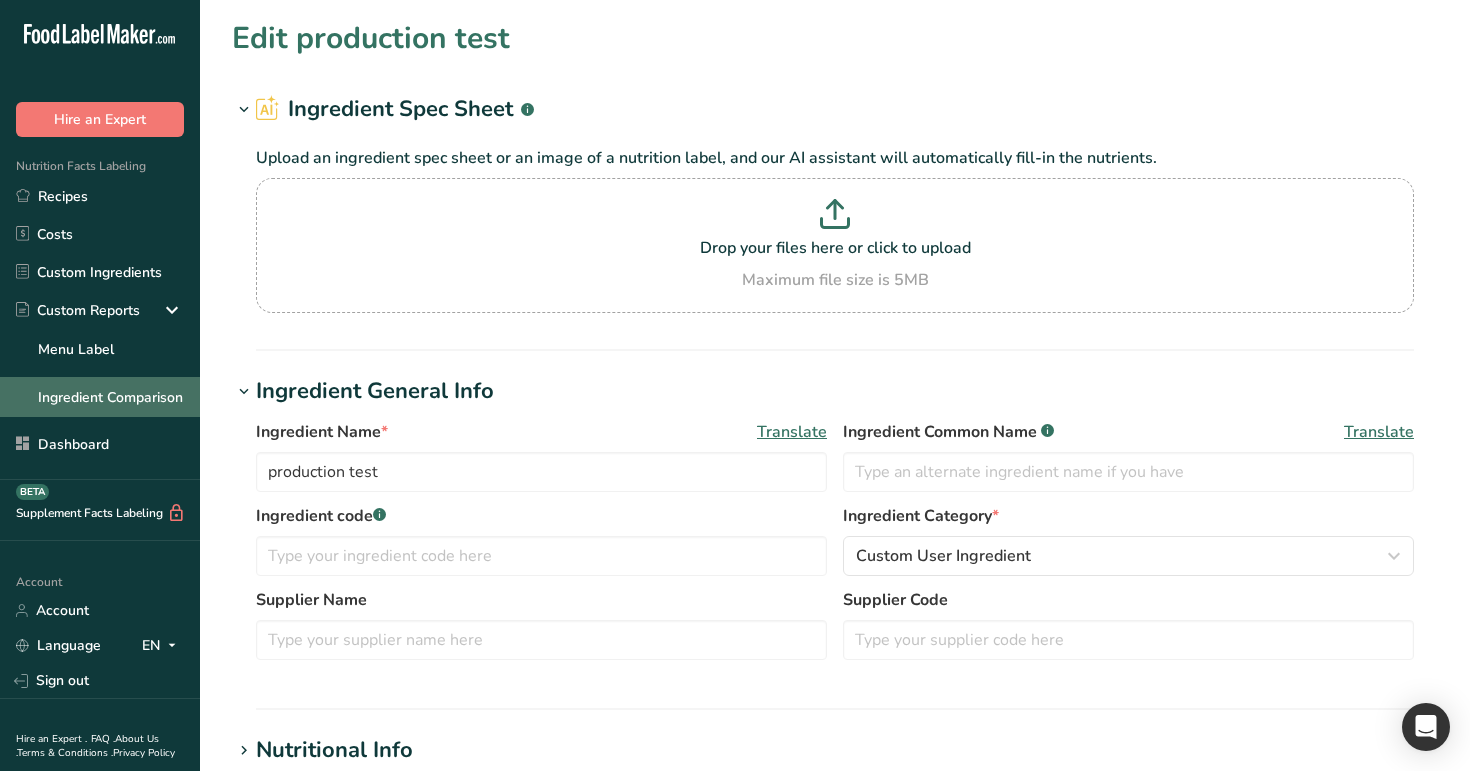 click on "Ingredient Comparison" at bounding box center [100, 397] 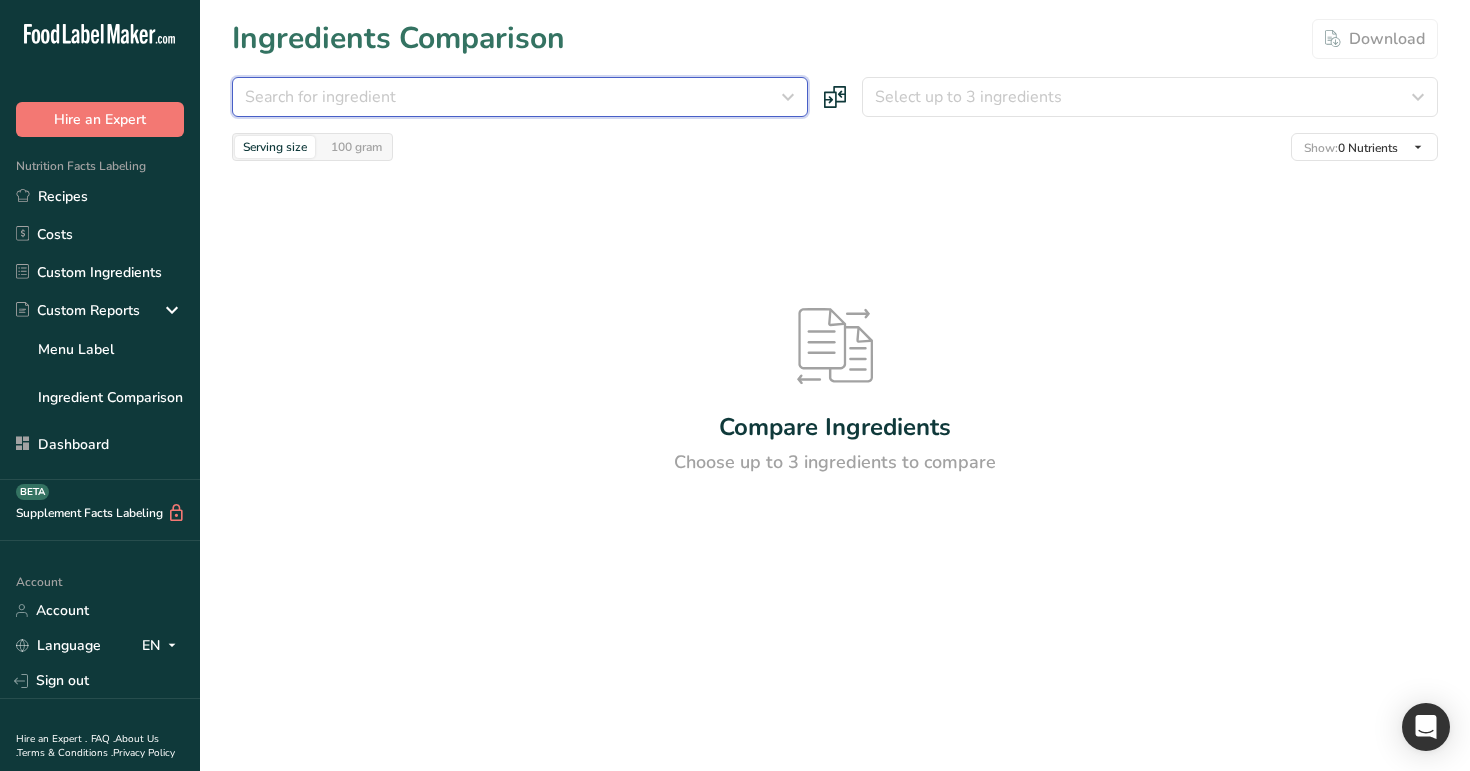 click on "Search for ingredient" at bounding box center (514, 97) 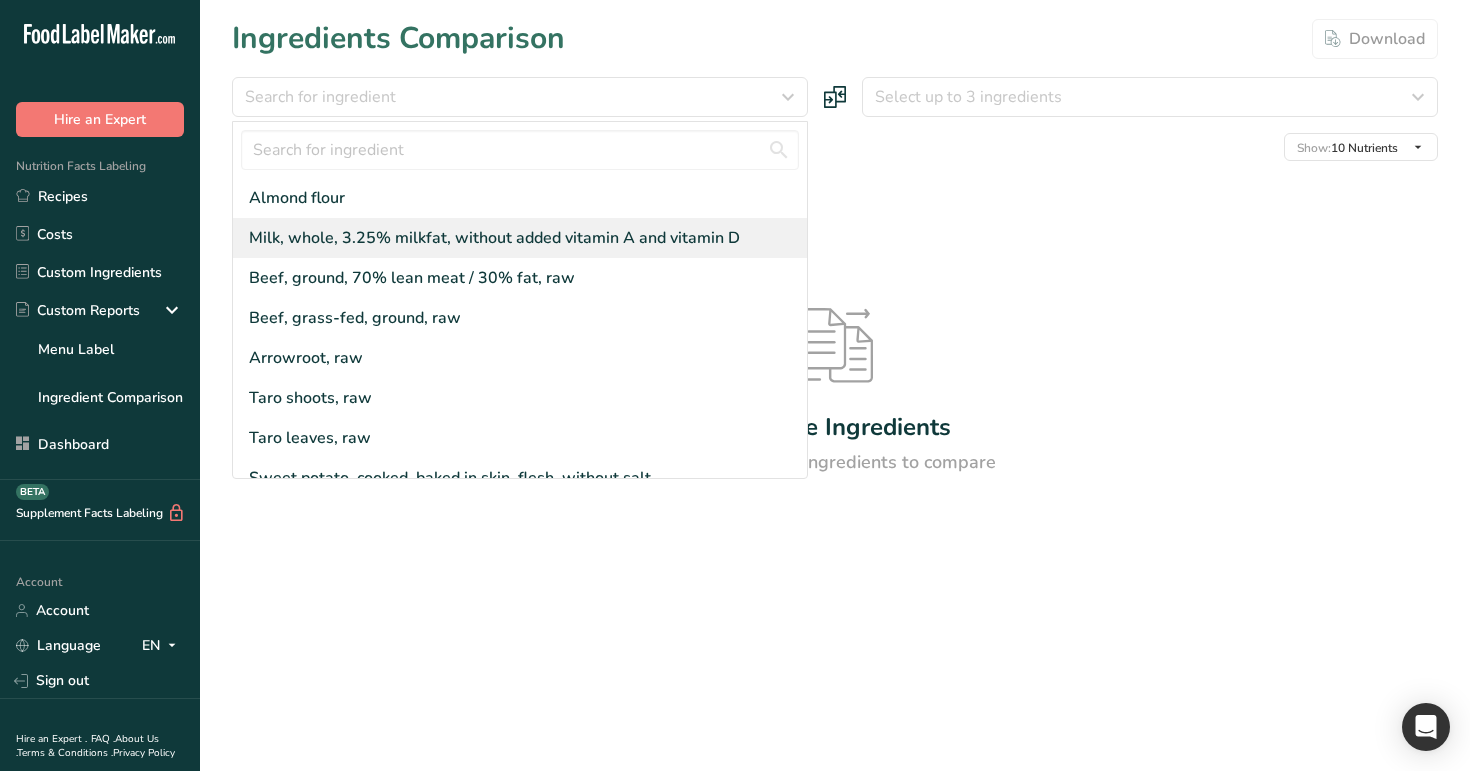 click on "Milk, whole, 3.25% milkfat, without added vitamin A and vitamin D" at bounding box center (520, 238) 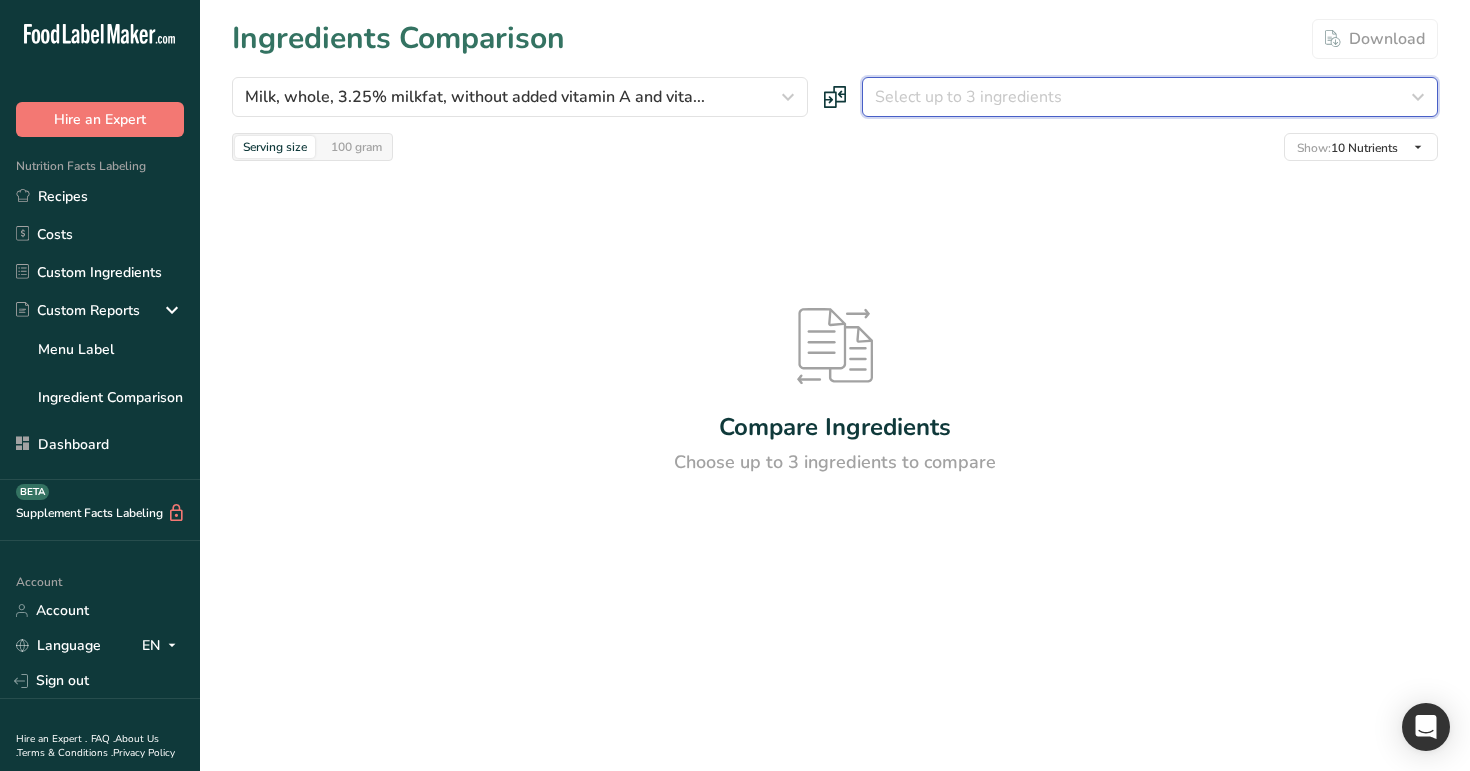 click on "Select up to 3 ingredients" at bounding box center (968, 97) 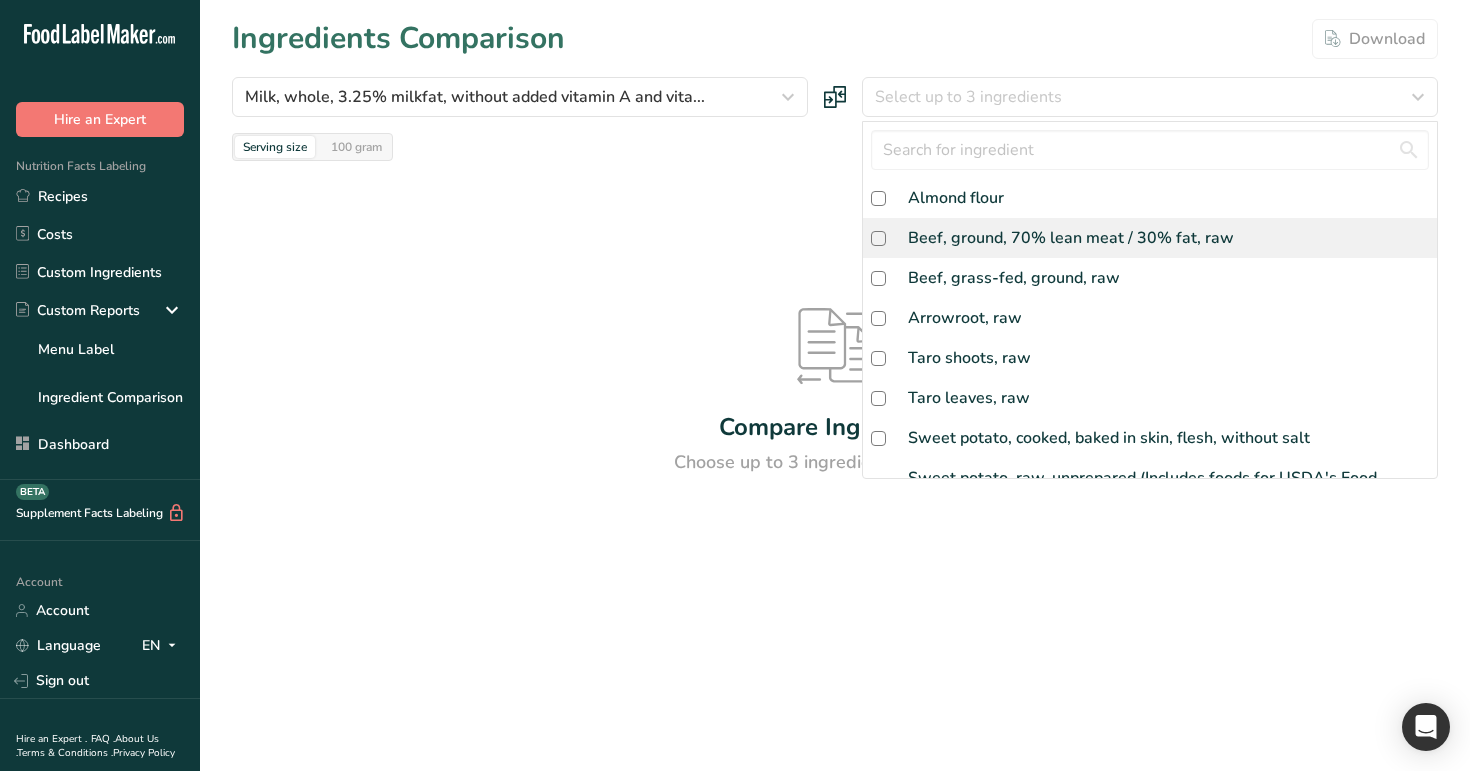 click on "Beef, ground, 70% lean meat / 30% fat, raw" at bounding box center [1071, 238] 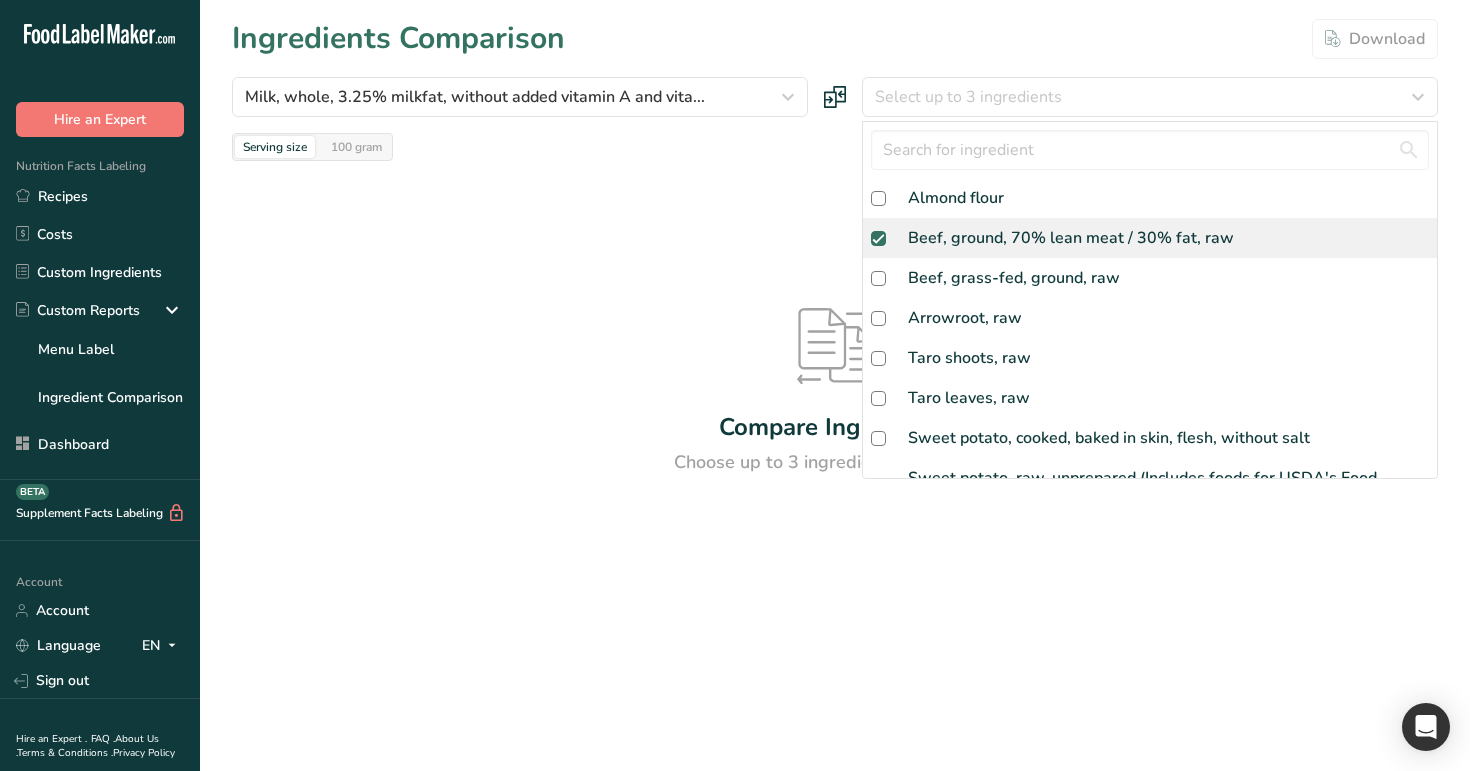 checkbox on "true" 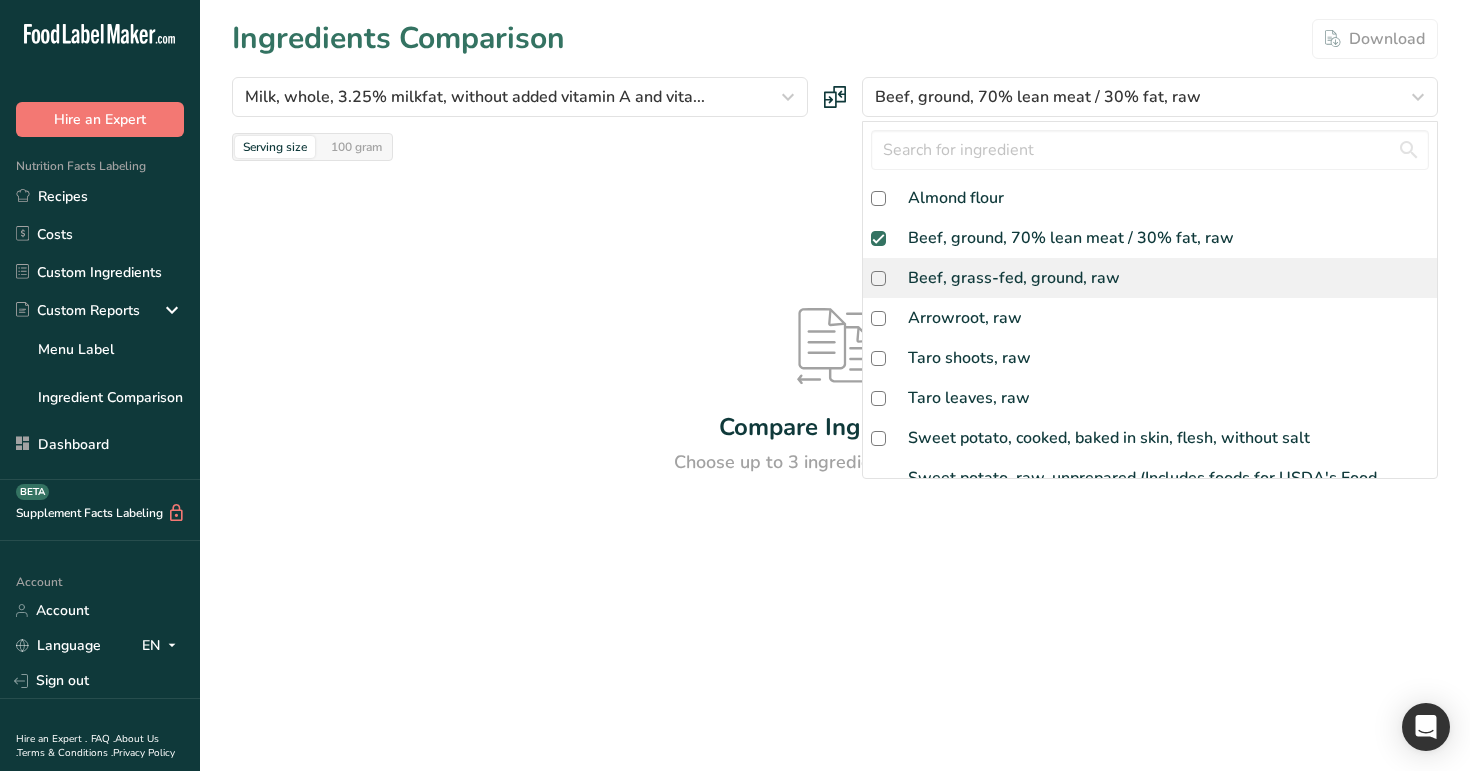 click on "Beef, grass-fed, ground, raw" at bounding box center (1014, 278) 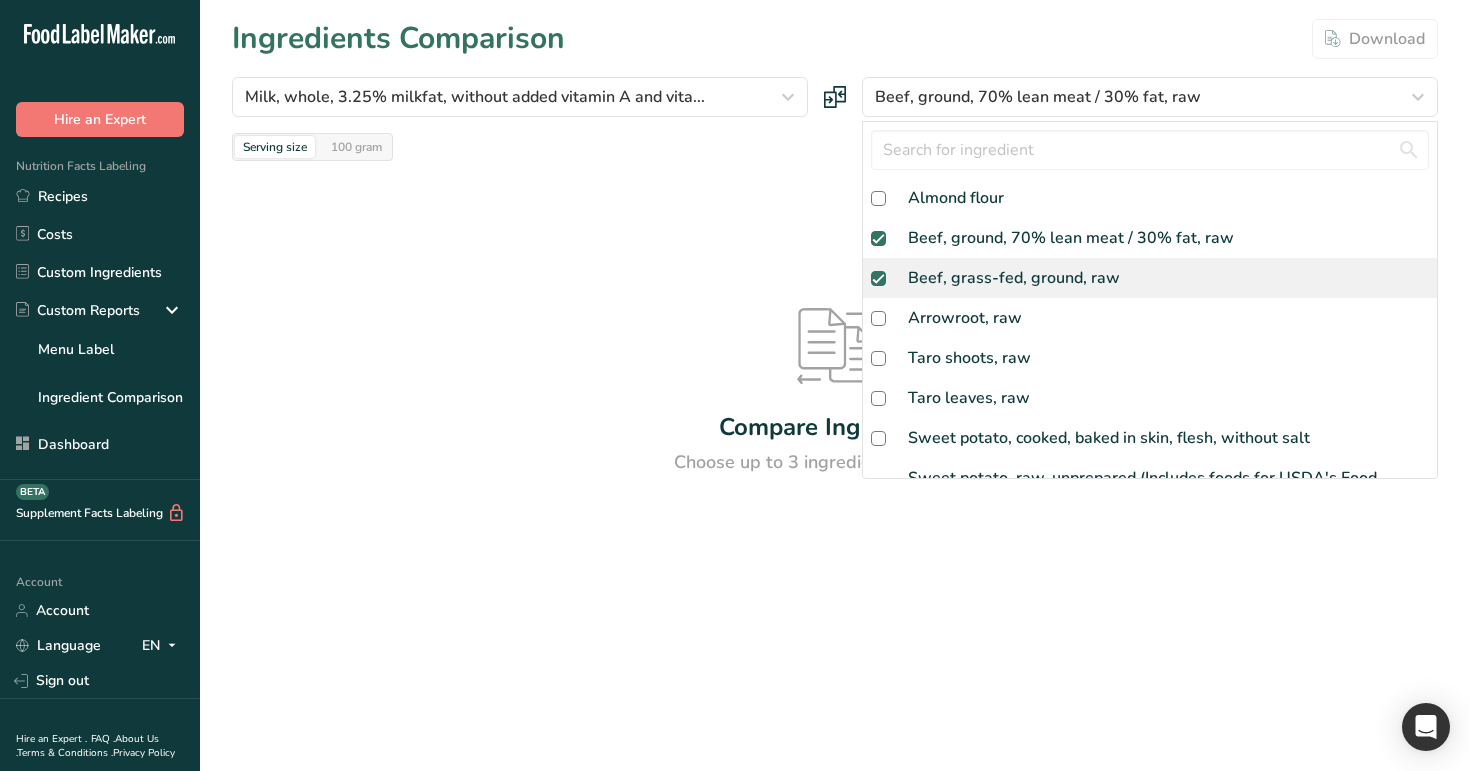 checkbox on "true" 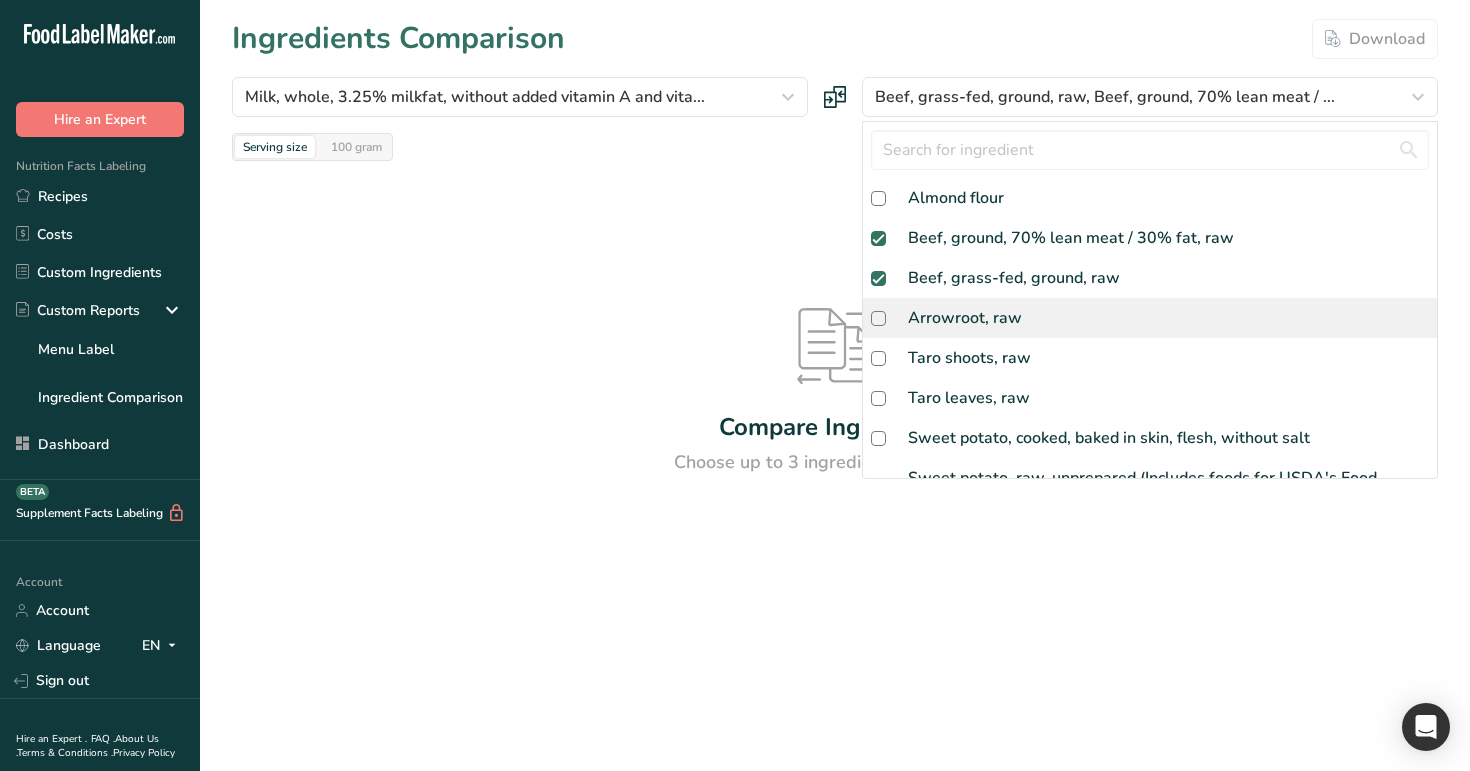 click on "Arrowroot, raw" at bounding box center (965, 318) 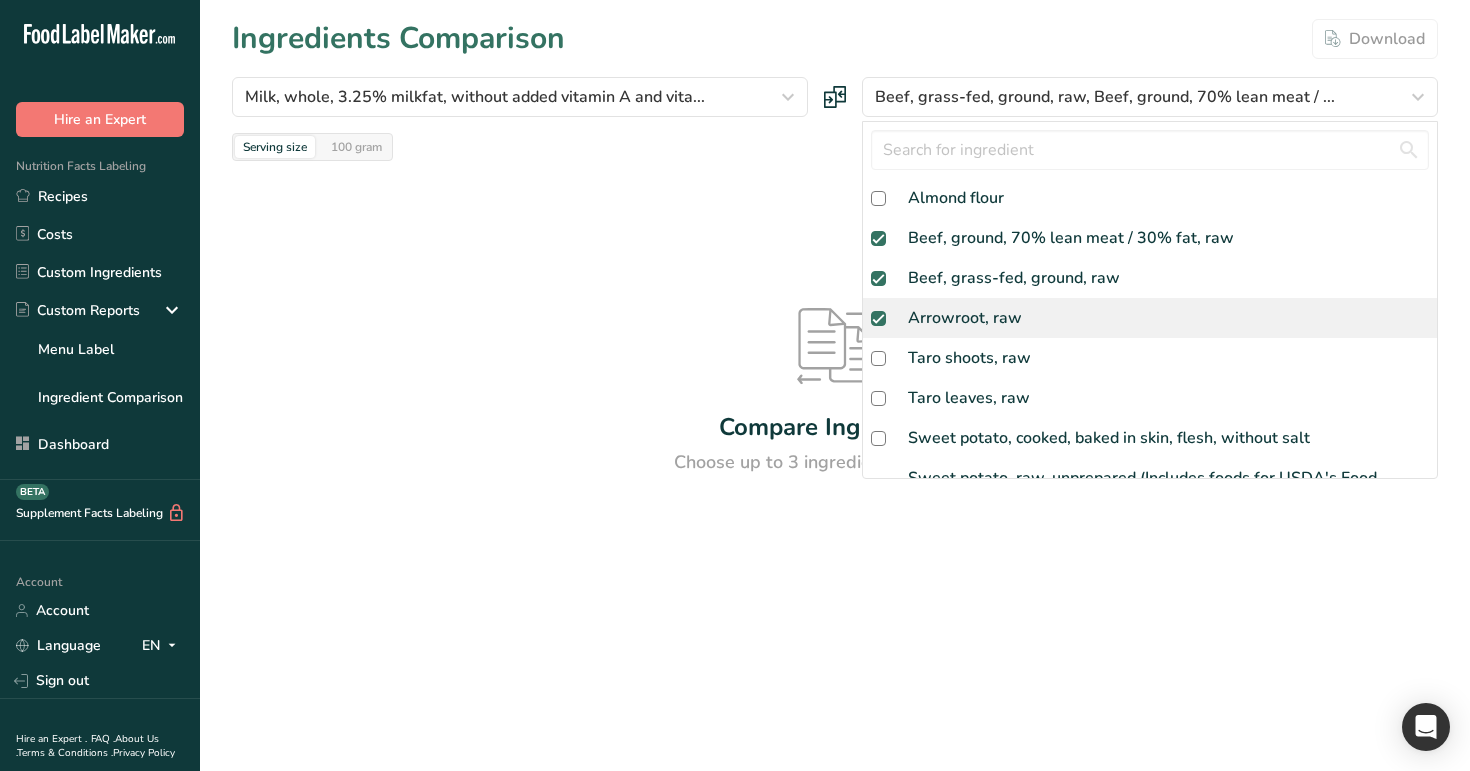 checkbox on "true" 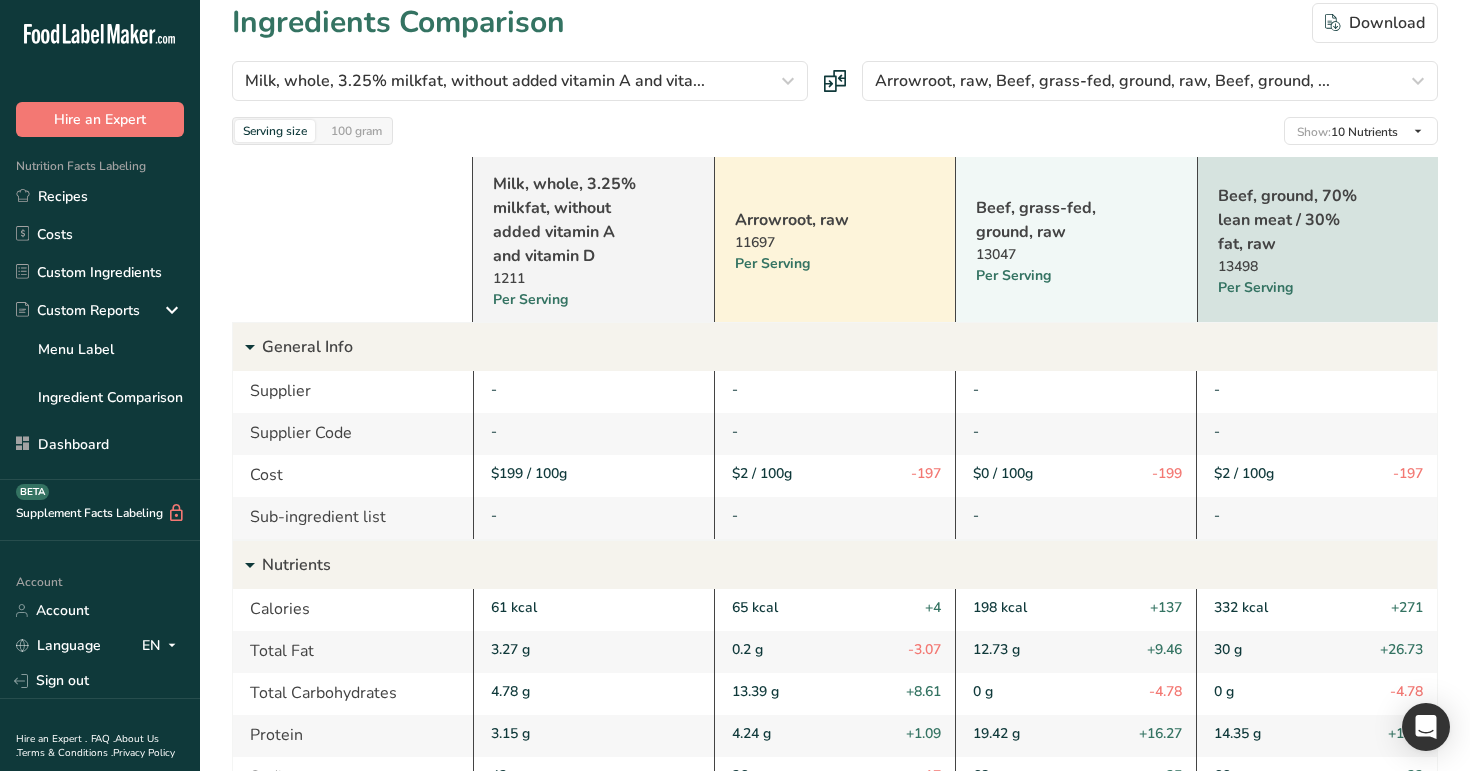 scroll, scrollTop: 0, scrollLeft: 0, axis: both 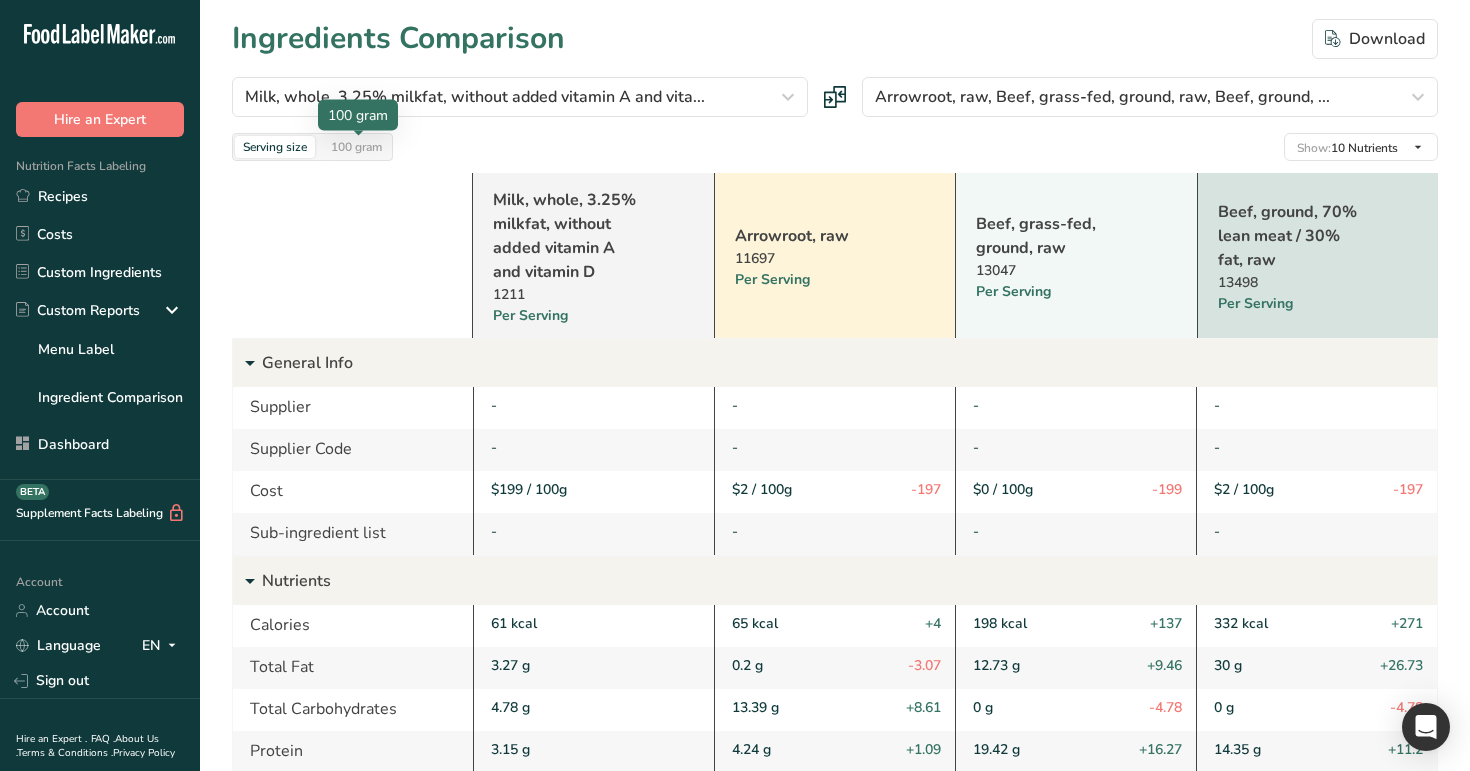 click at bounding box center (359, 136) 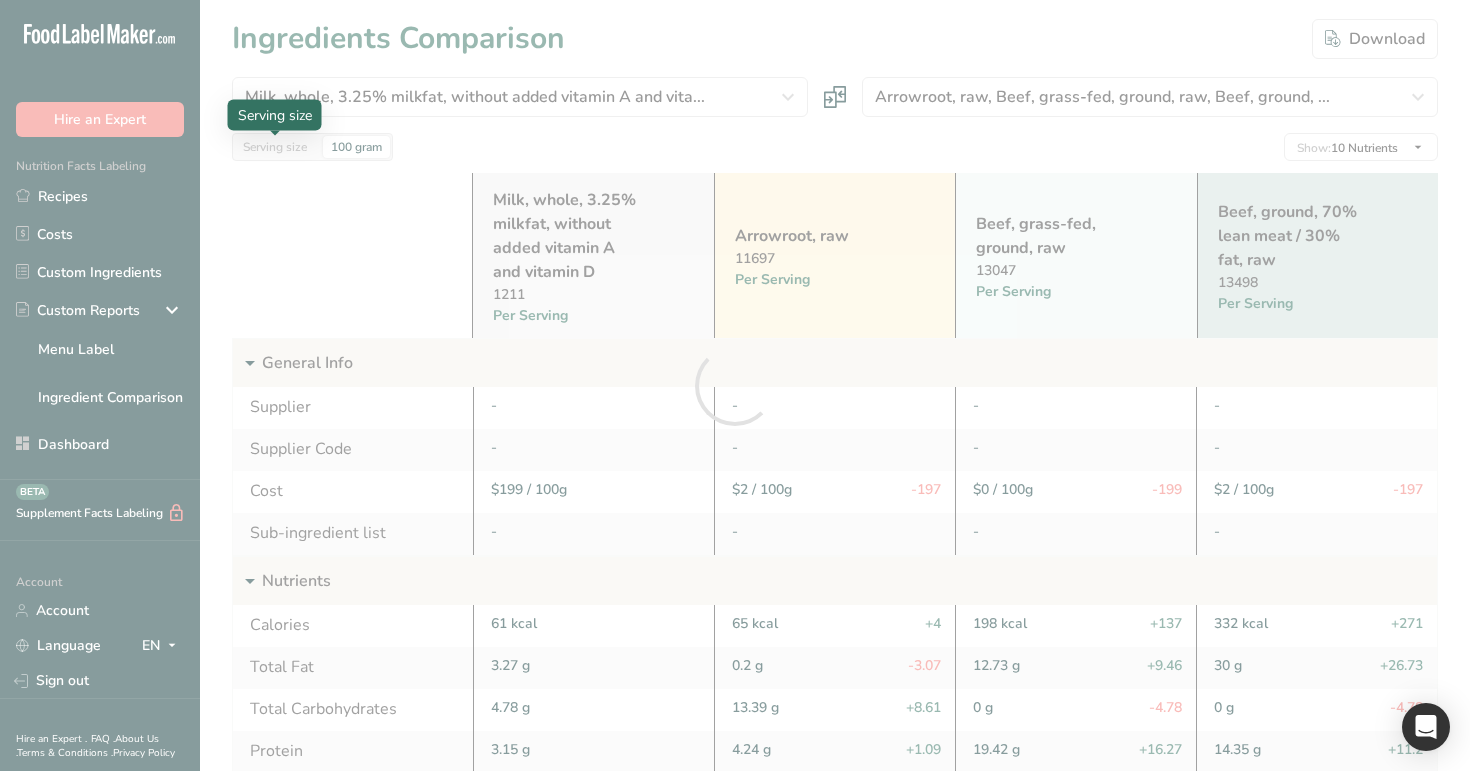 click at bounding box center [735, 385] 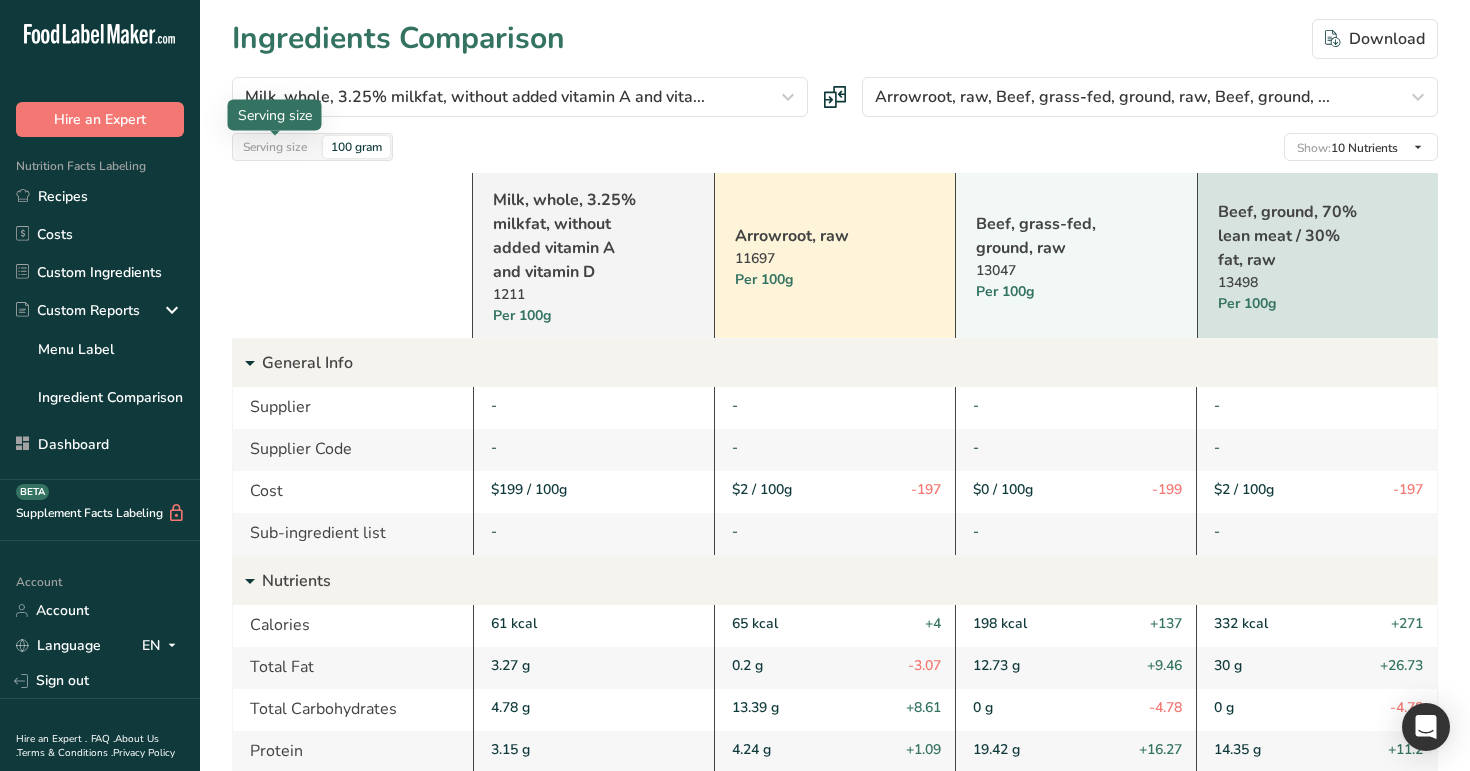click on "Serving size" at bounding box center [275, 147] 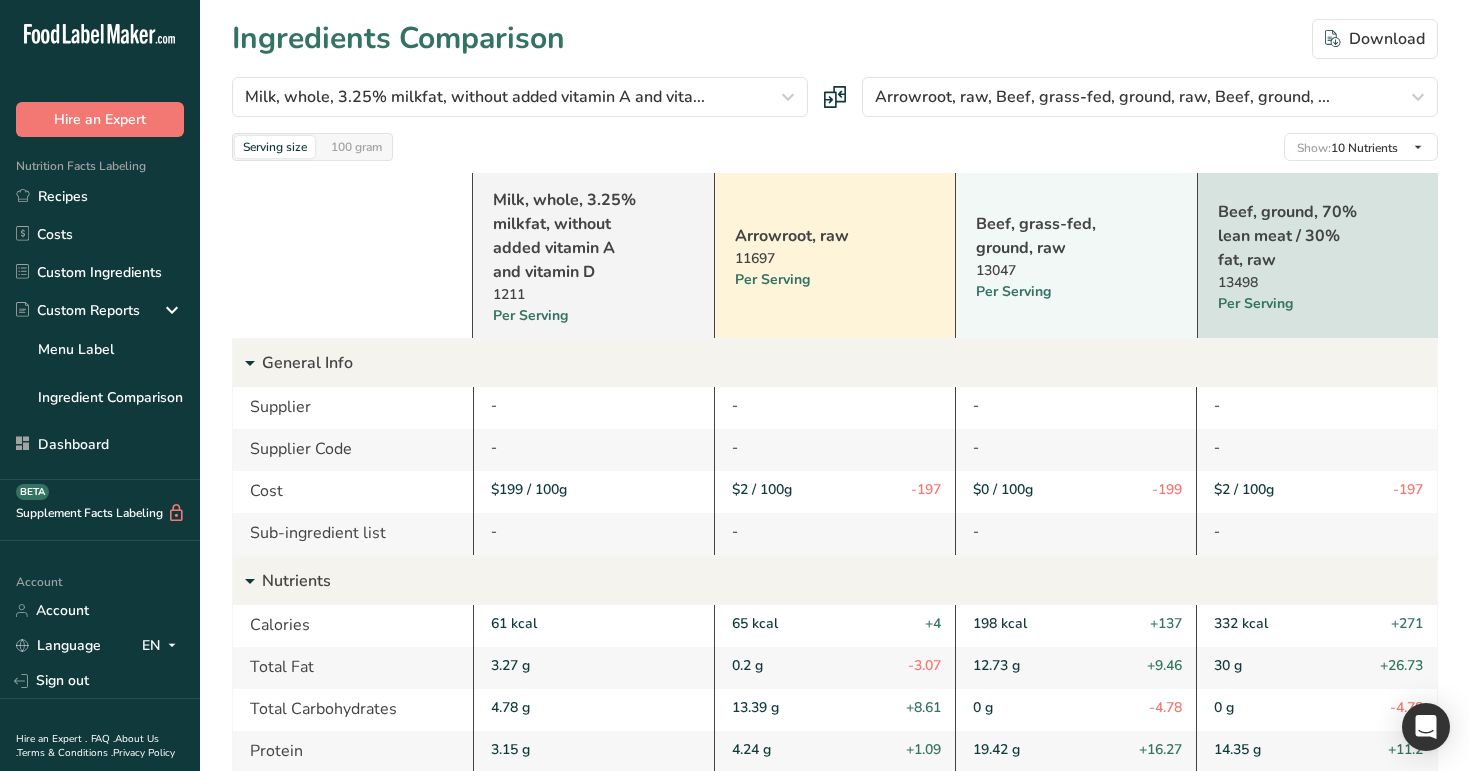 drag, startPoint x: 571, startPoint y: 491, endPoint x: 480, endPoint y: 487, distance: 91.08787 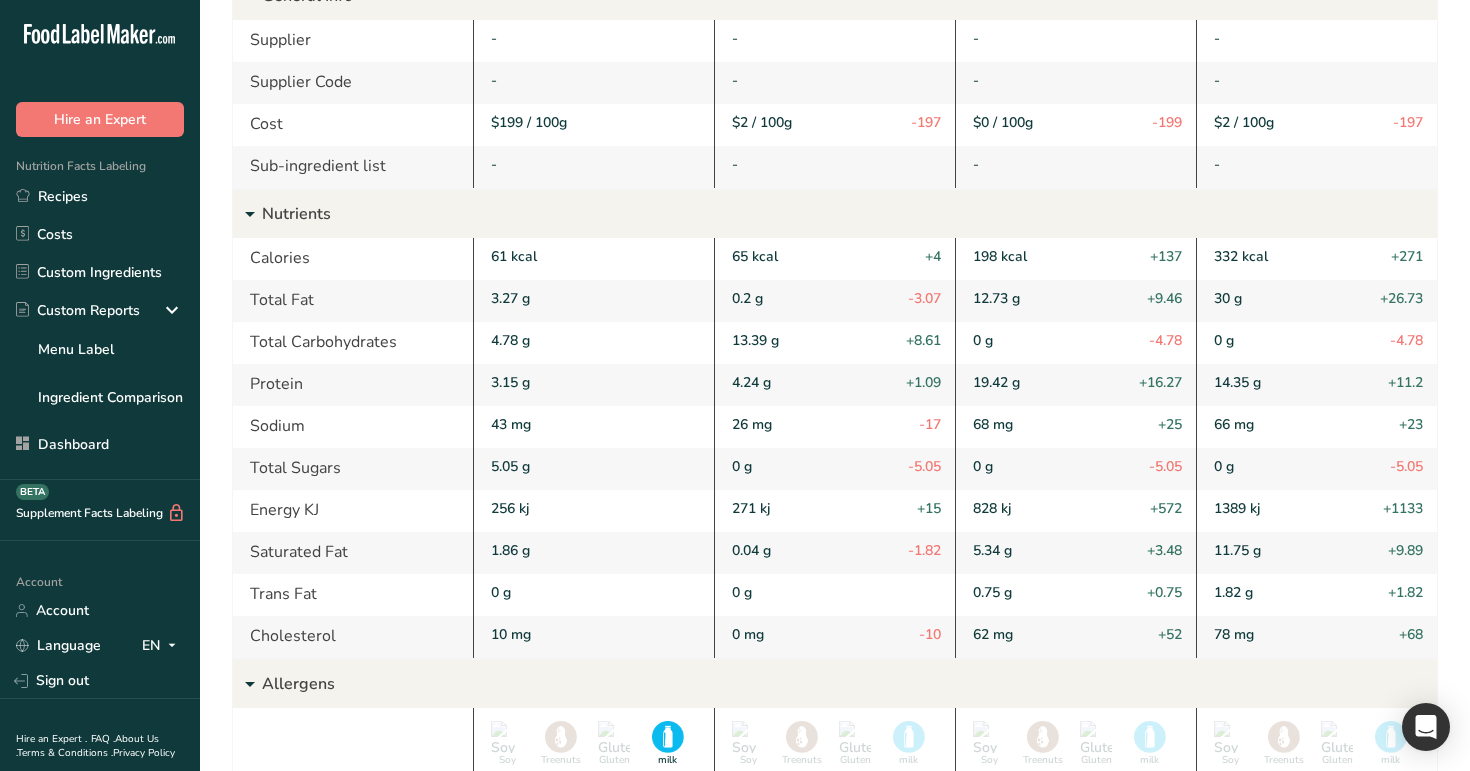 scroll, scrollTop: 629, scrollLeft: 0, axis: vertical 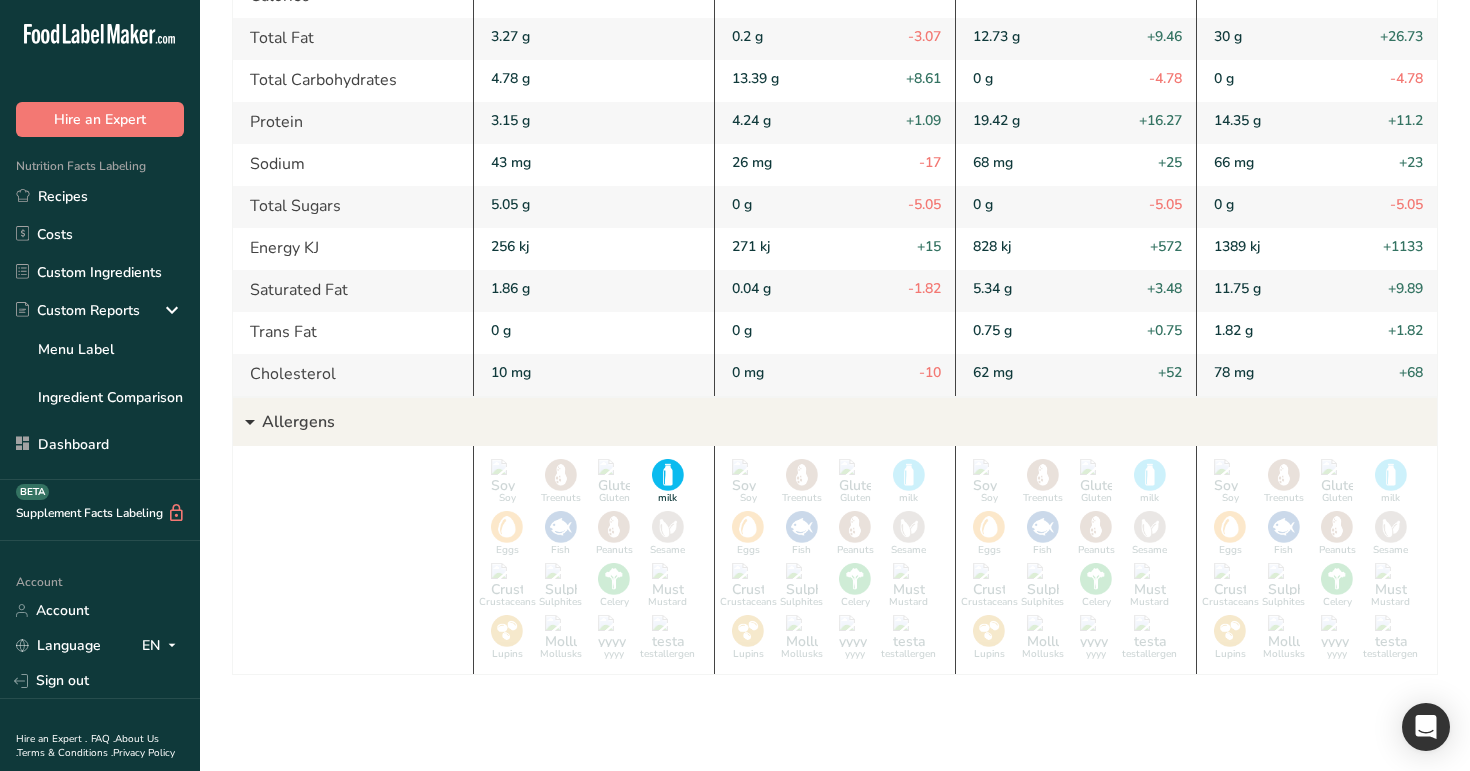 click at bounding box center [250, 422] 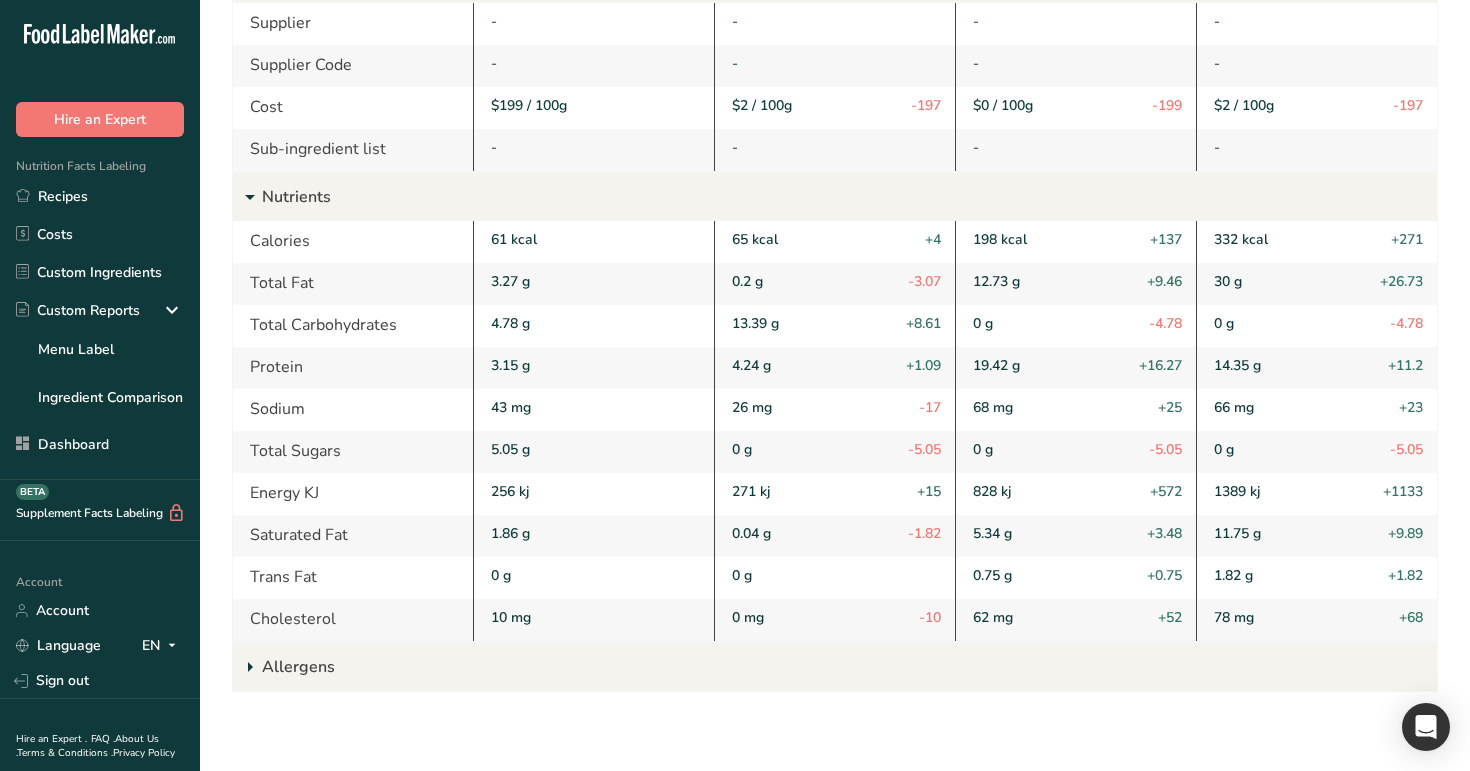 scroll, scrollTop: 381, scrollLeft: 0, axis: vertical 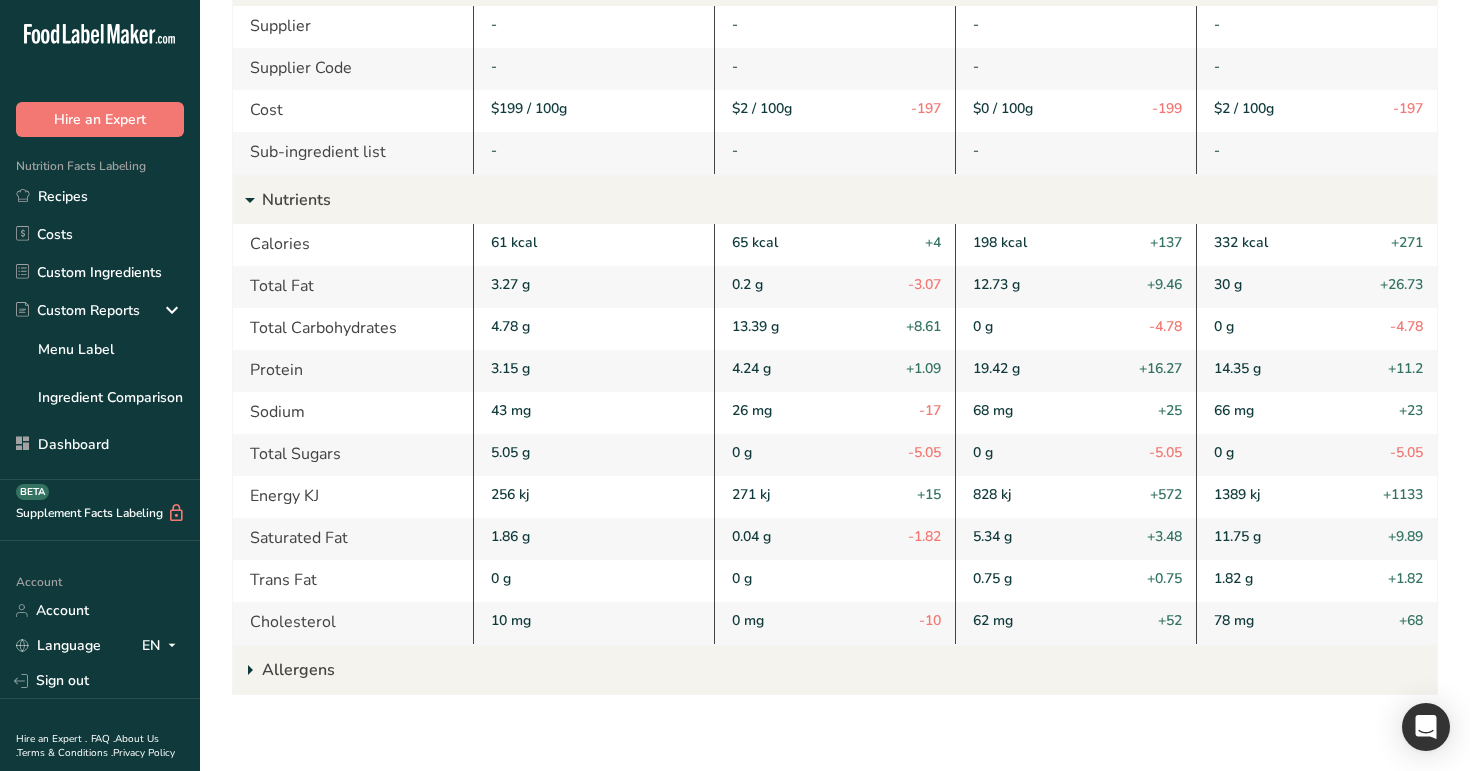 click on "Nutrients" at bounding box center [849, 200] 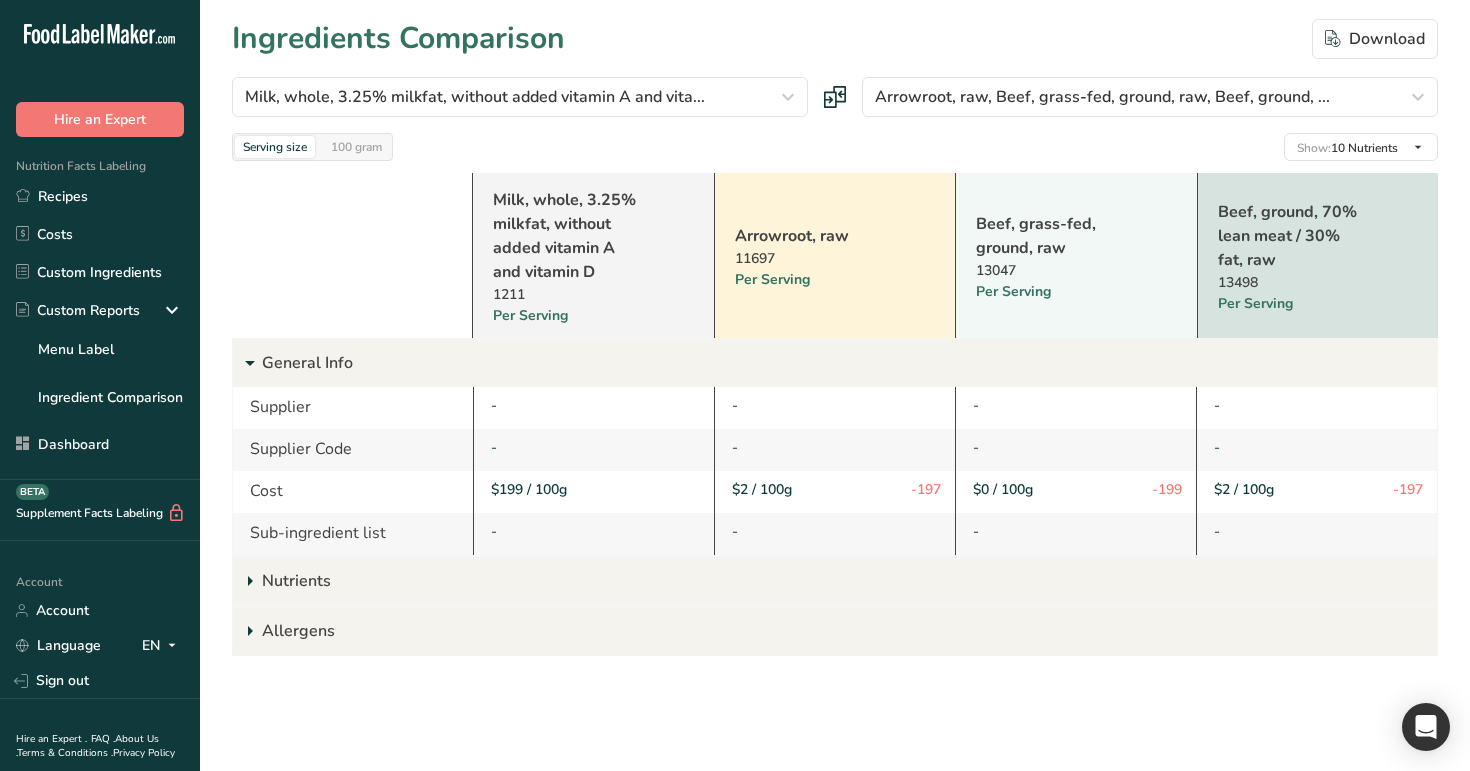 scroll, scrollTop: 0, scrollLeft: 0, axis: both 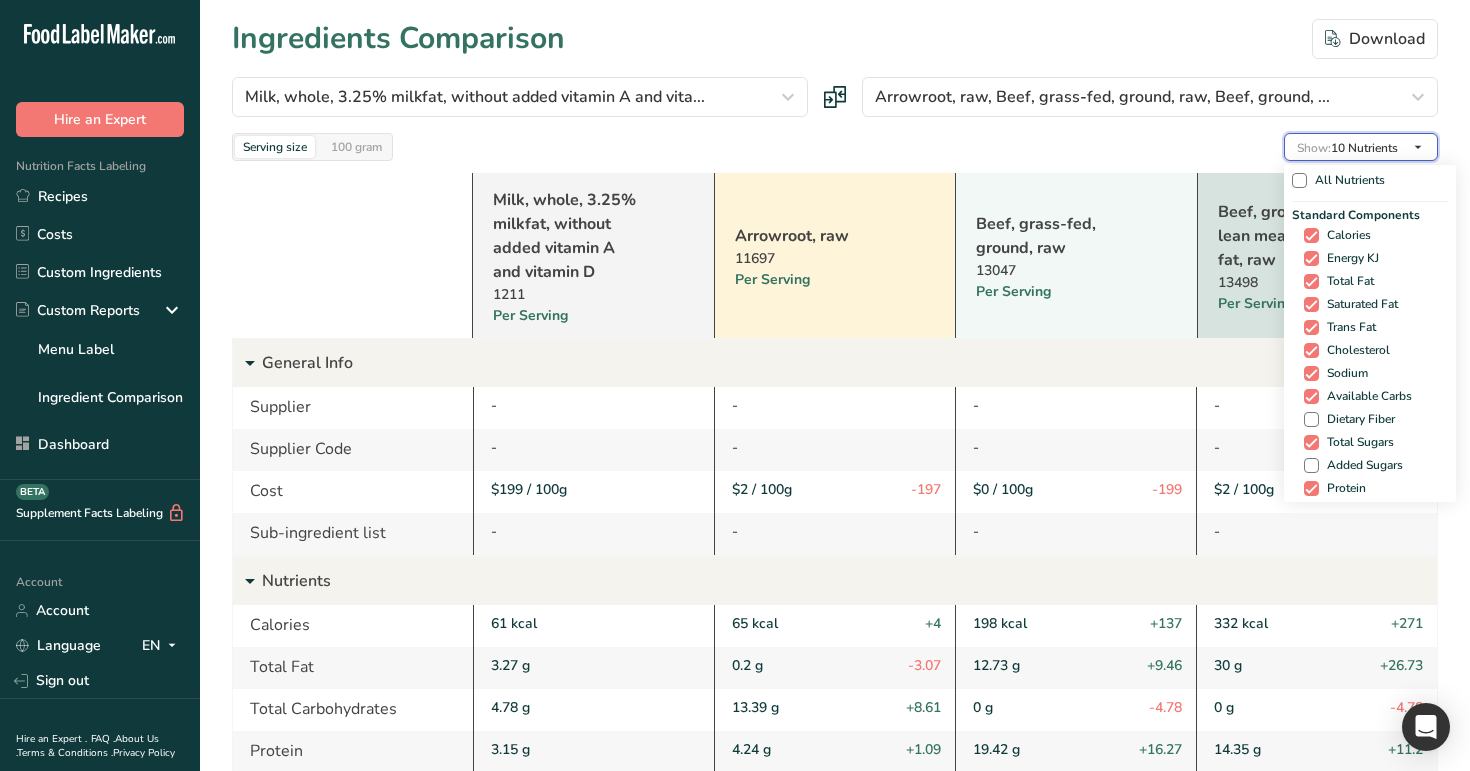 click on "Show:
10 Nutrients" at bounding box center (1361, 147) 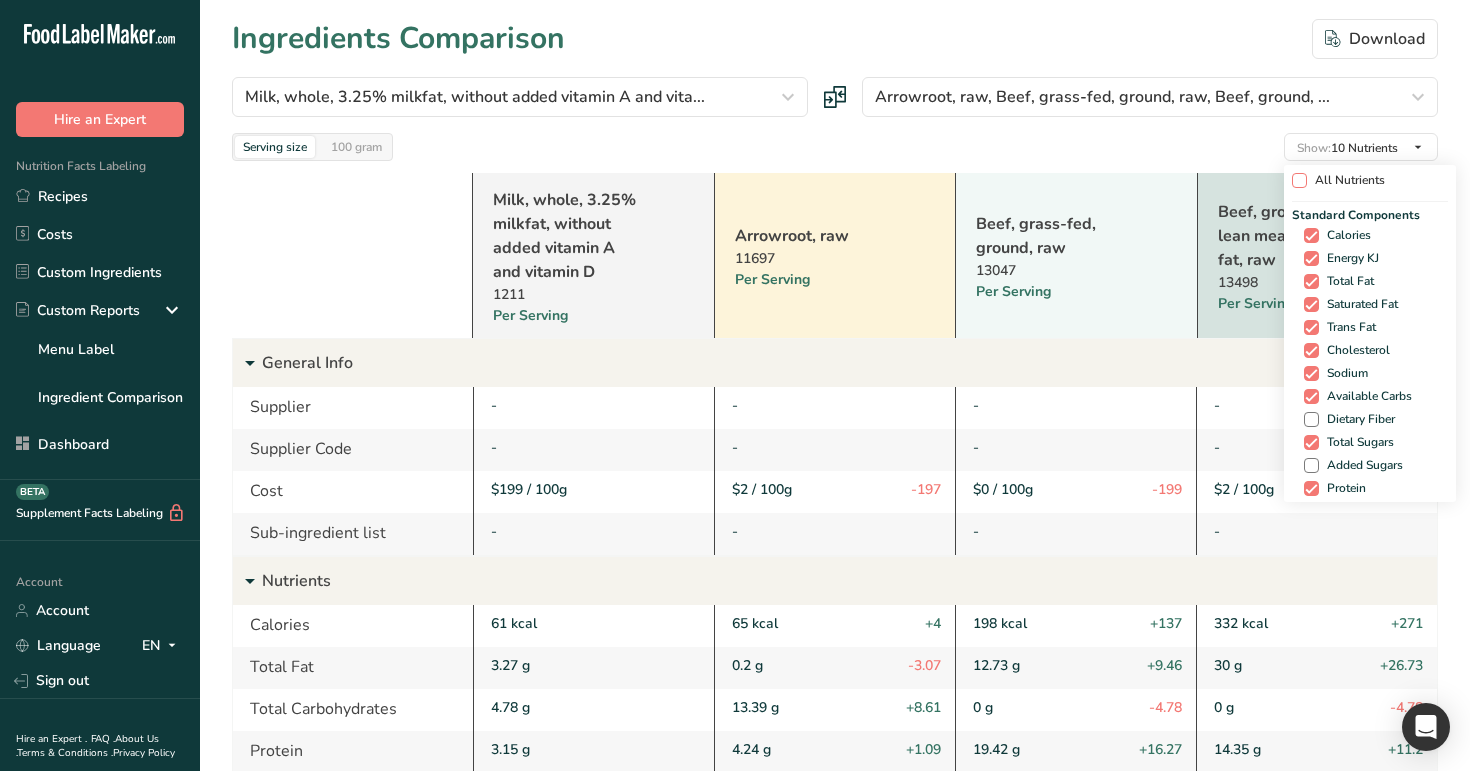 click on "All Nutrients" at bounding box center [1346, 180] 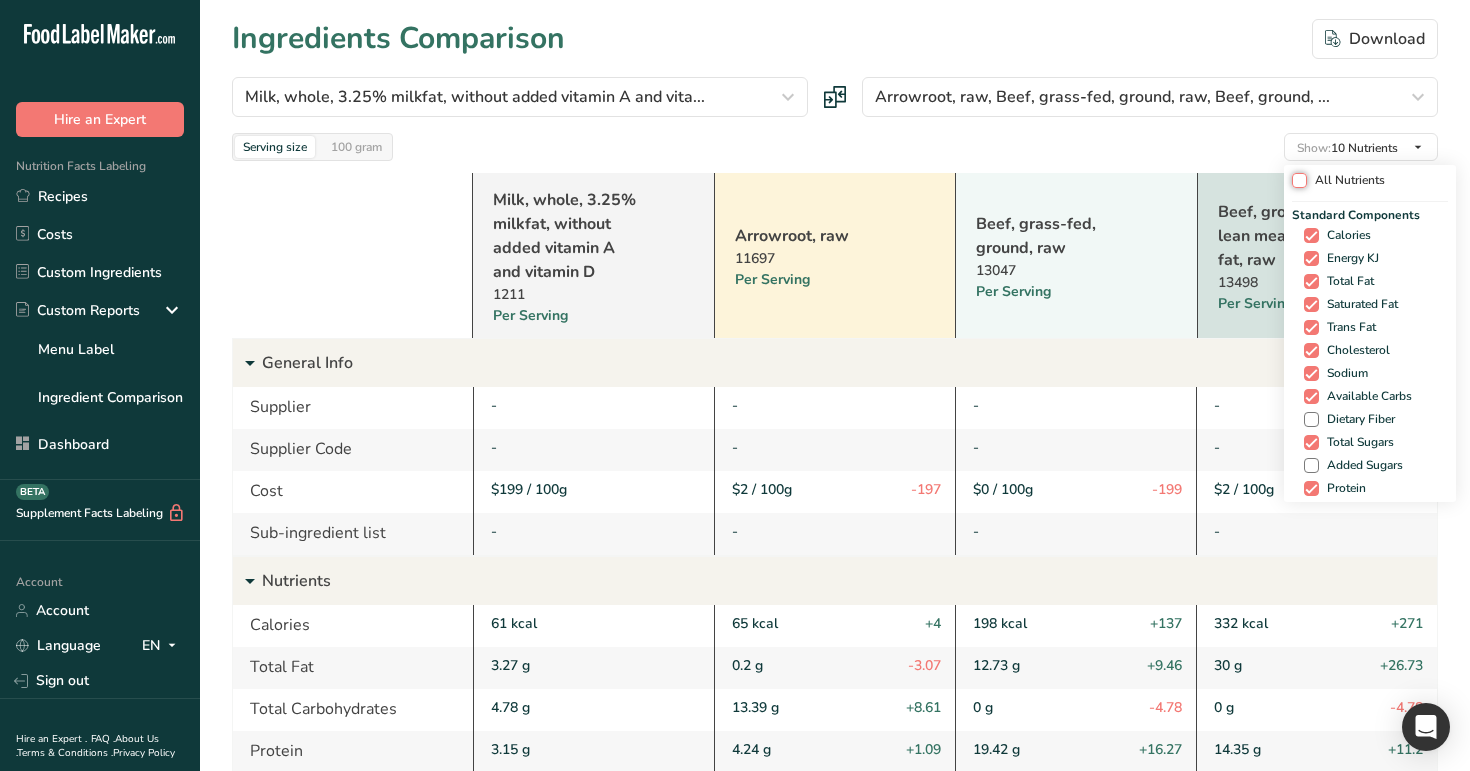 click on "All Nutrients" at bounding box center [1298, 180] 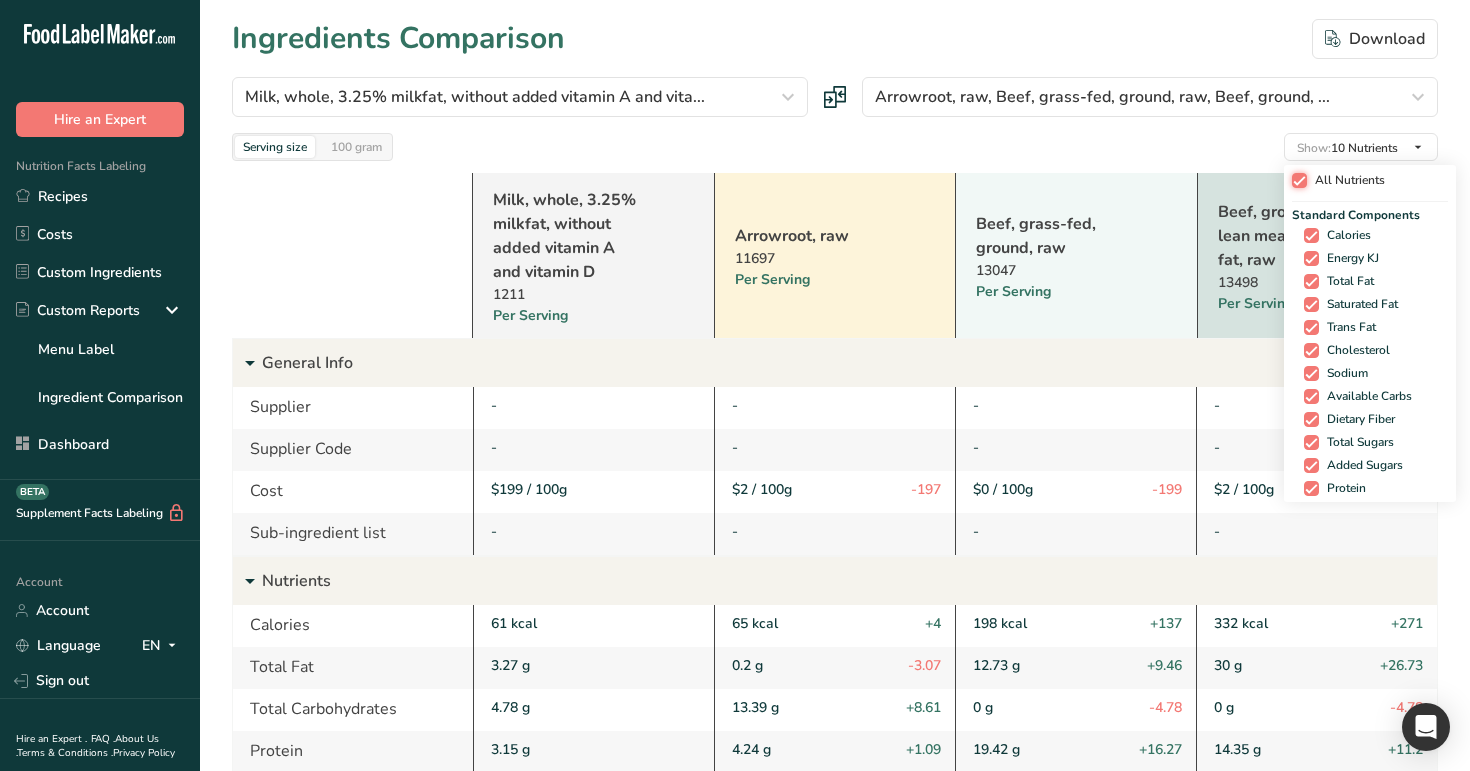 checkbox on "true" 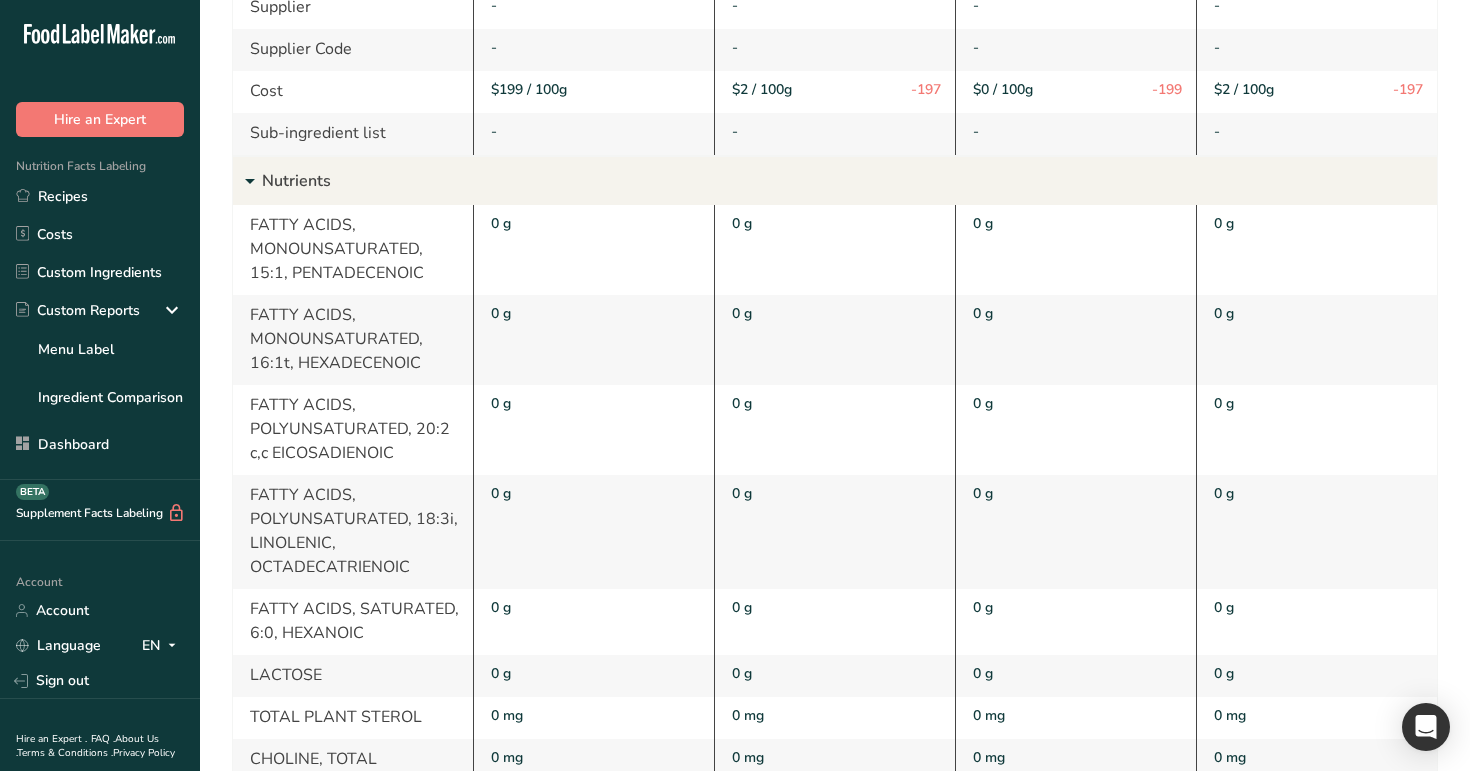 scroll, scrollTop: 0, scrollLeft: 0, axis: both 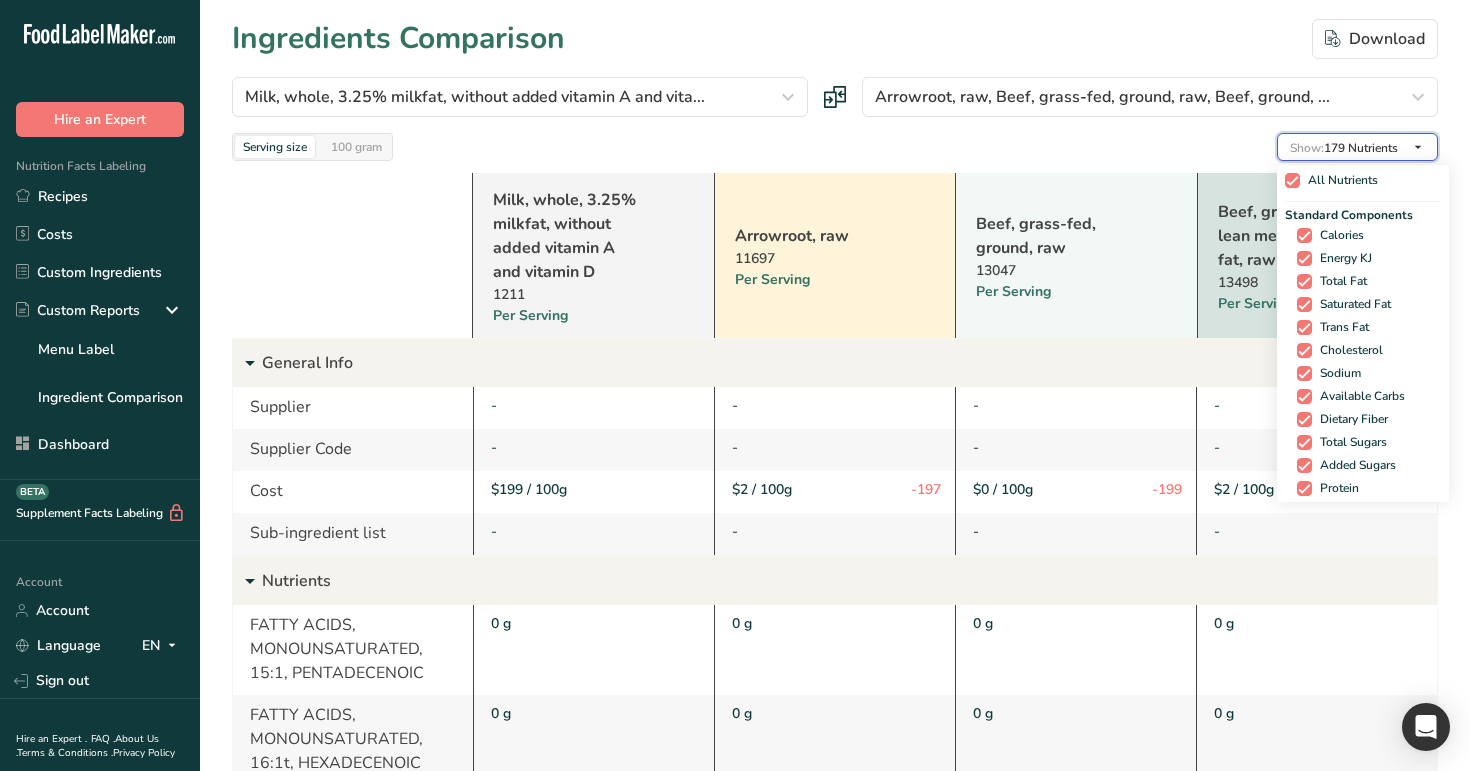 click on "Show:
179 Nutrients" at bounding box center [1344, 148] 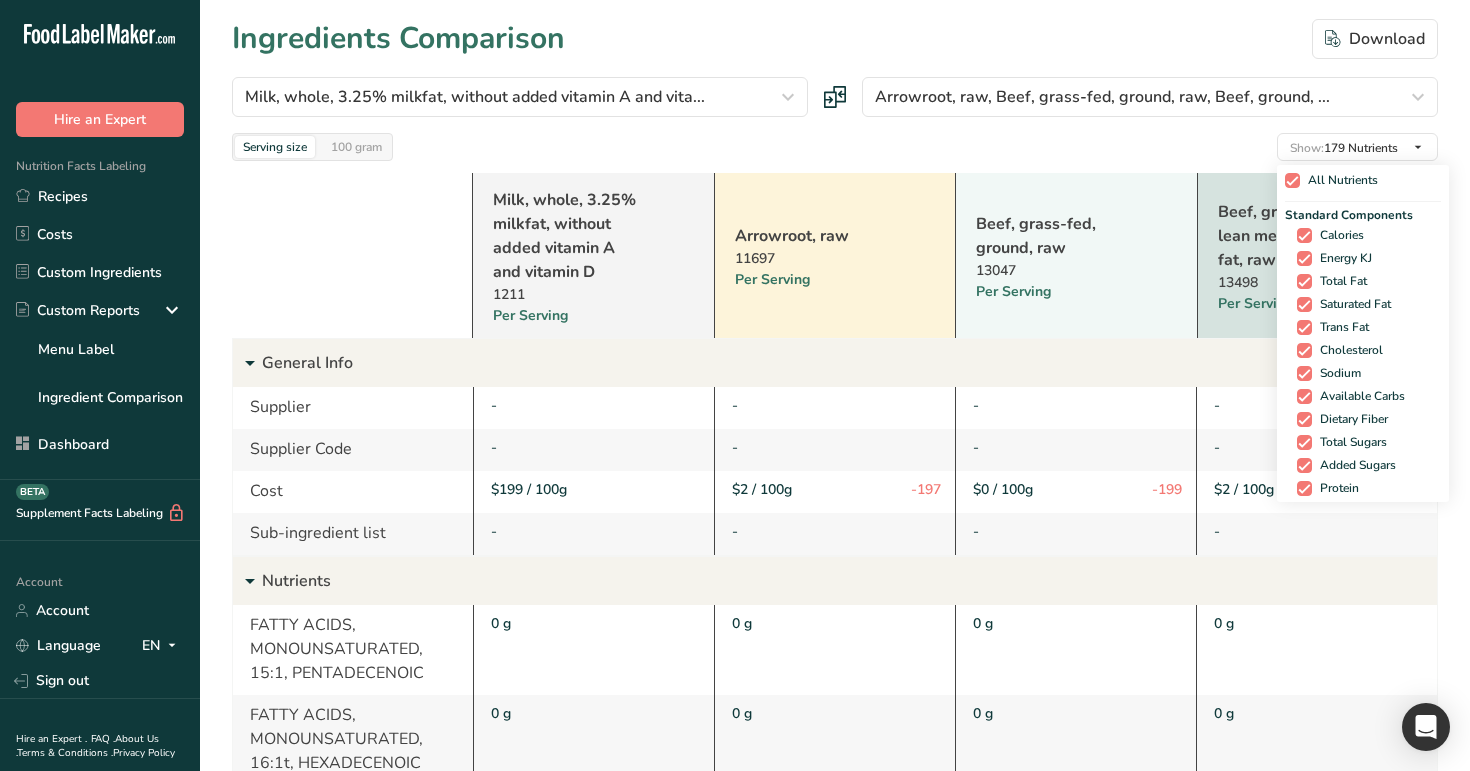 click on "All Nutrients" at bounding box center (1363, 183) 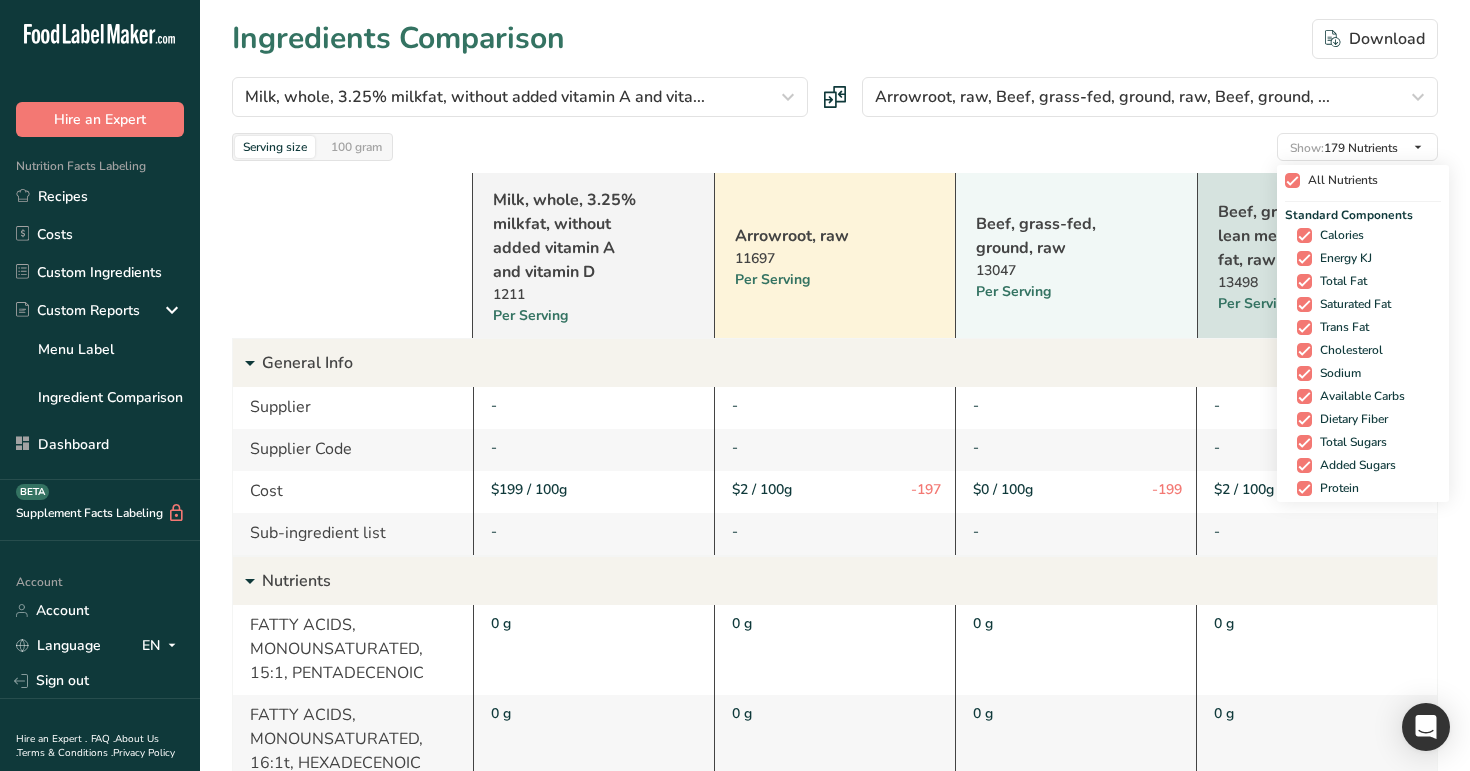 click at bounding box center [1292, 180] 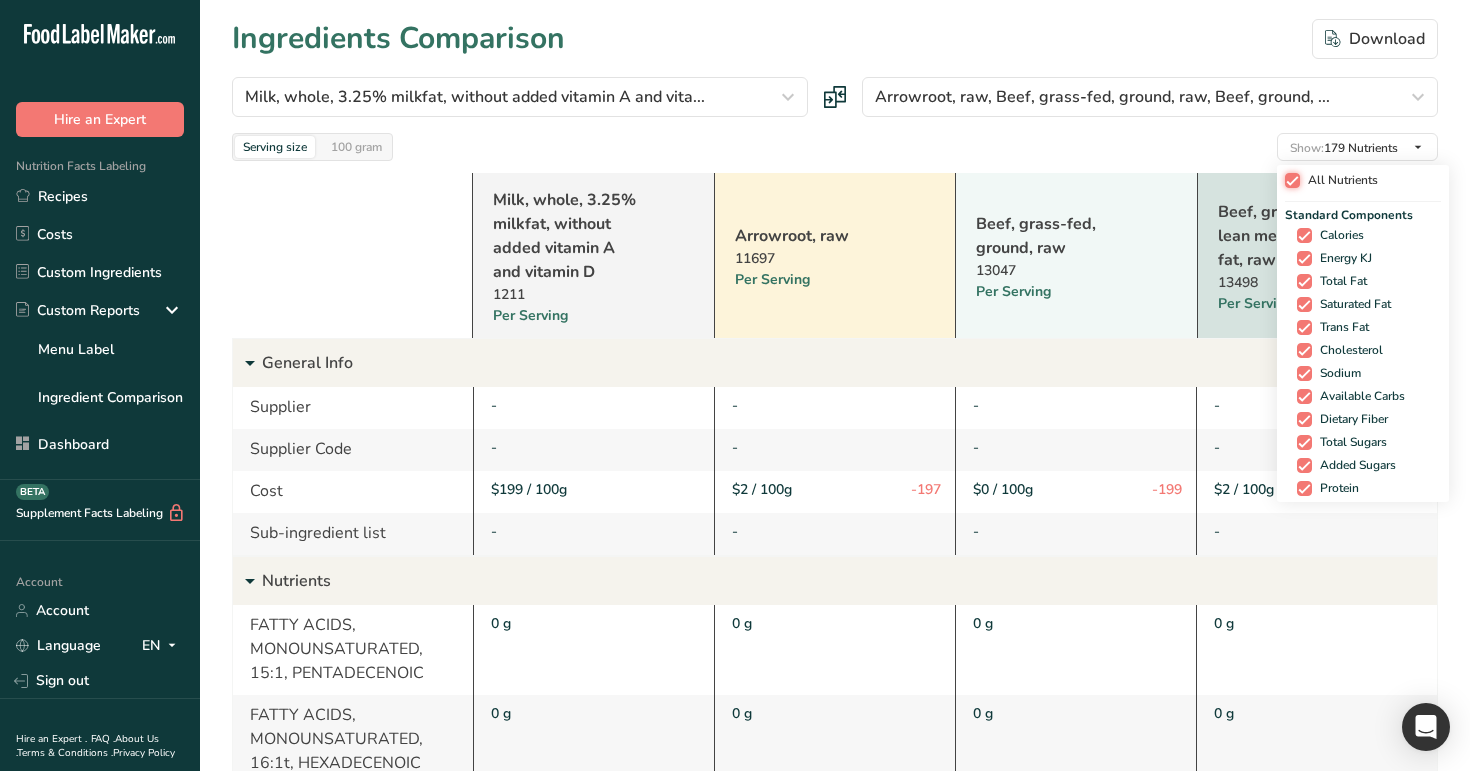 click on "All Nutrients" at bounding box center (1291, 180) 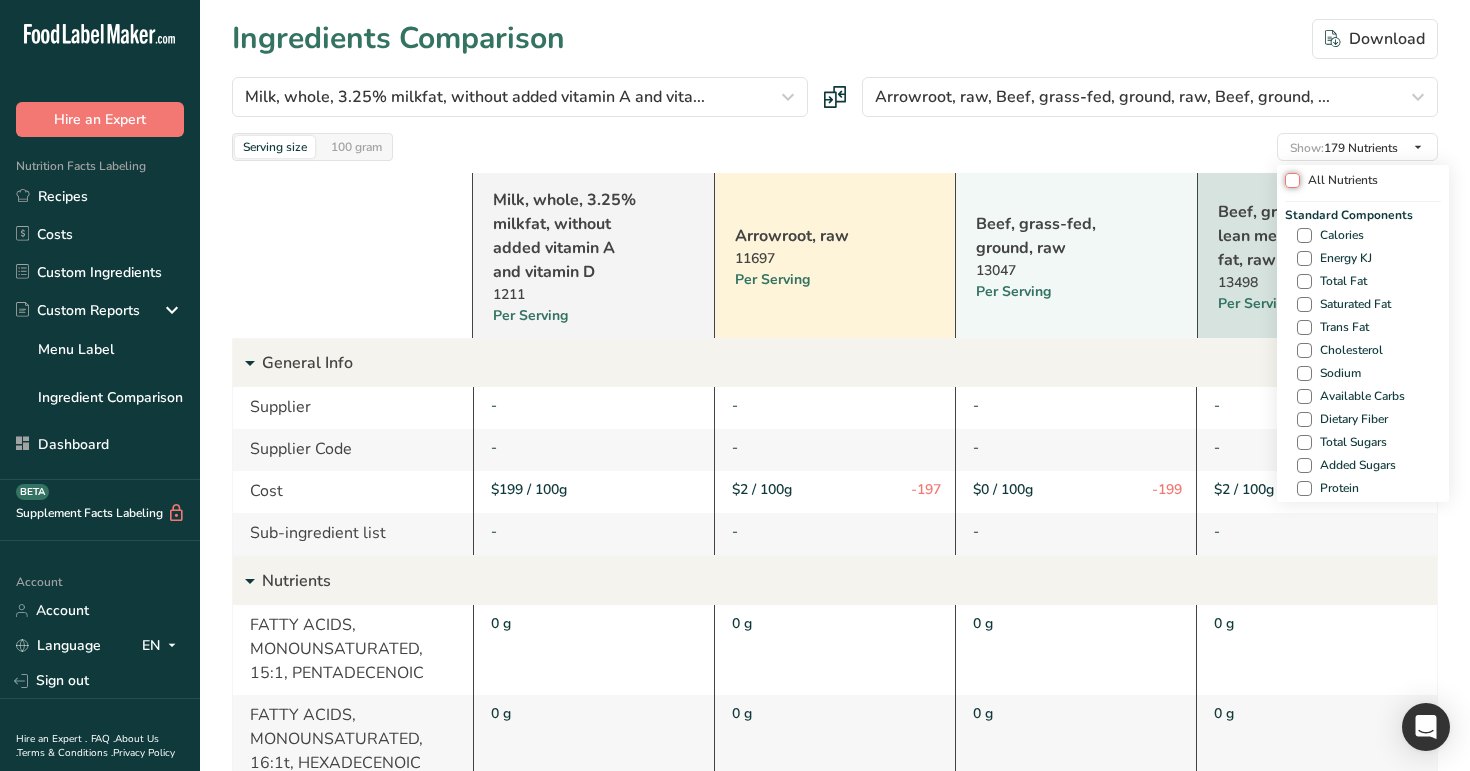 checkbox on "false" 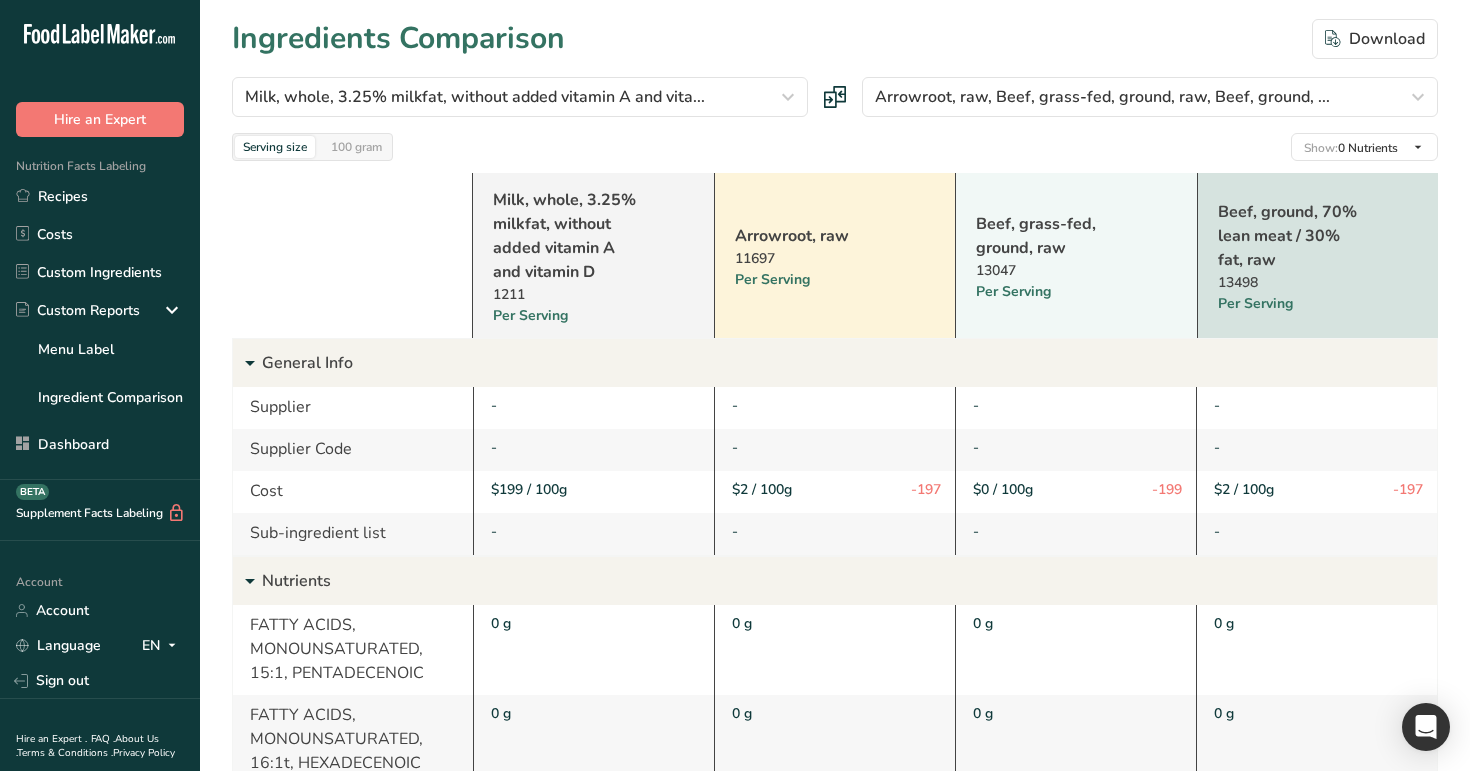 click on "Milk, whole, 3.25% milkfat, without added vitamin A and vita...
Almond flour
Milk, whole, 3.25% milkfat, without added vitamin A and vitamin D
Taro shoots, raw
Taro leaves, raw
Sweet potato, cooked, baked in skin, flesh, without salt
Sweet potato, raw, unprepared (Includes foods for USDA's Food Distribution Program)
Squash, winter, hubbard, raw
Squash, winter, acorn, raw
Squash, summer, crookneck and straightneck, raw
Spinach, cooked, boiled, drained, without salt
Spinach, raw
Seaweed, kelp, raw
Rutabagas, raw
Radishes, oriental, cooked, boiled, drained, without salt
Radishes, oriental, raw" at bounding box center (835, 119) 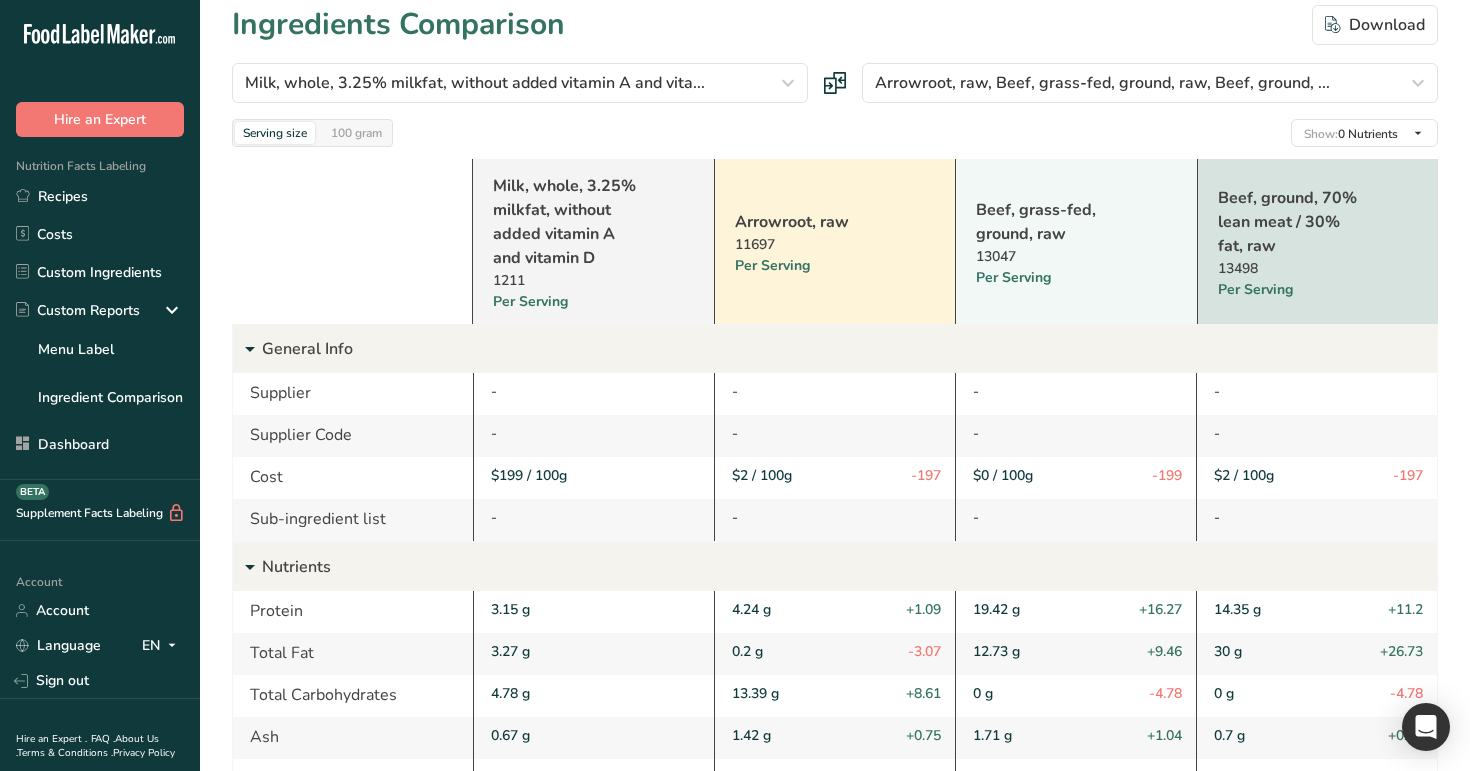 scroll, scrollTop: 0, scrollLeft: 0, axis: both 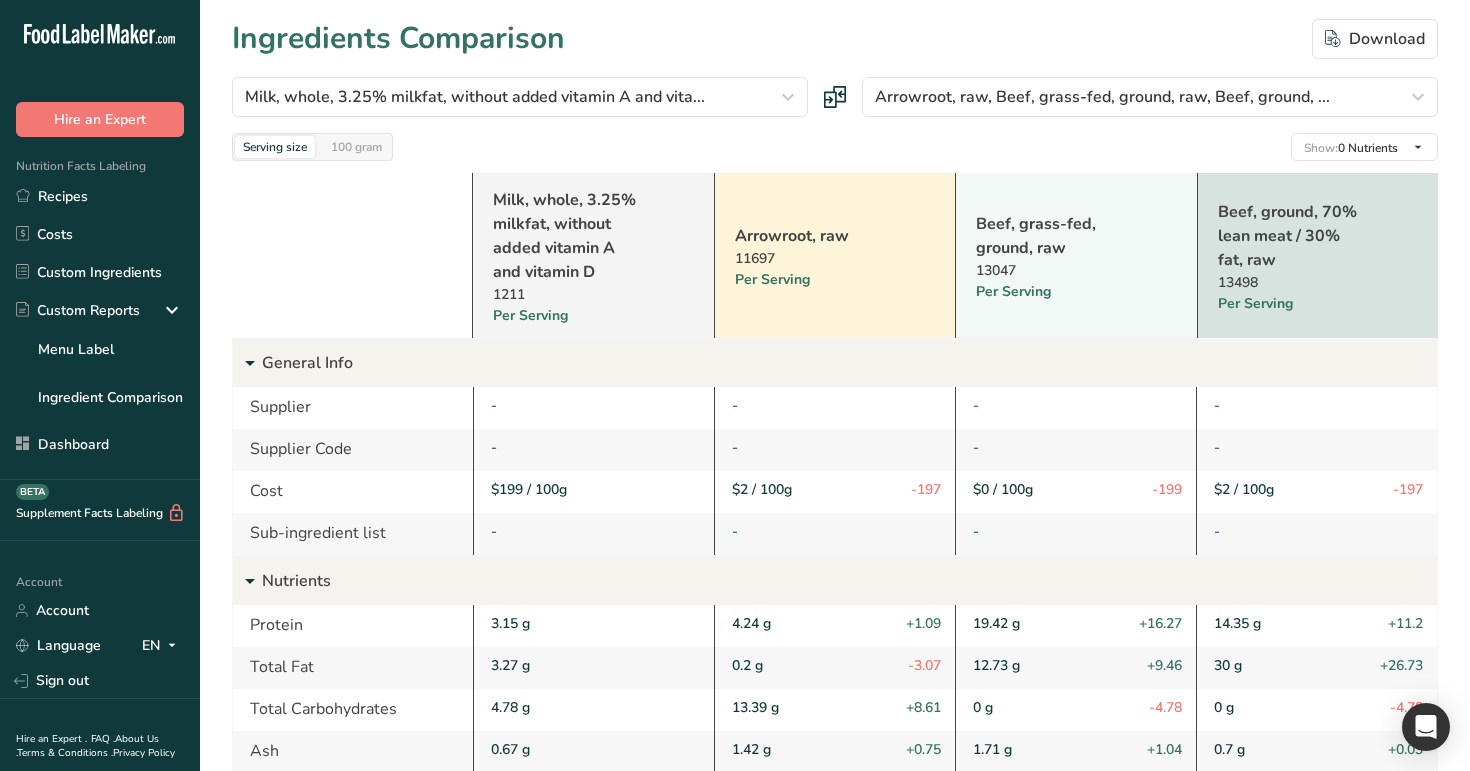 click on "Serving size
100 gram
Show:
0 Nutrients
All Nutrients
Standard Components
Calories
Energy KJ
Total Fat
Saturated Fat
Trans Fat
Cholesterol
Sodium
Available Carbs
Dietary Fiber
Total Sugars
Added Sugars
Protein
Vitamins
Vitamin D
Vitamin A, RAE
Vitamin C
Vitamin E
Vitamin K
Thiamin (B1)
Riboflavin (B2)
Niacin (B3)
Vitamin B6
Folate DFE
(Folic Acid)
Vitamin B12" at bounding box center (835, 147) 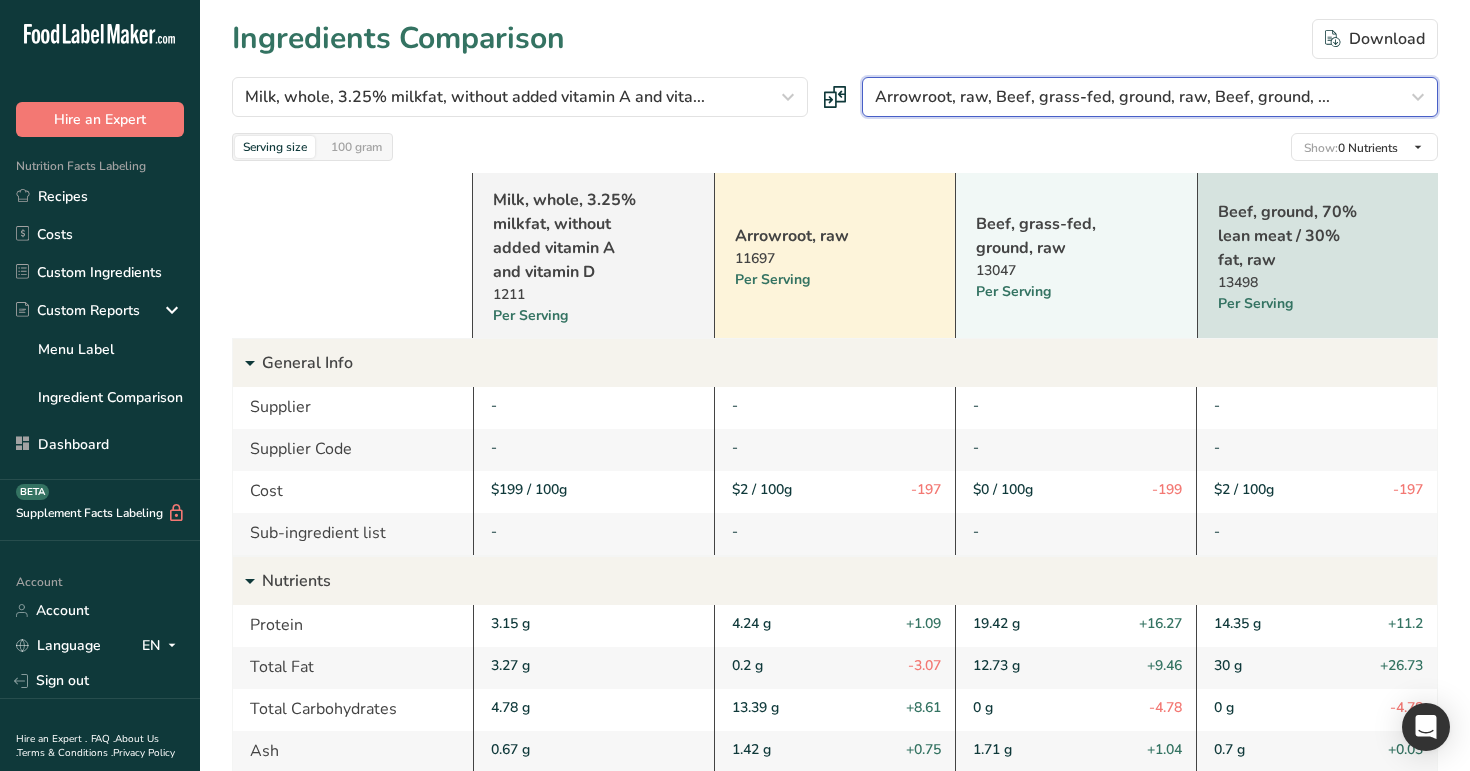 click on "Arrowroot, raw, Beef, grass-fed, ground, raw, Beef, ground, ..." at bounding box center (1102, 97) 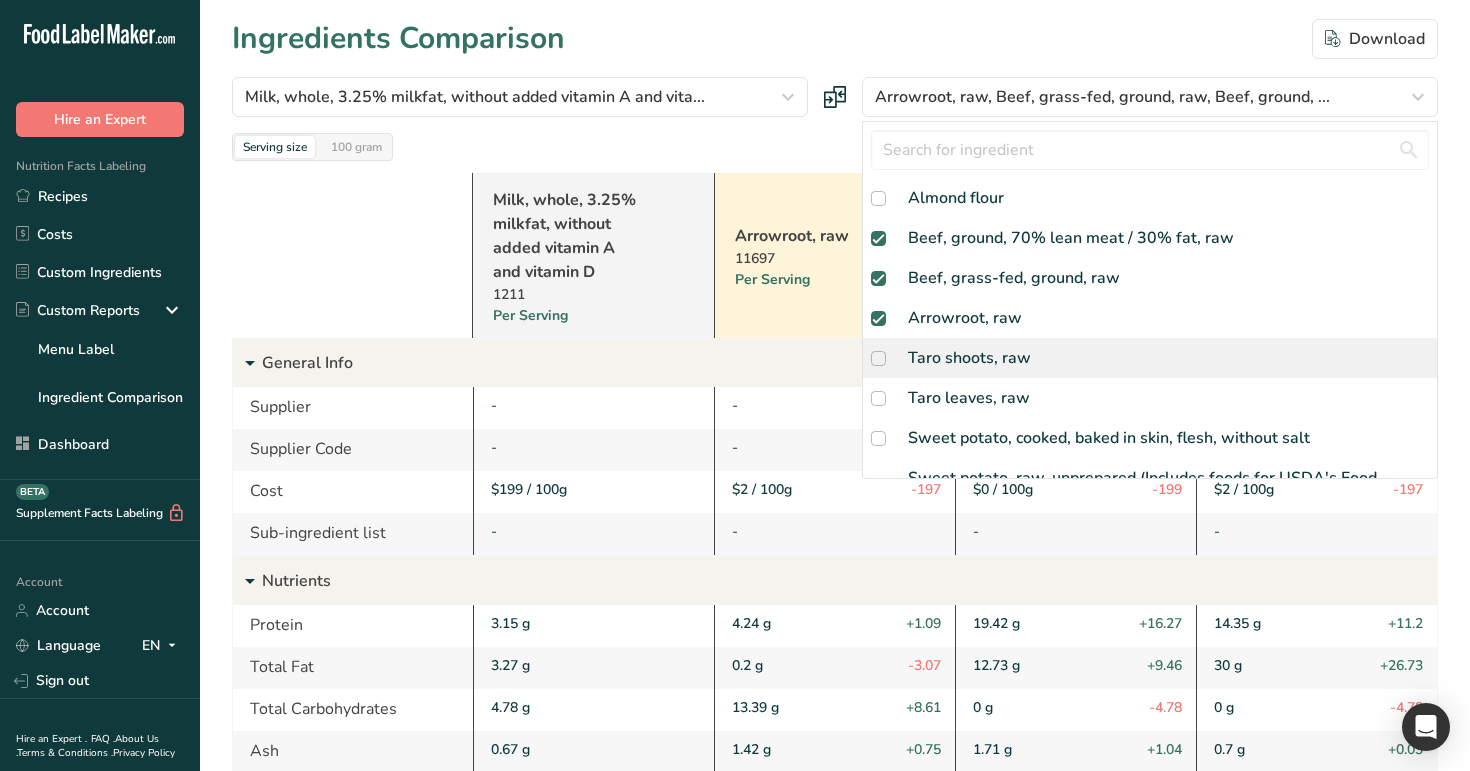 click on "Taro shoots, raw" at bounding box center [1150, 358] 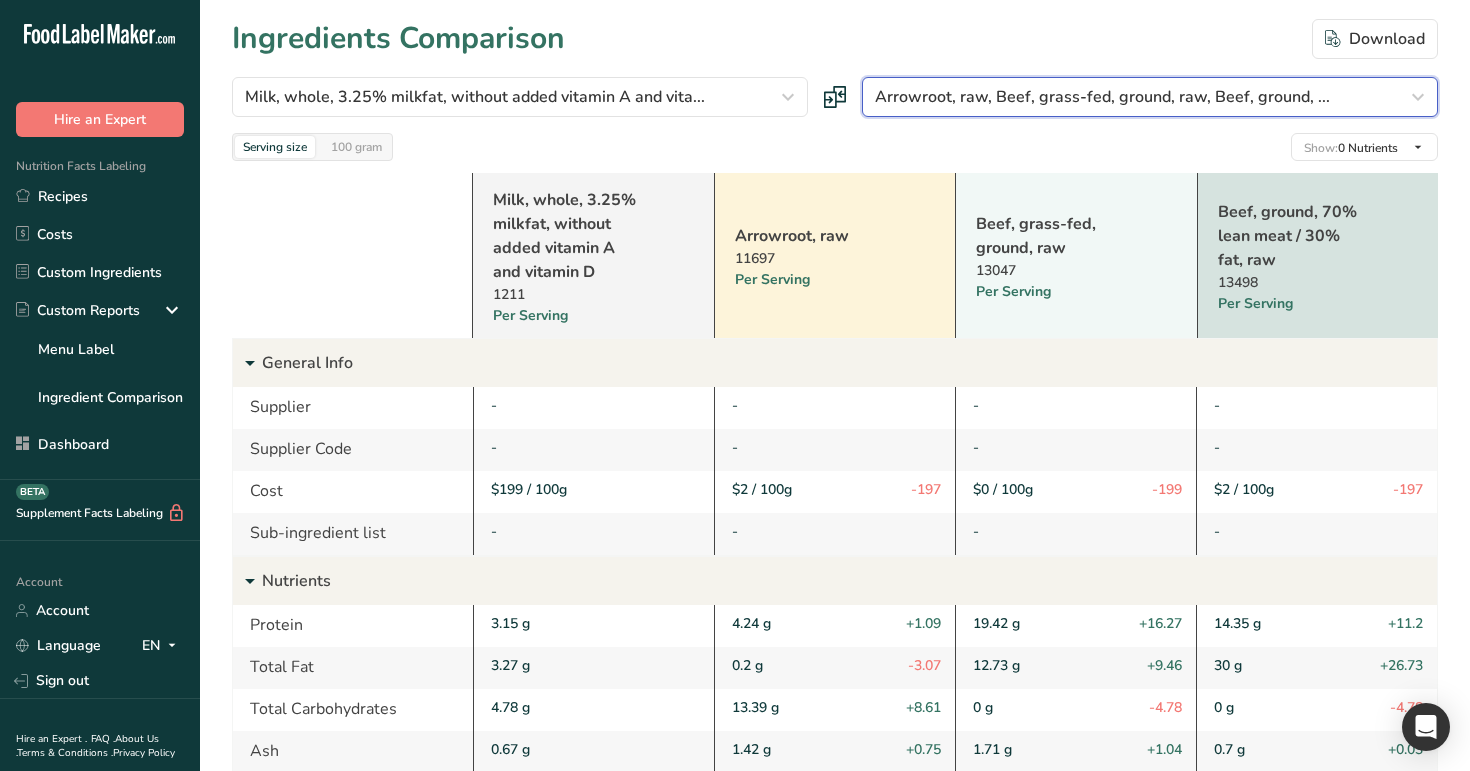 click on "Arrowroot, raw, Beef, grass-fed, ground, raw, Beef, ground, ..." at bounding box center [1102, 97] 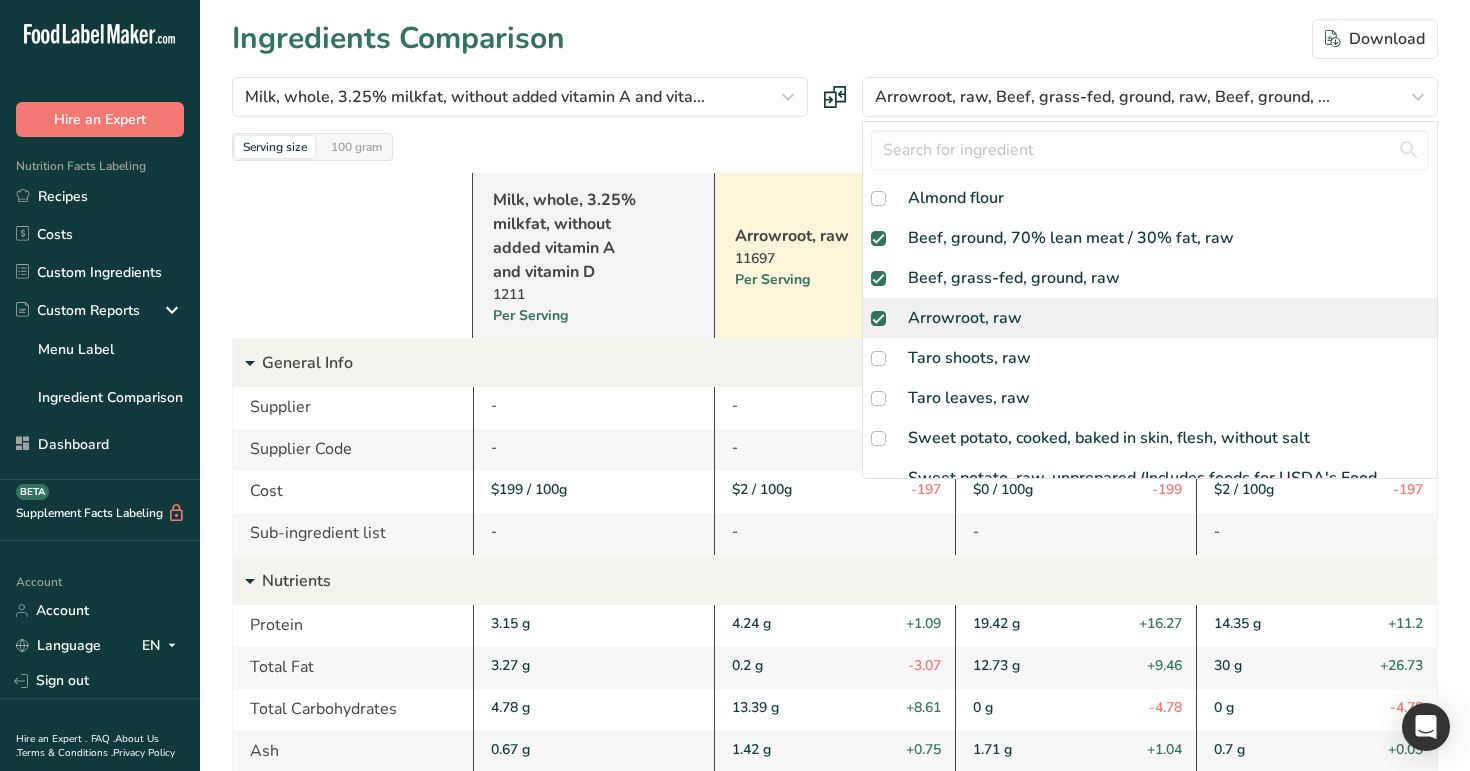 click on "Arrowroot, raw" at bounding box center [965, 318] 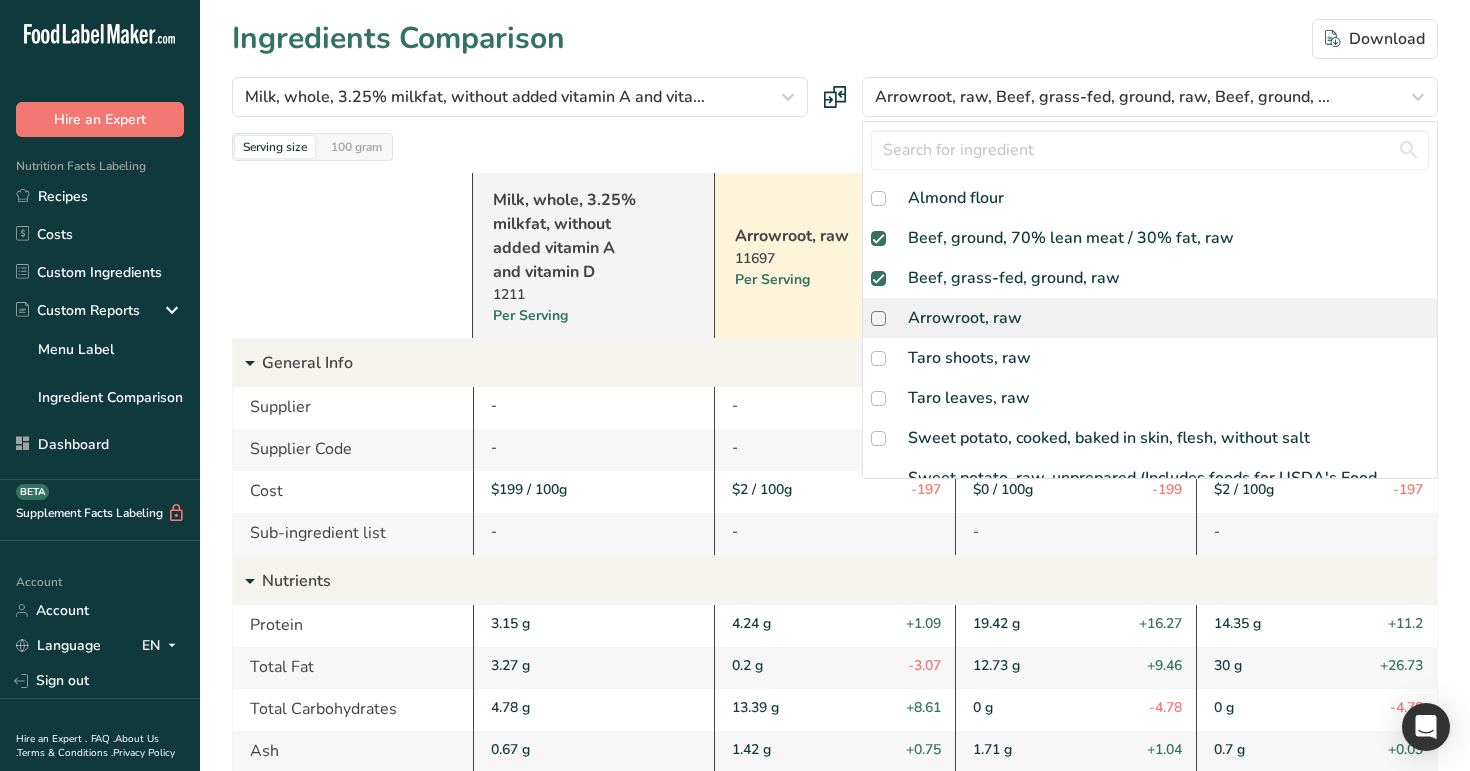 checkbox on "false" 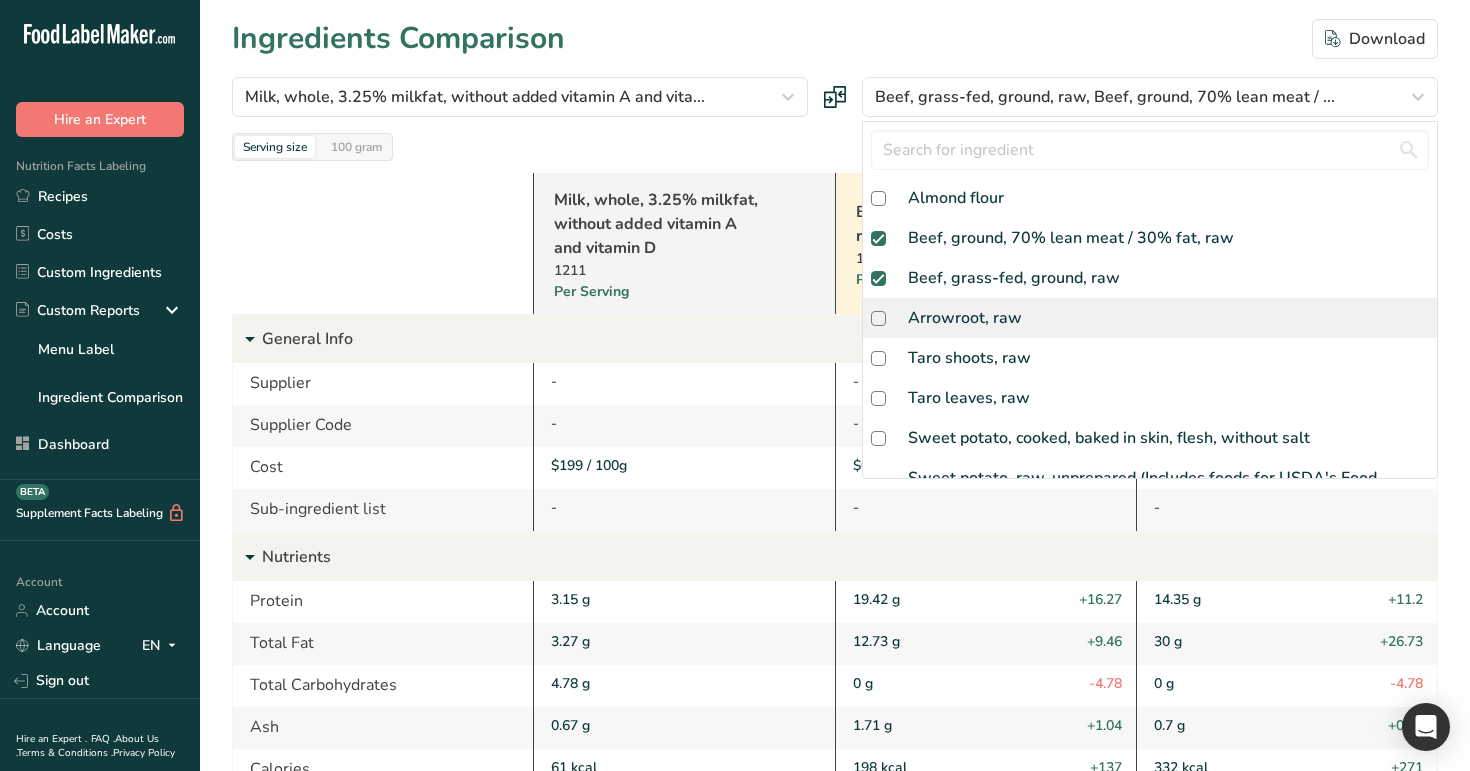click at bounding box center (0, 0) 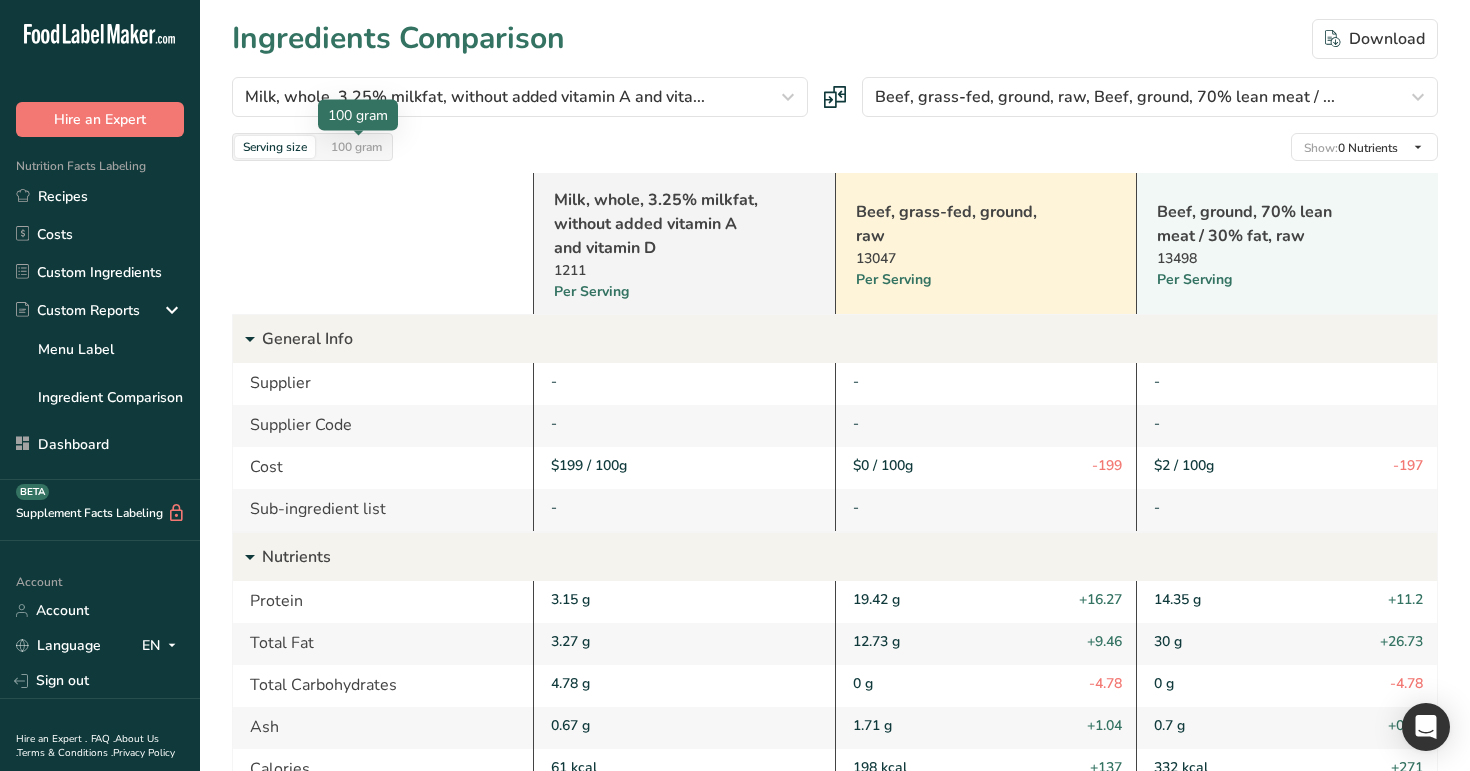 click on "100 gram" at bounding box center (356, 147) 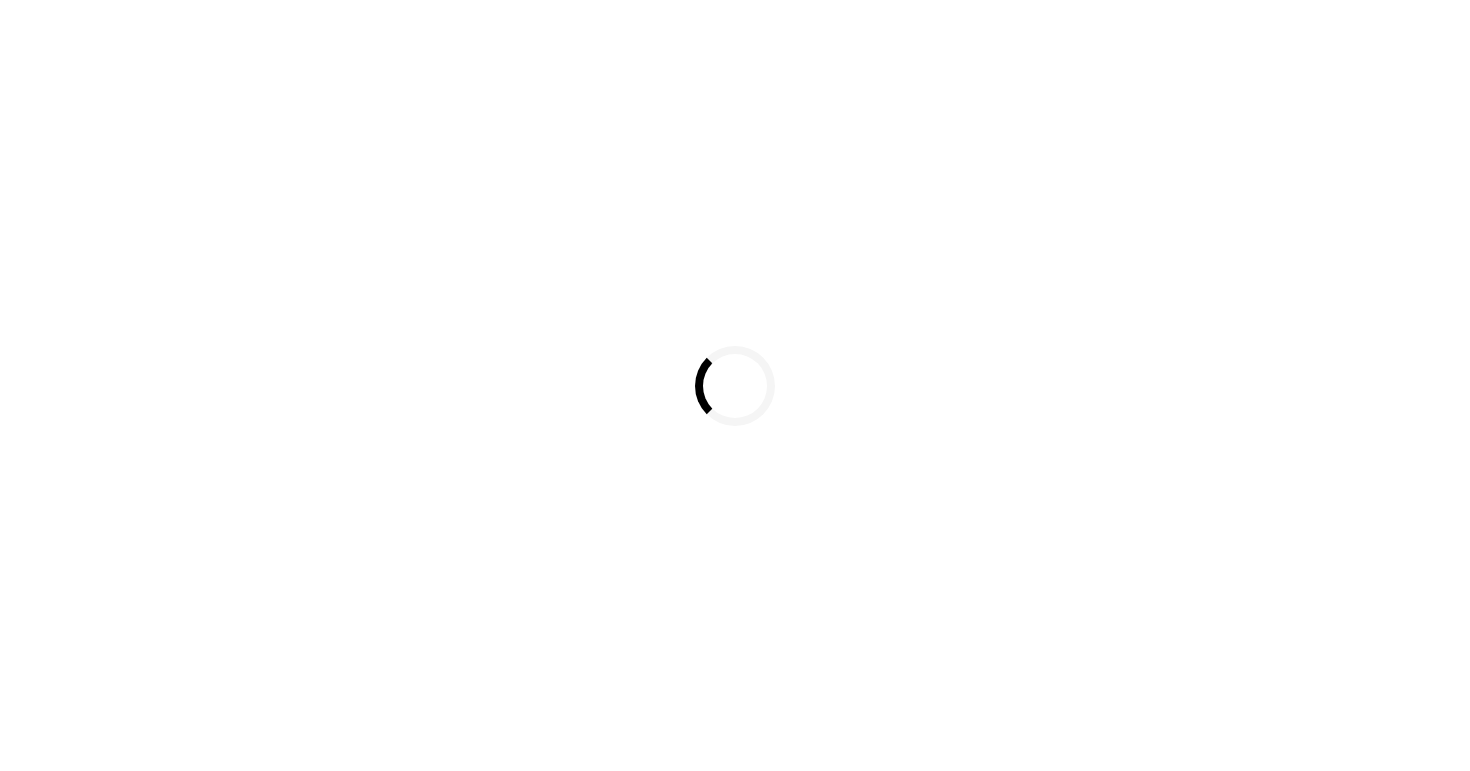 scroll, scrollTop: 0, scrollLeft: 0, axis: both 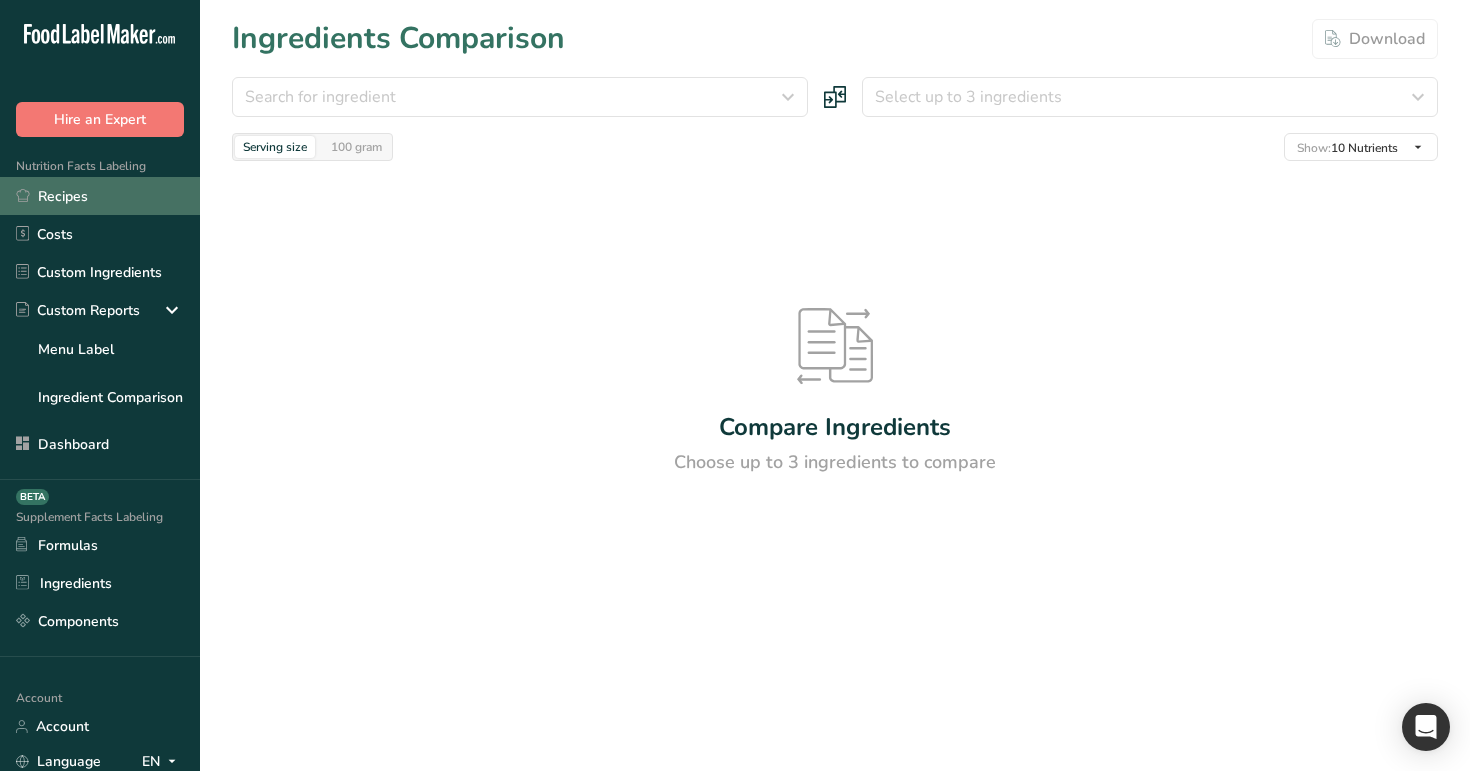 click on "Recipes" at bounding box center [100, 196] 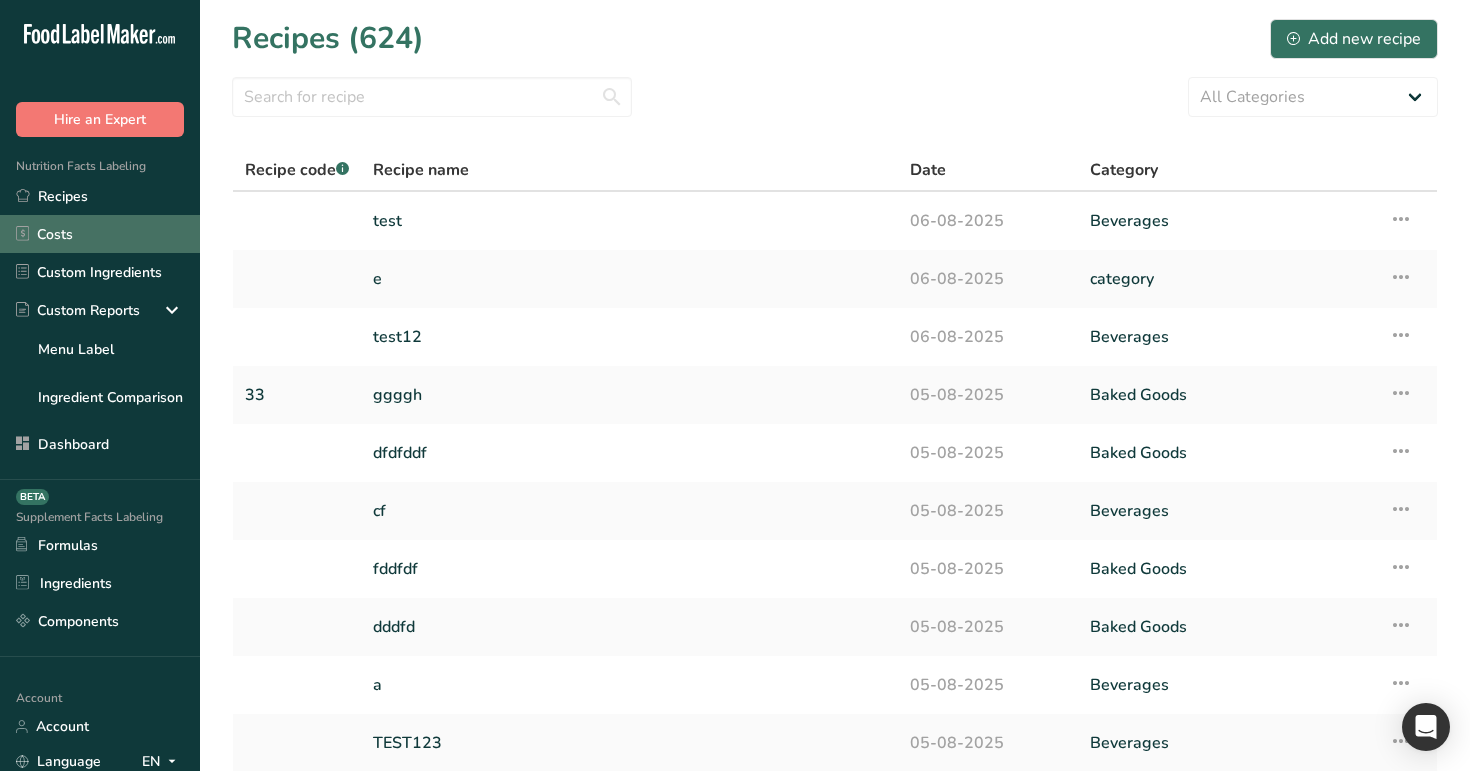 click on "Costs" at bounding box center (100, 234) 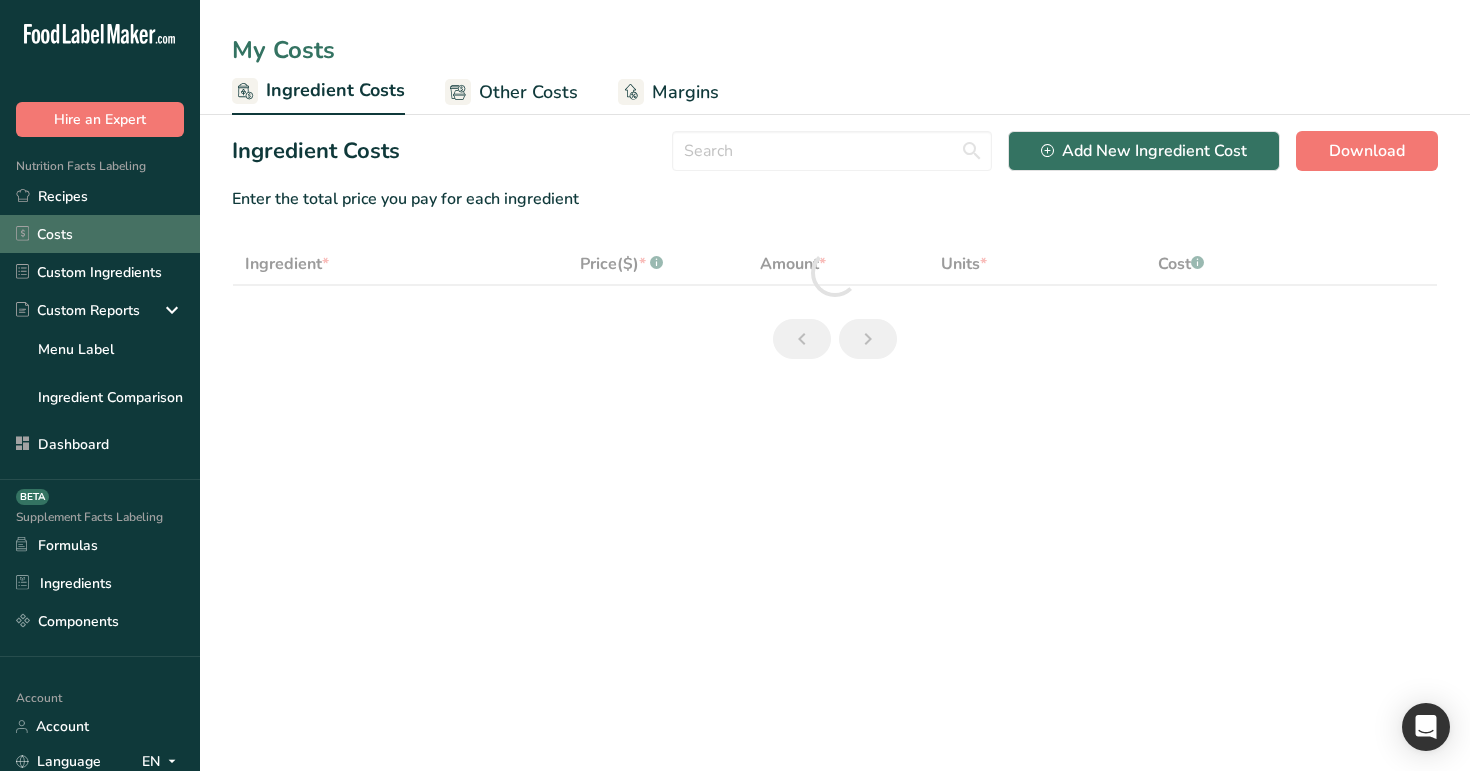 select 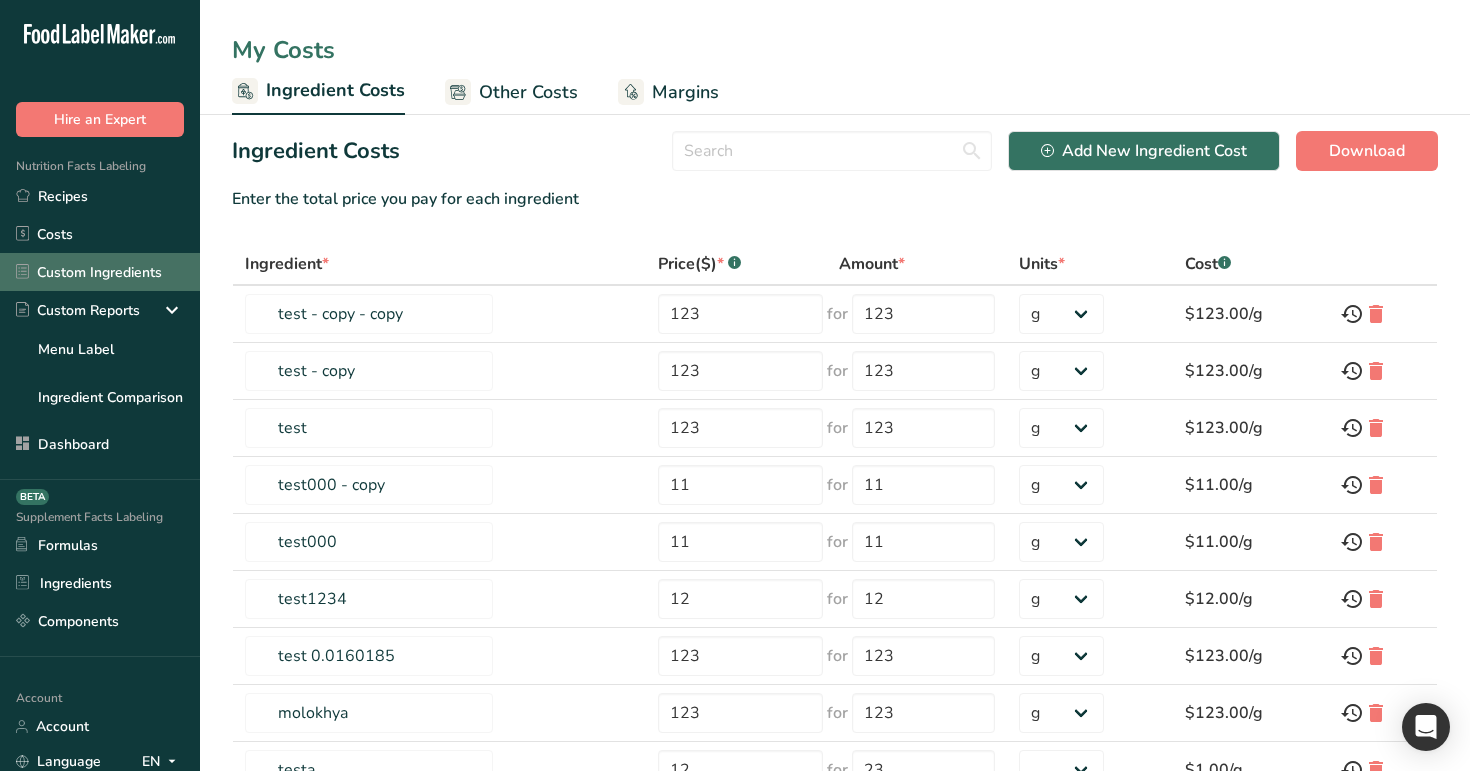 click on "Custom Ingredients" at bounding box center (100, 272) 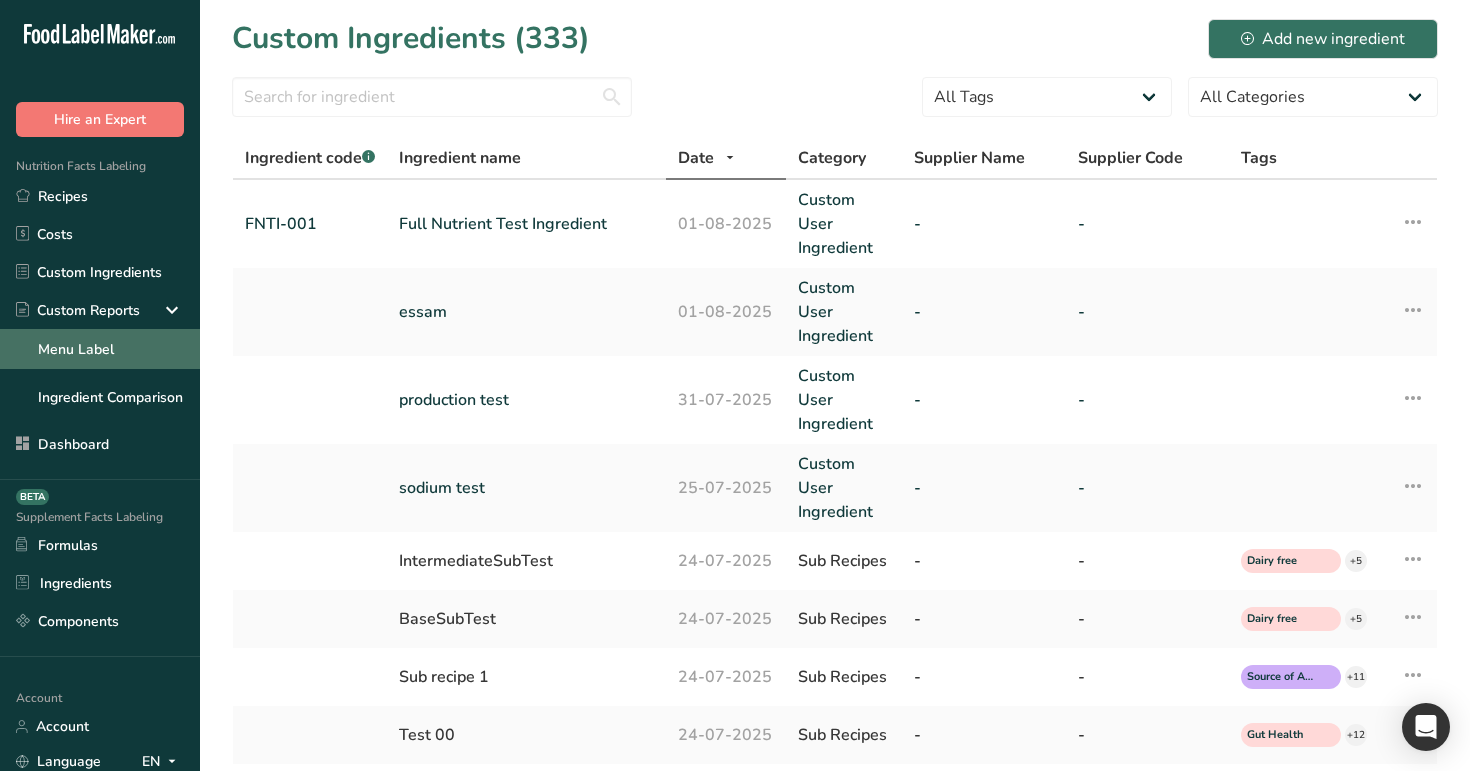 click on "Menu Label" at bounding box center (100, 349) 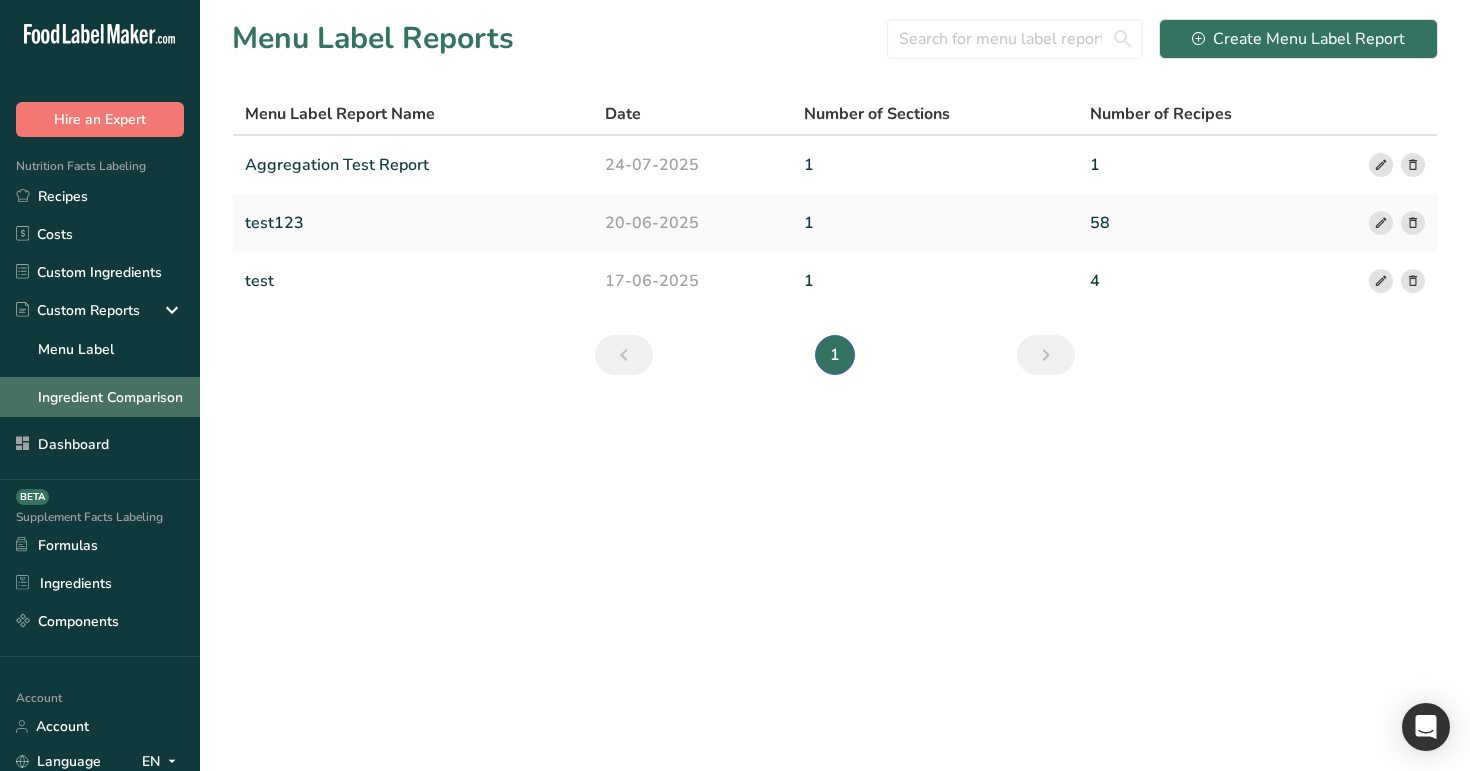 click on "Ingredient Comparison" at bounding box center [100, 397] 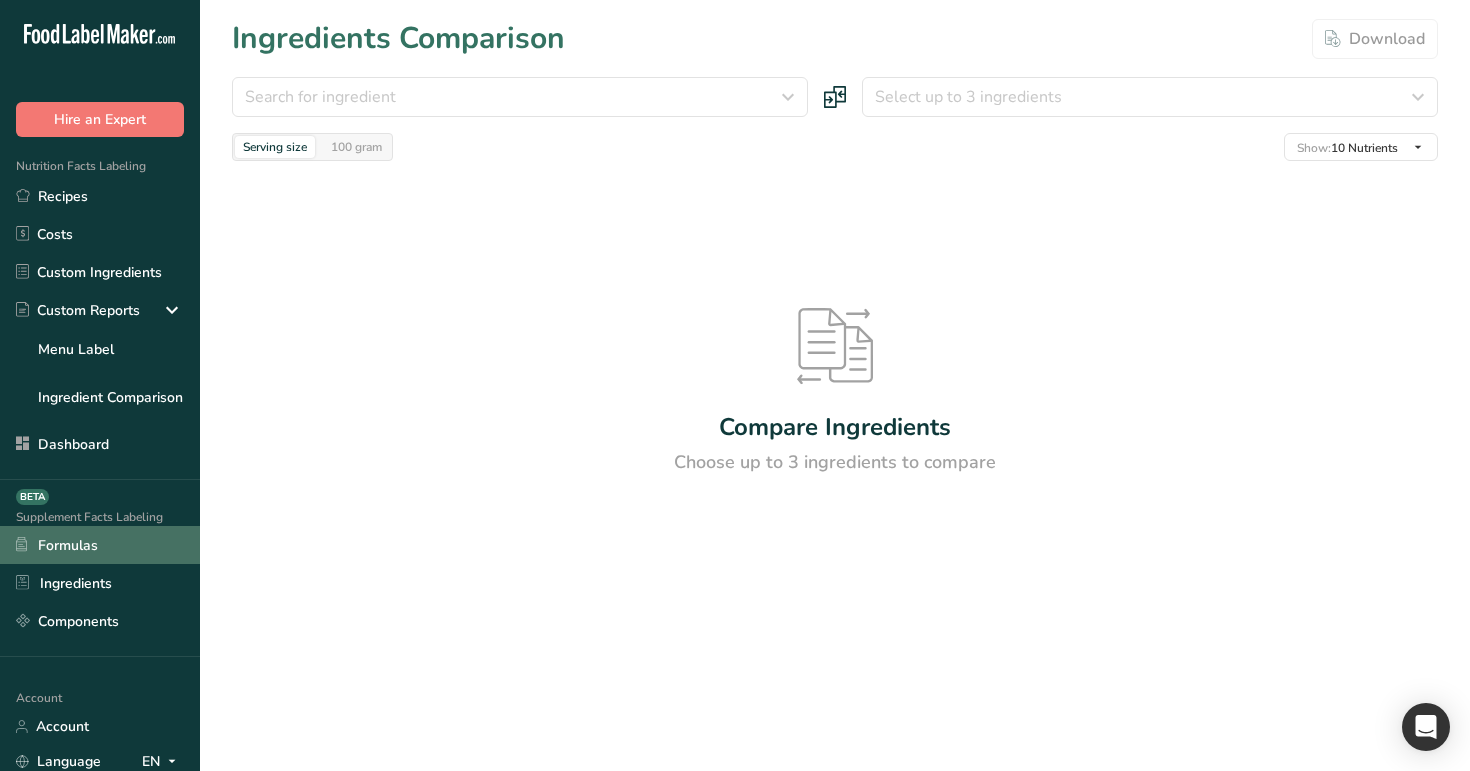 click on "Formulas" at bounding box center (100, 545) 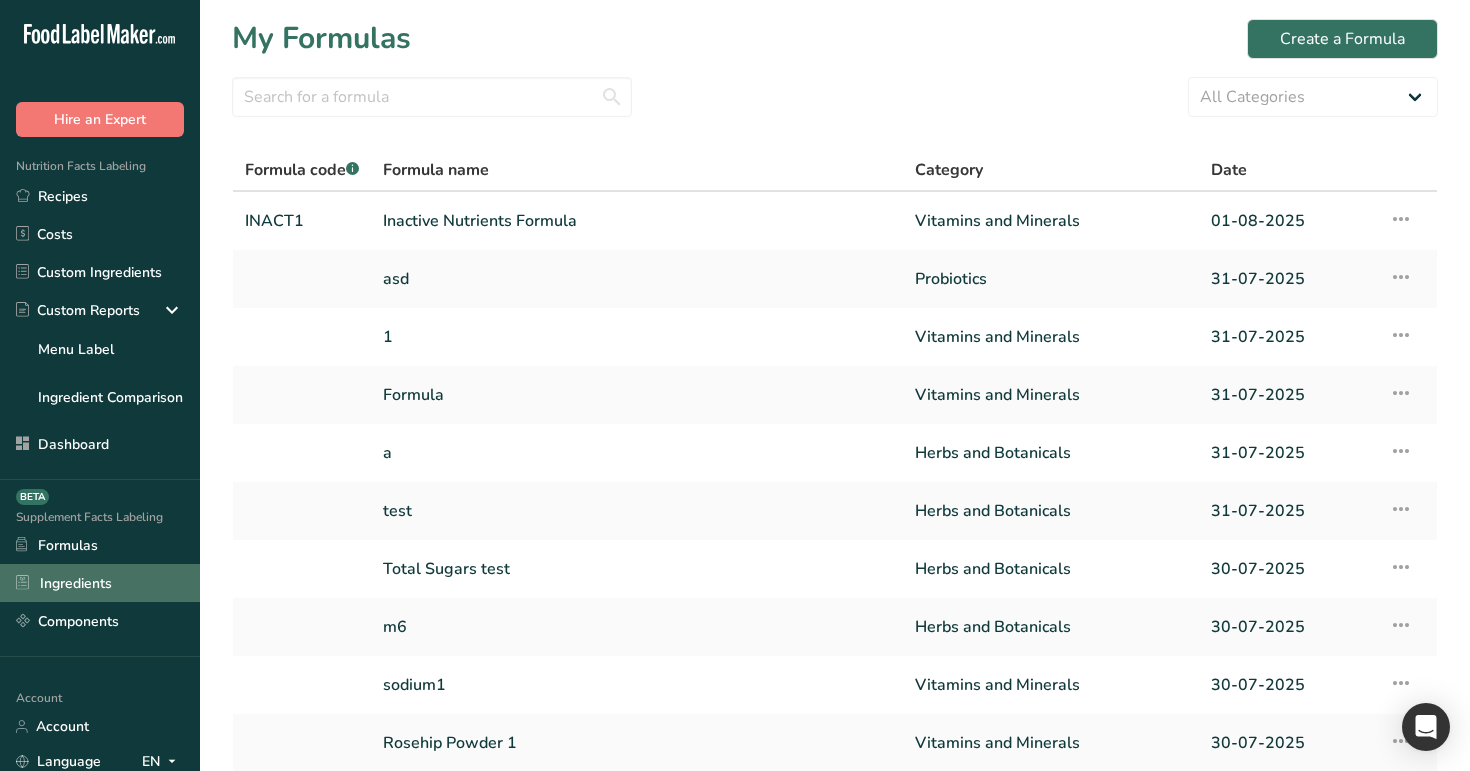 click on "Ingredients" at bounding box center (100, 583) 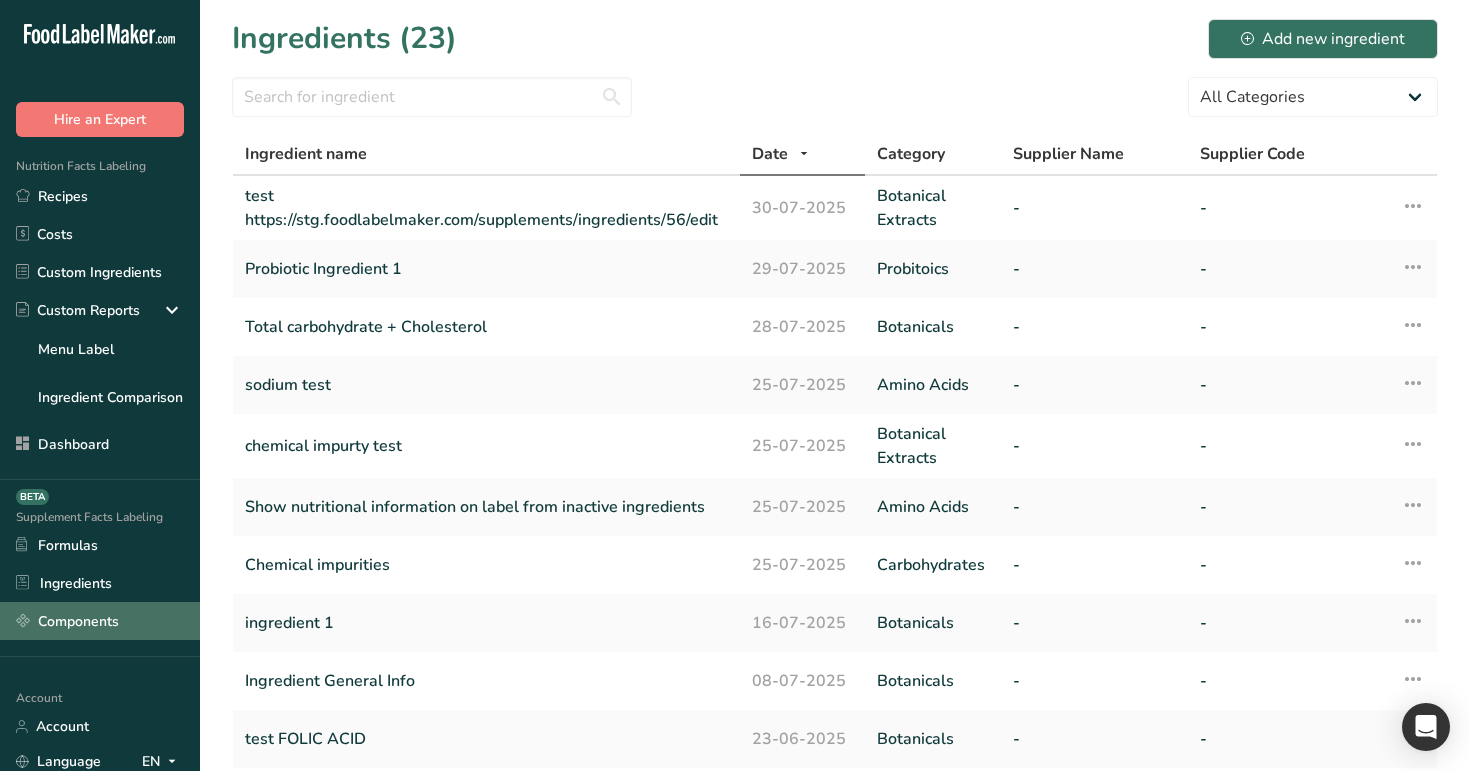 click on "Components" at bounding box center [100, 621] 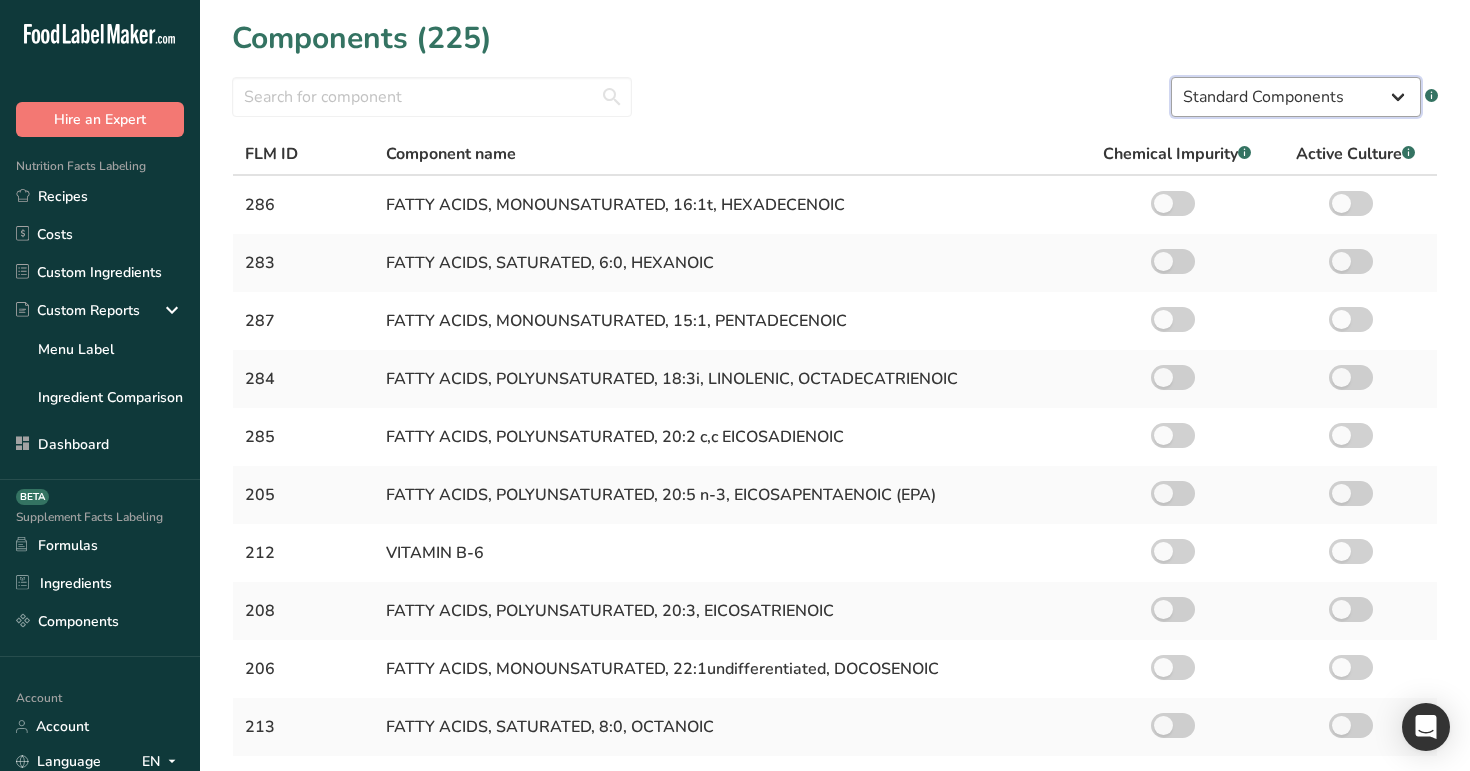 click on "Standard Components
Custom Components" at bounding box center [1296, 97] 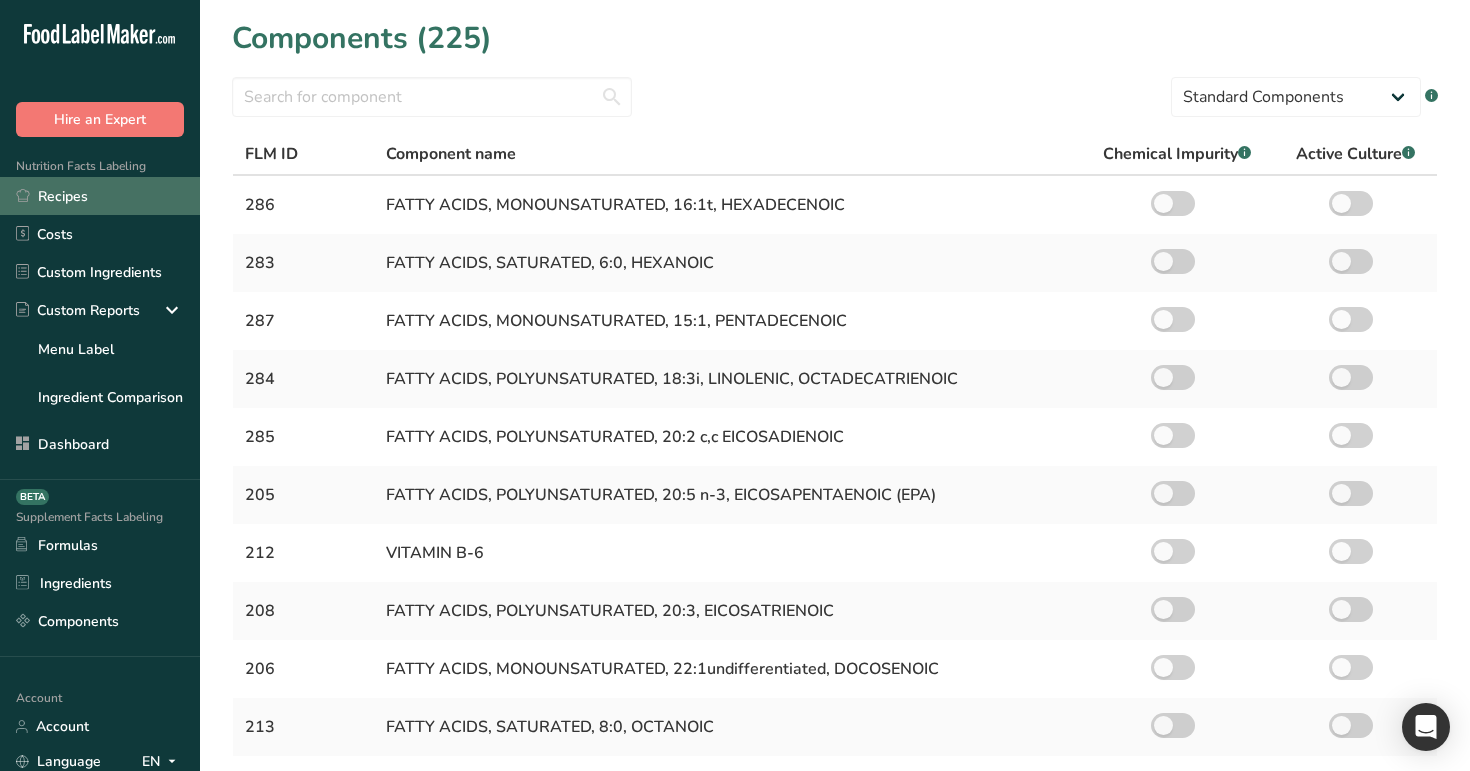 click on "Recipes" at bounding box center (100, 196) 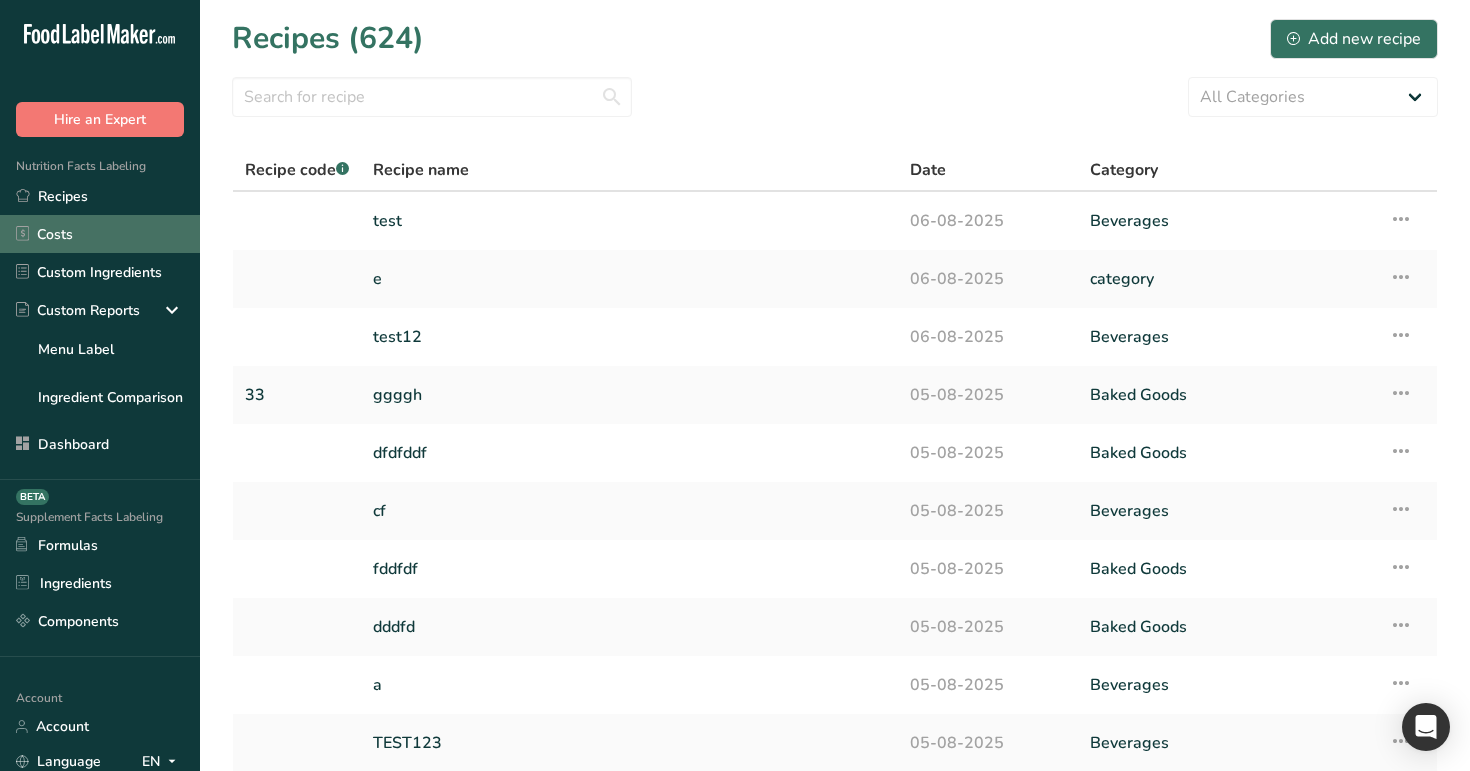 click on "Costs" at bounding box center (100, 234) 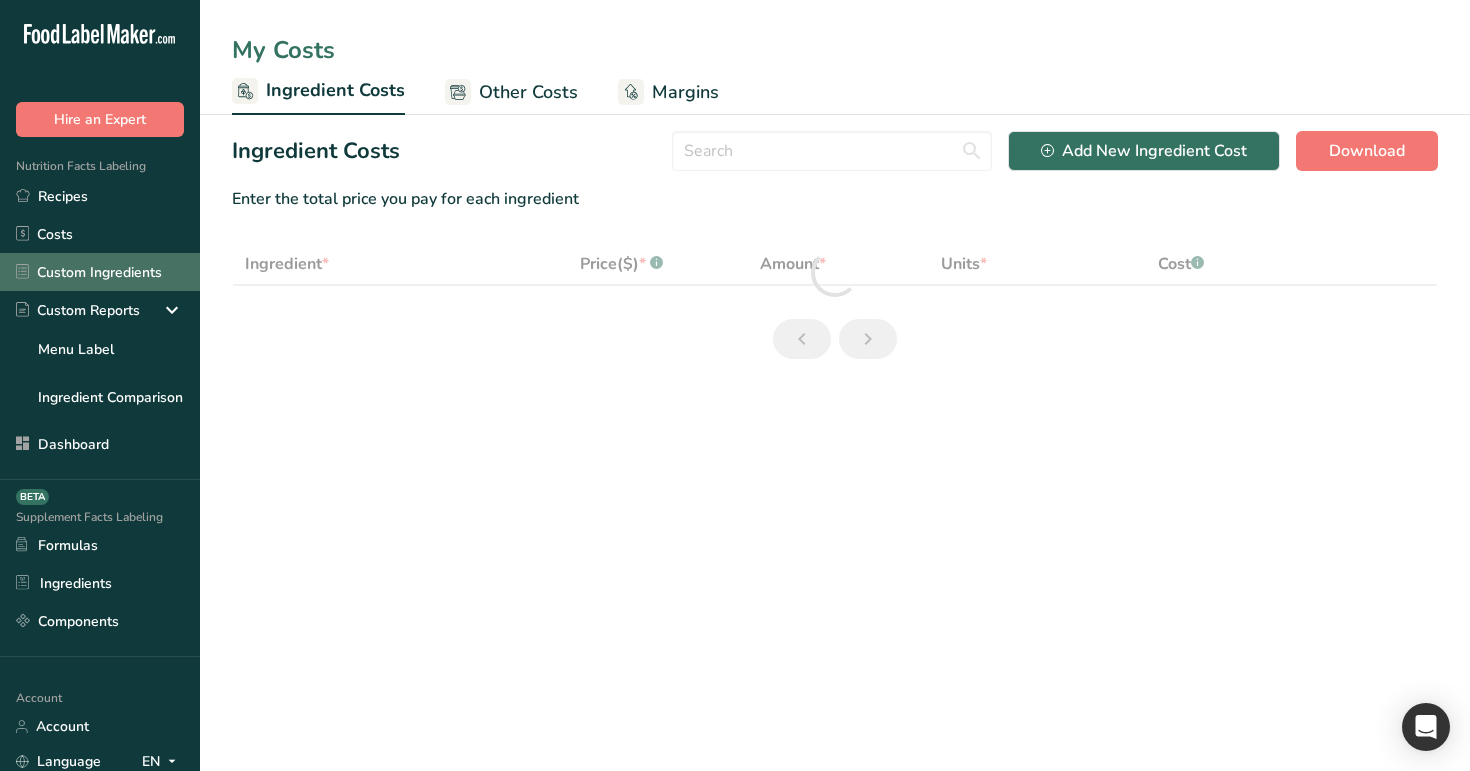 select 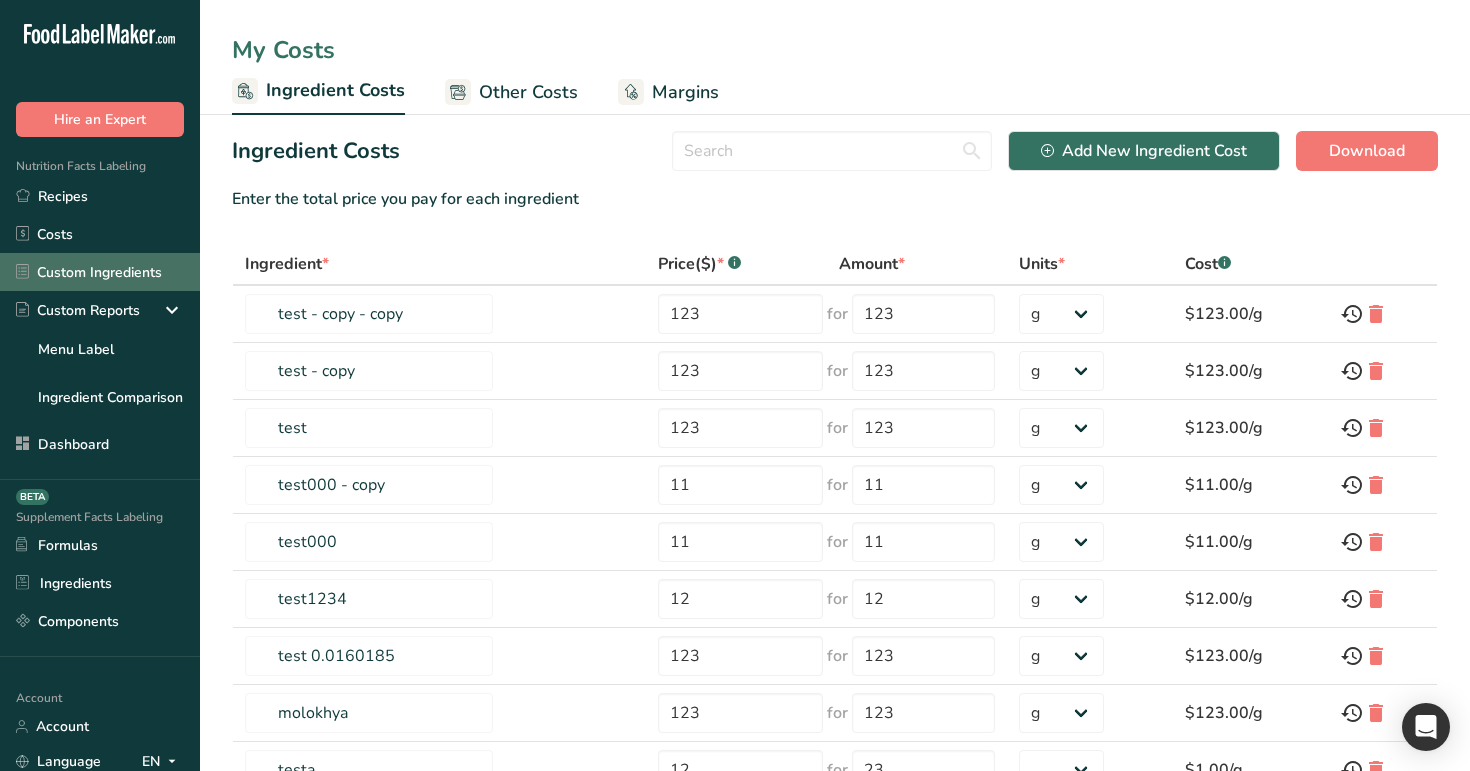 click on "Custom Ingredients" at bounding box center [100, 272] 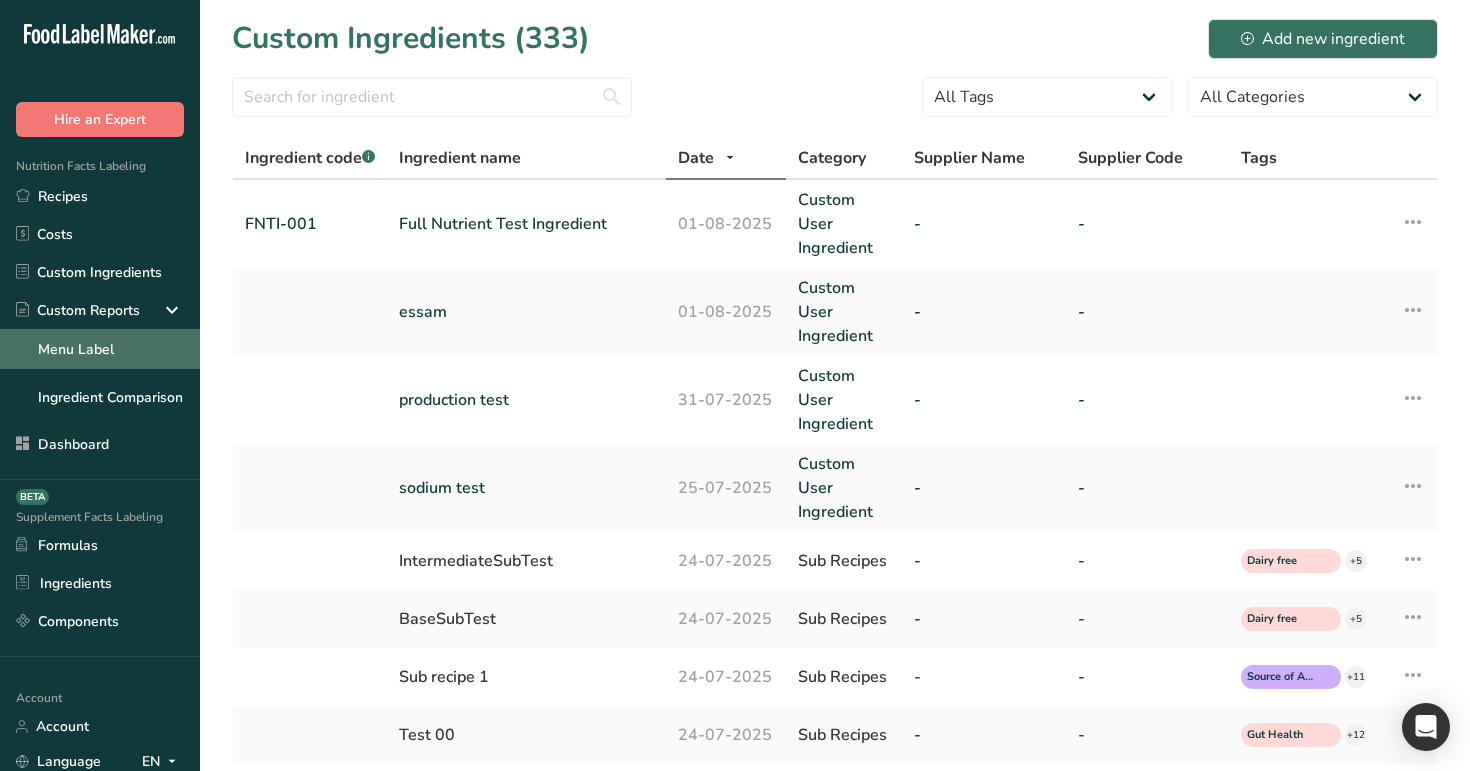 click on "Menu Label" at bounding box center [100, 349] 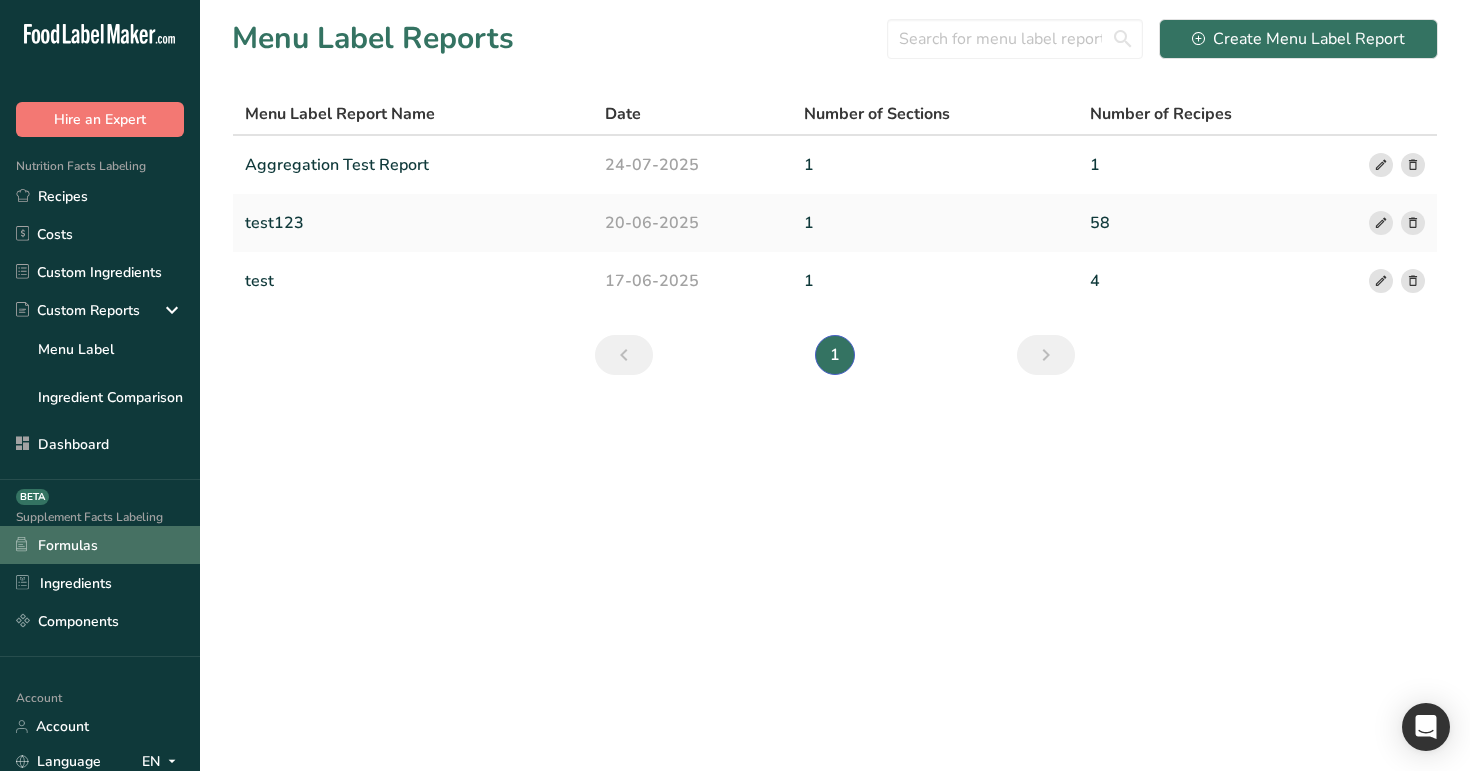 click on "Formulas" at bounding box center (100, 545) 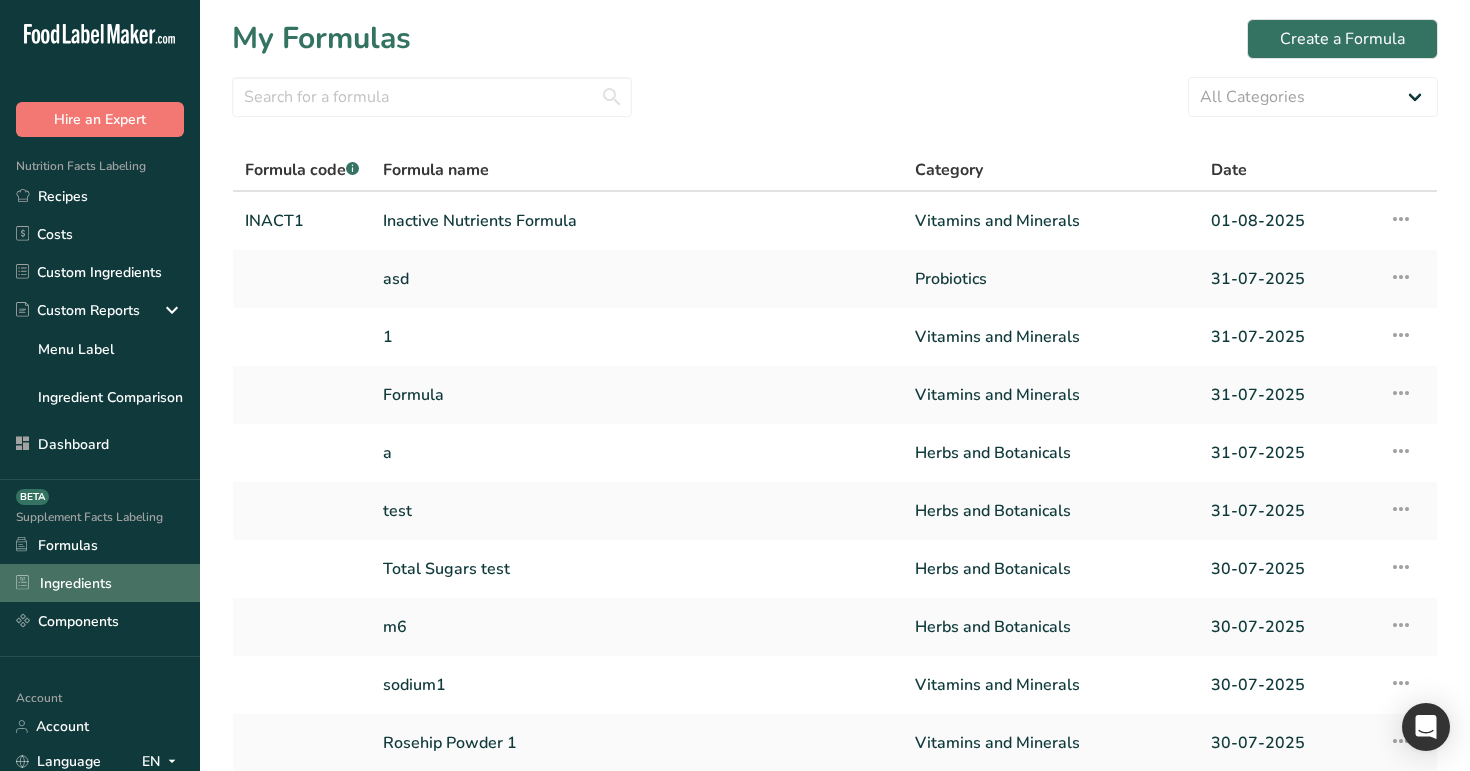 click on "Ingredients" at bounding box center [100, 583] 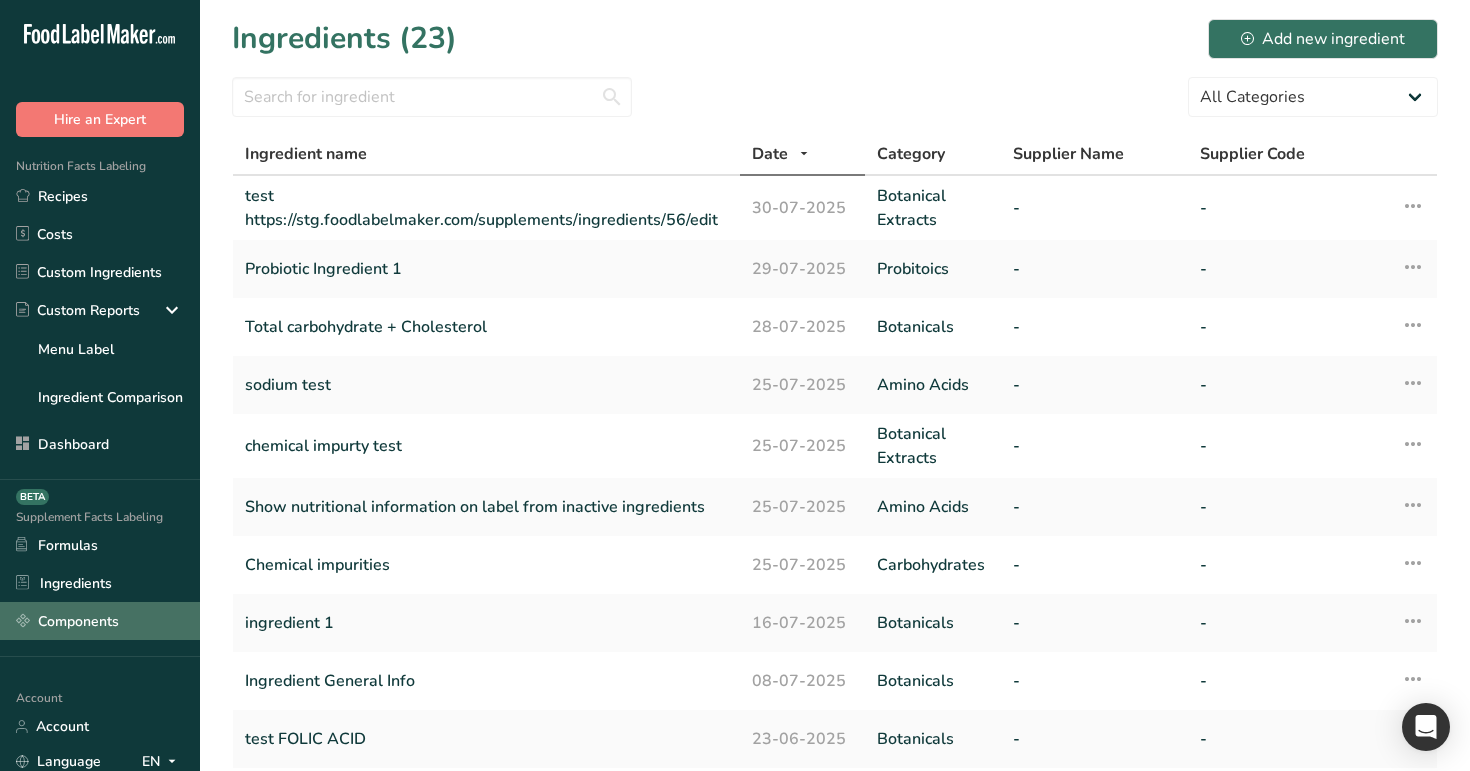 click on "Components" at bounding box center [100, 621] 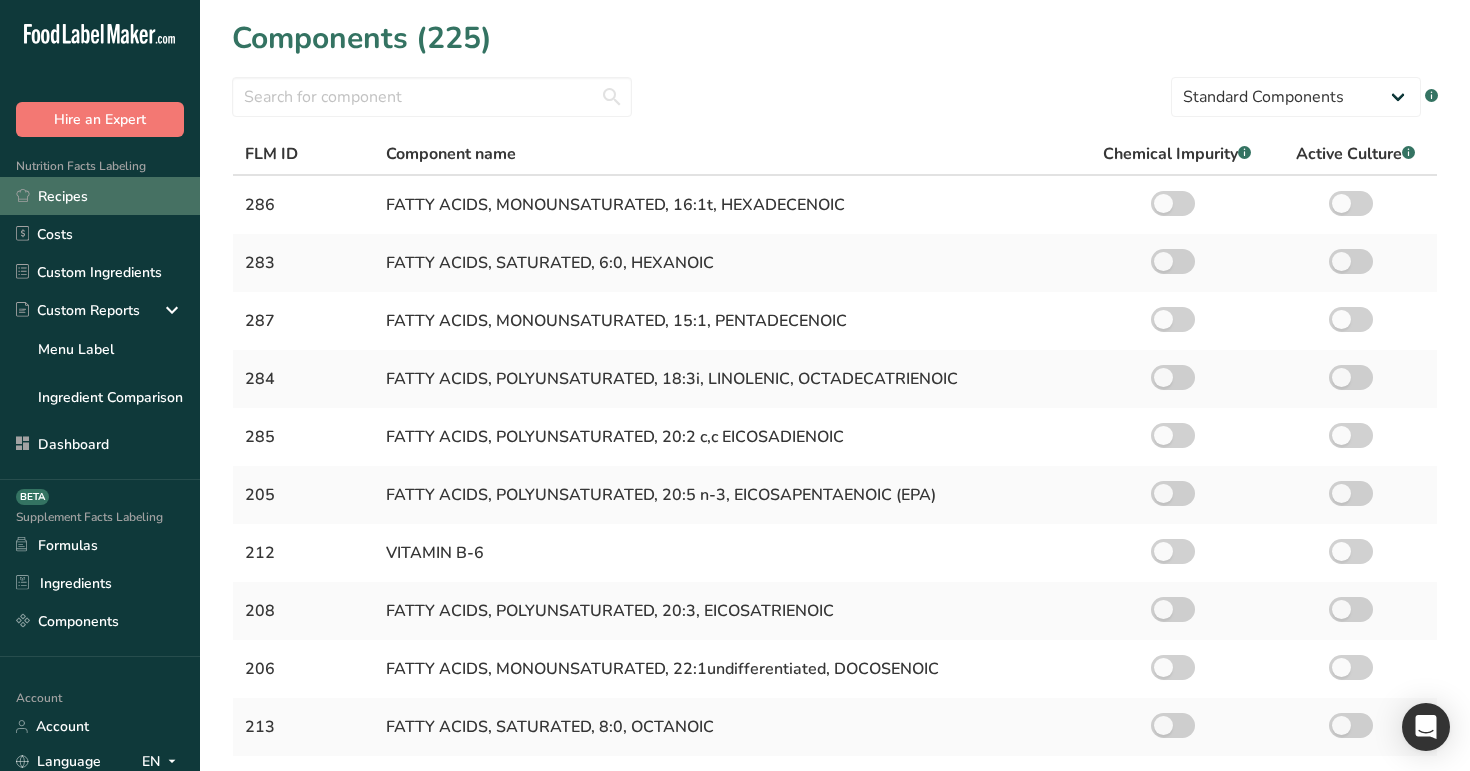 click on "Recipes" at bounding box center [100, 196] 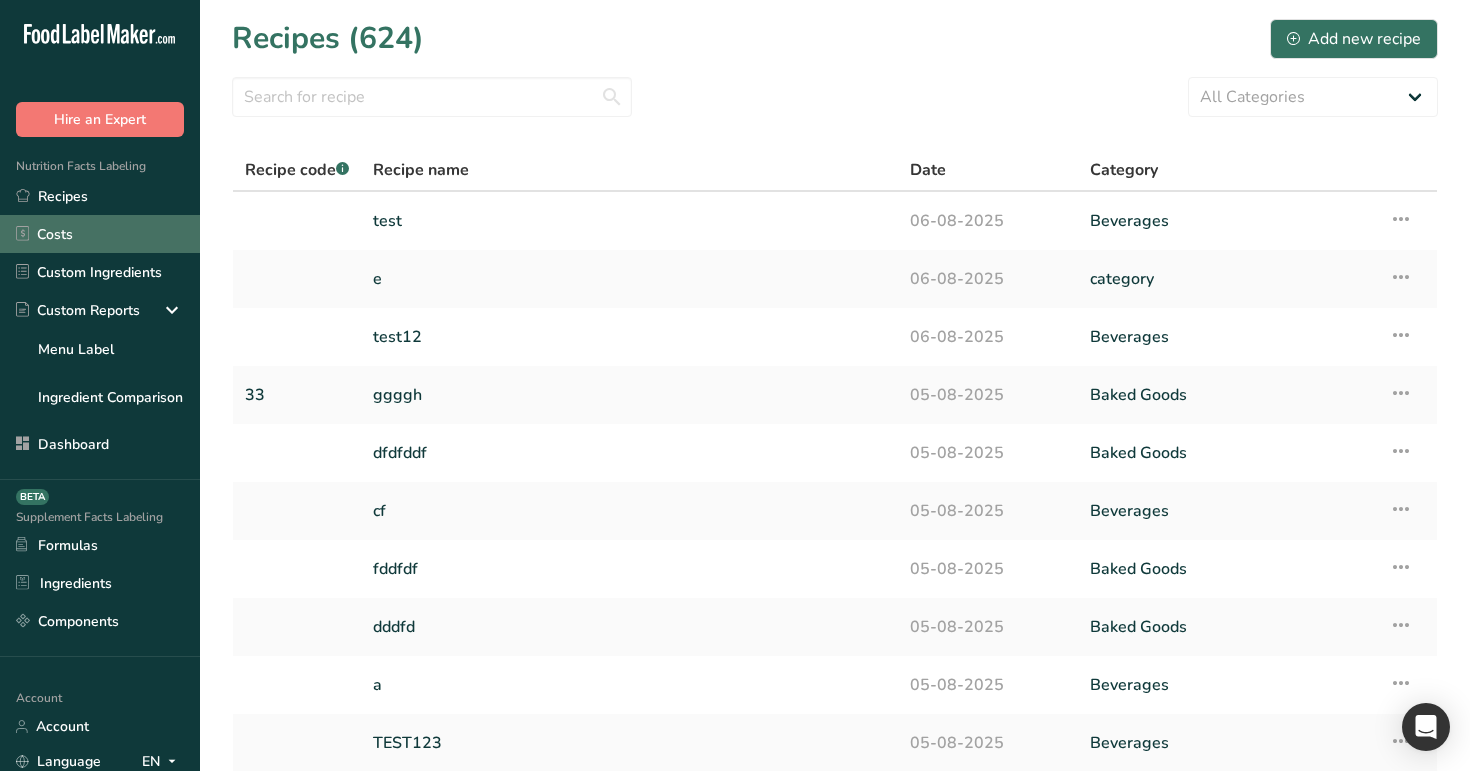 click on "Costs" at bounding box center [100, 234] 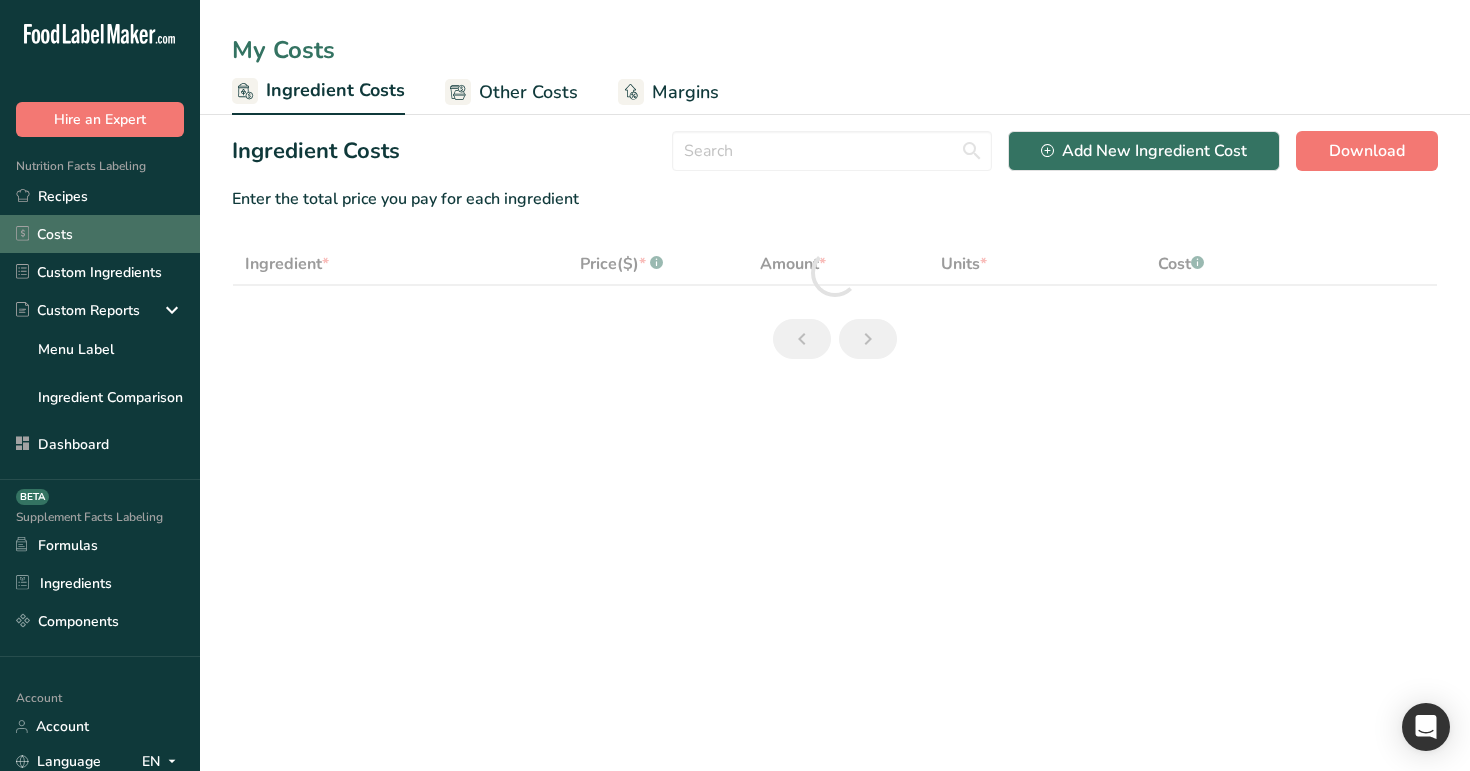 select 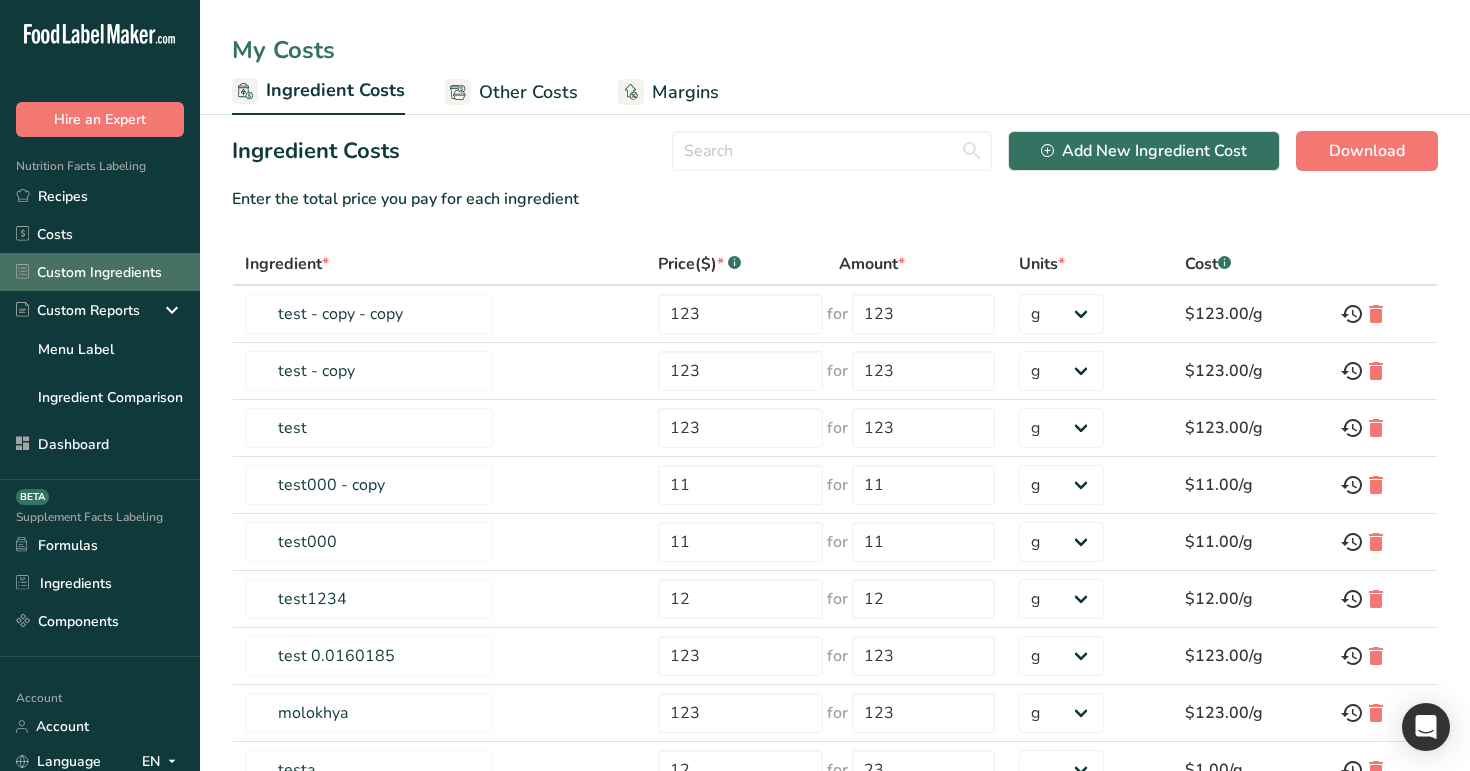 click on "Custom Ingredients" at bounding box center [100, 272] 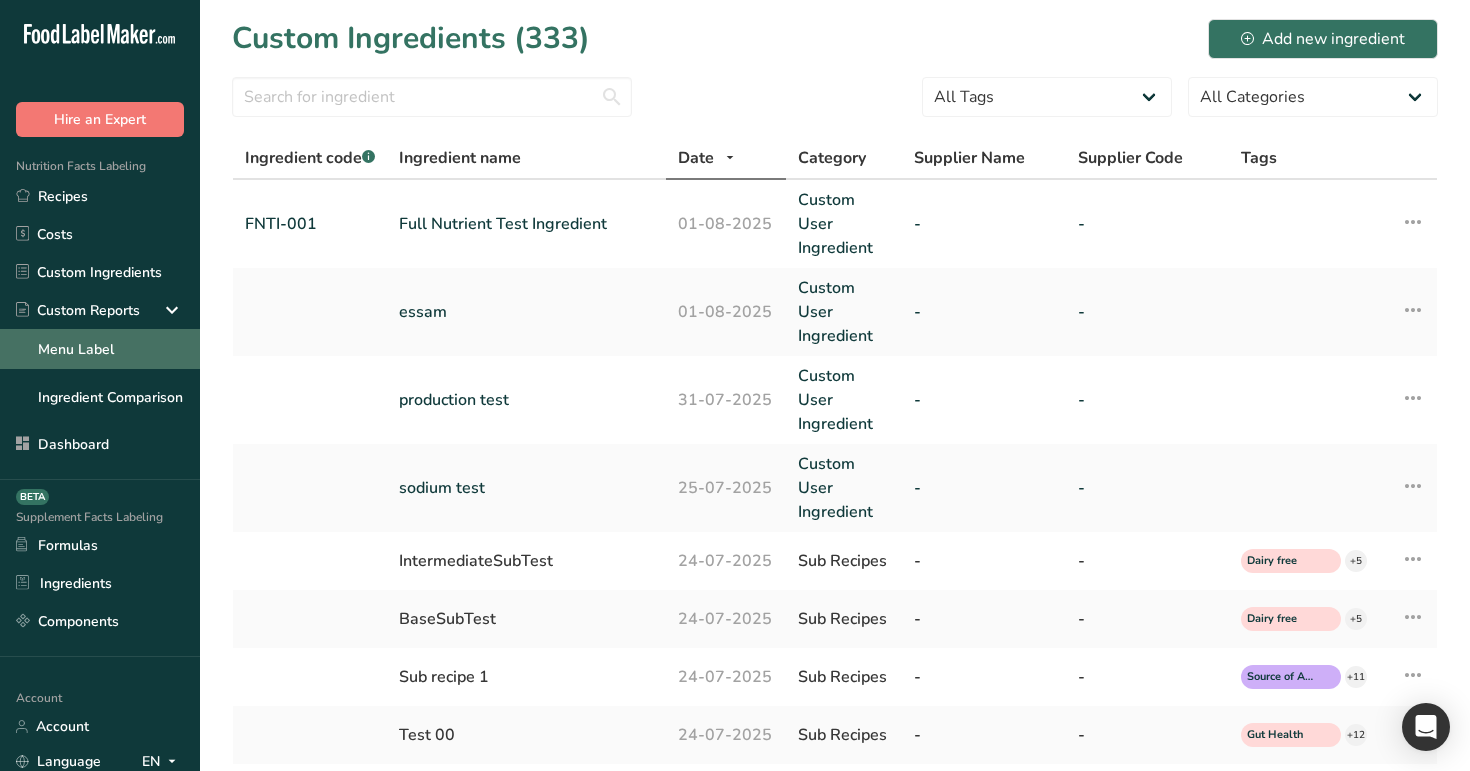click on "Menu Label" at bounding box center (100, 349) 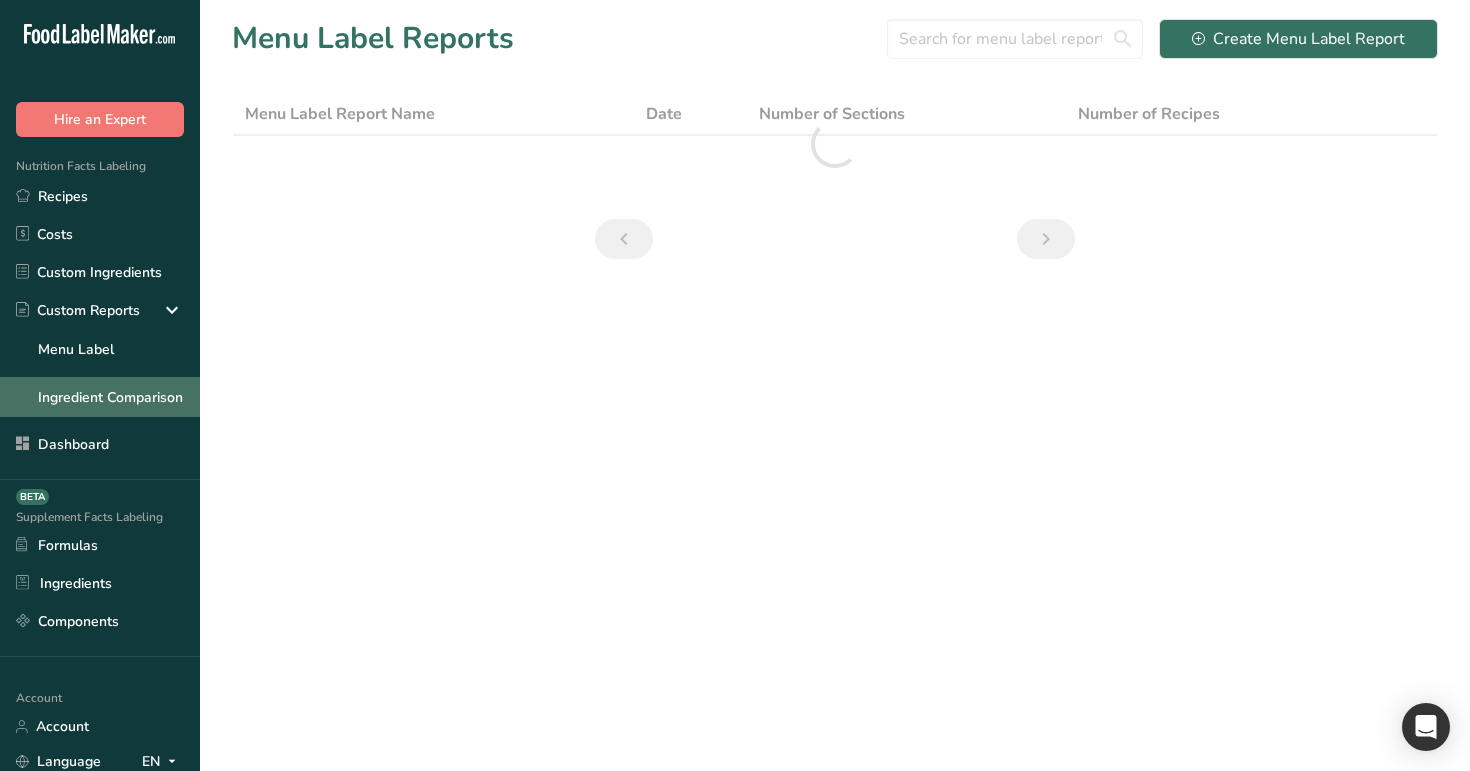 click on "Ingredient Comparison" at bounding box center [100, 397] 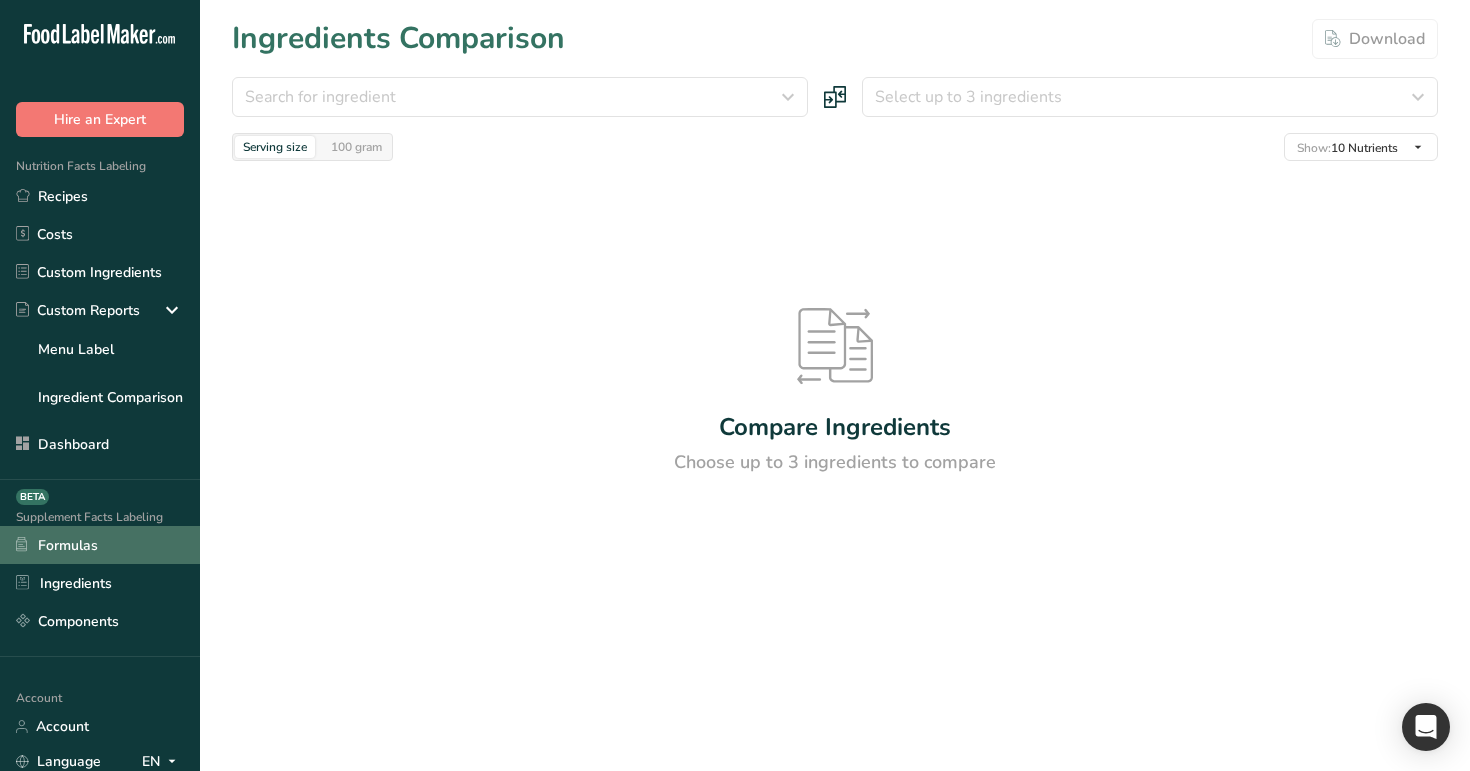 click on "Formulas" at bounding box center (100, 545) 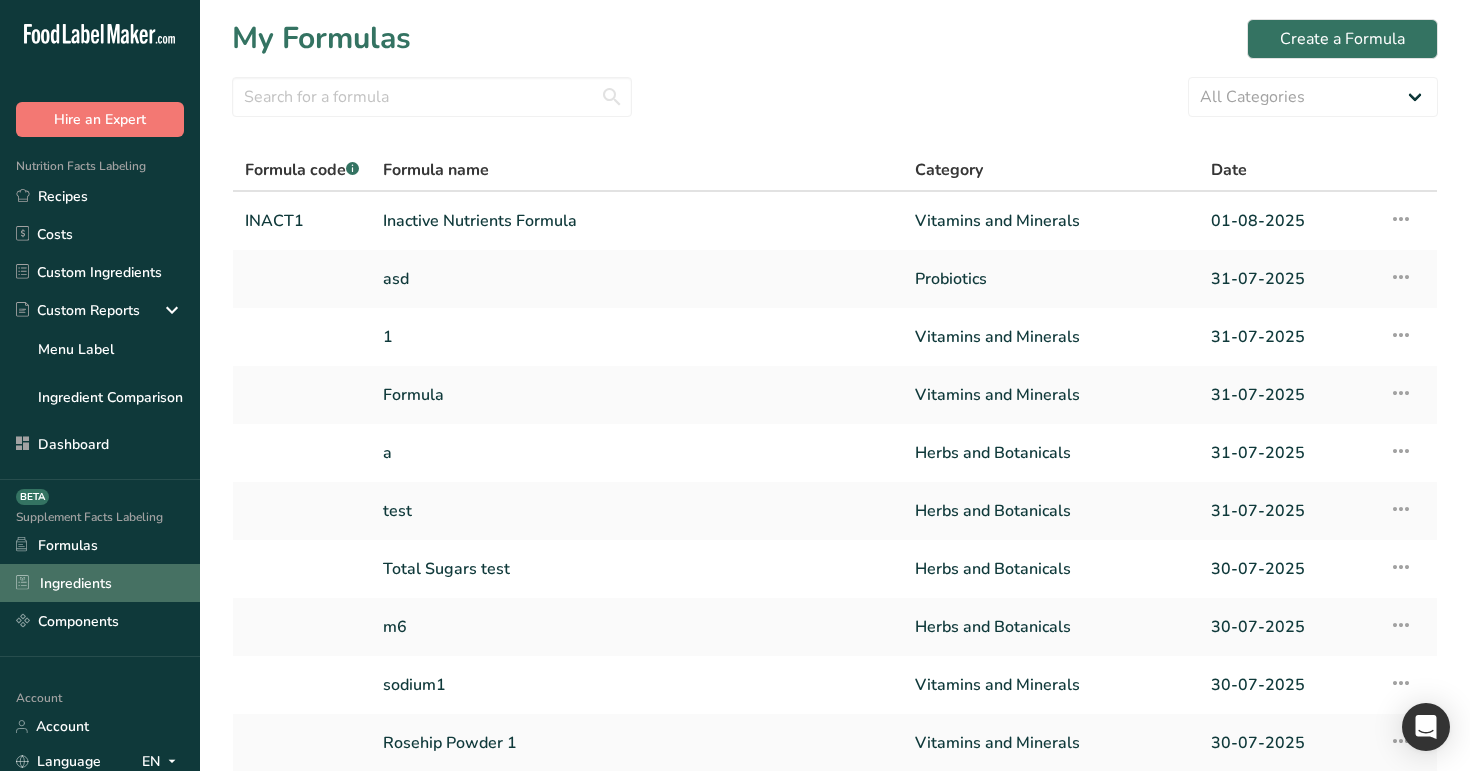 click on "Ingredients" at bounding box center [100, 583] 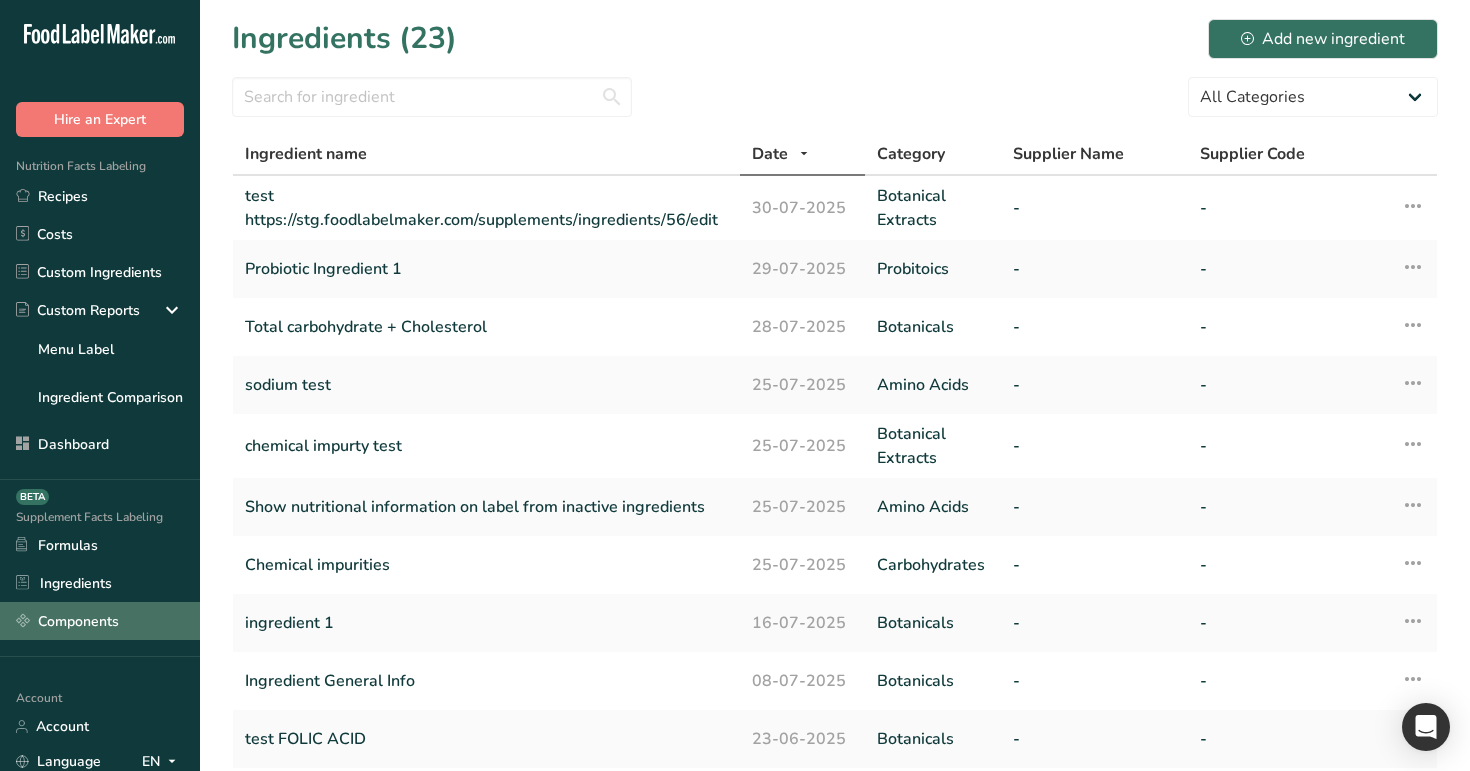 click on "Components" at bounding box center (100, 621) 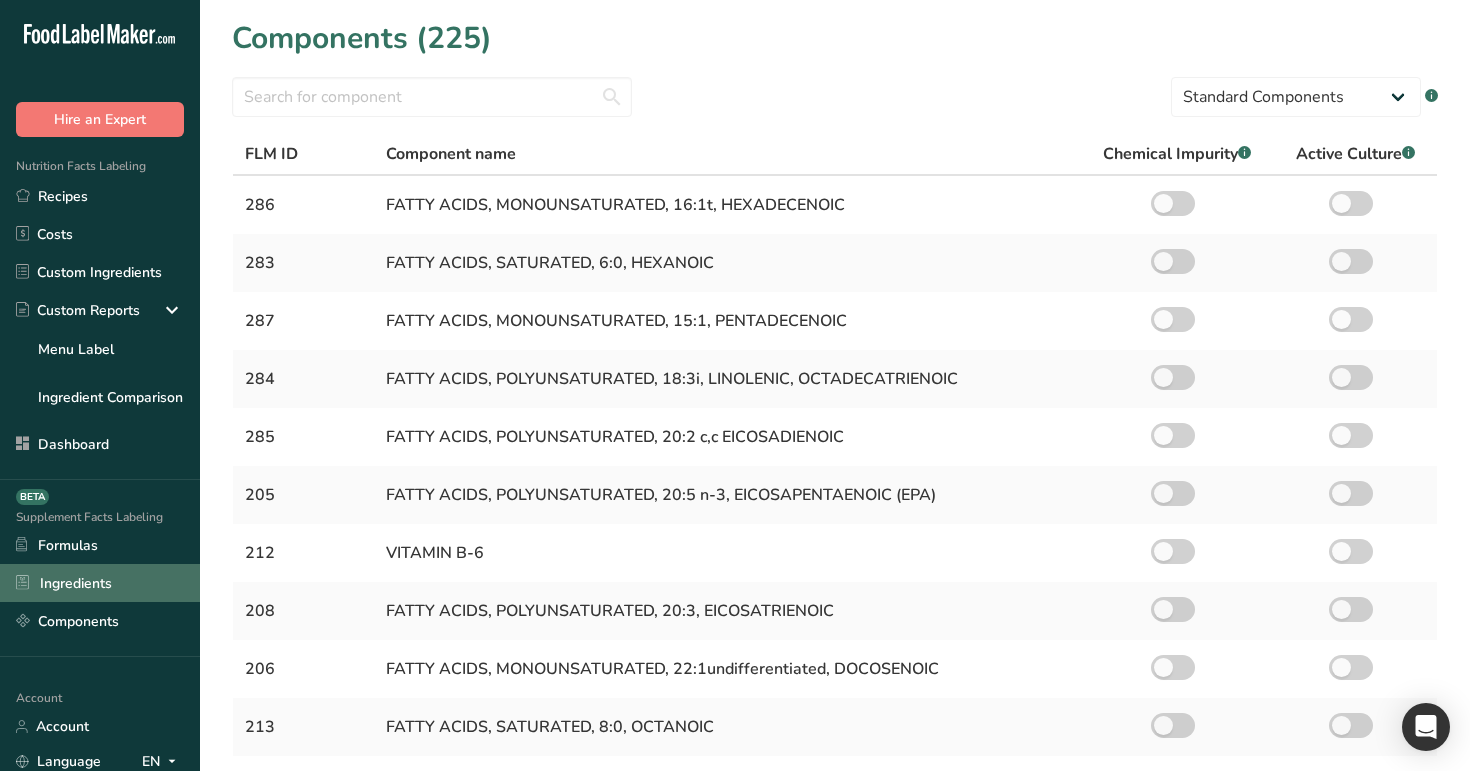 click on "Ingredients" at bounding box center (100, 583) 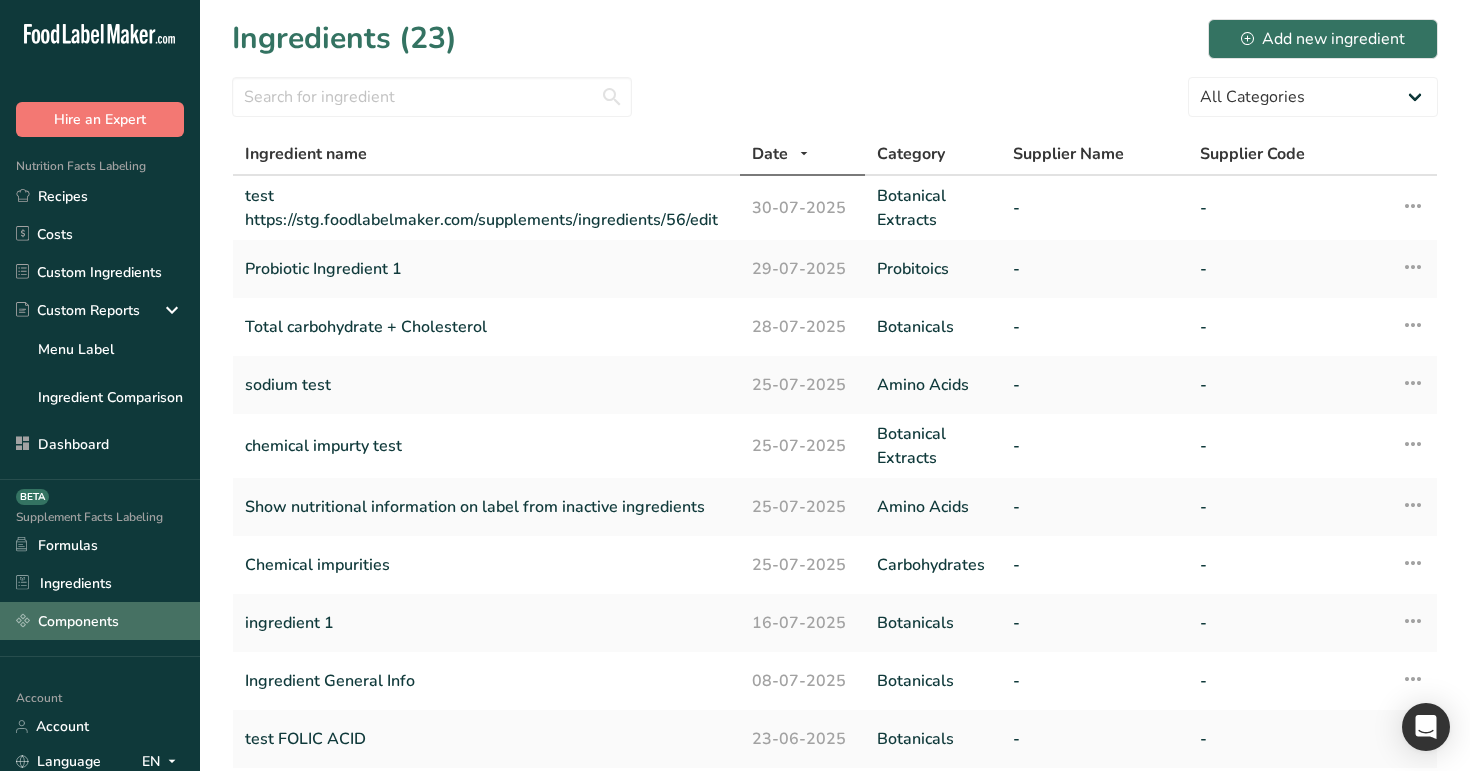 click on "Components" at bounding box center (100, 621) 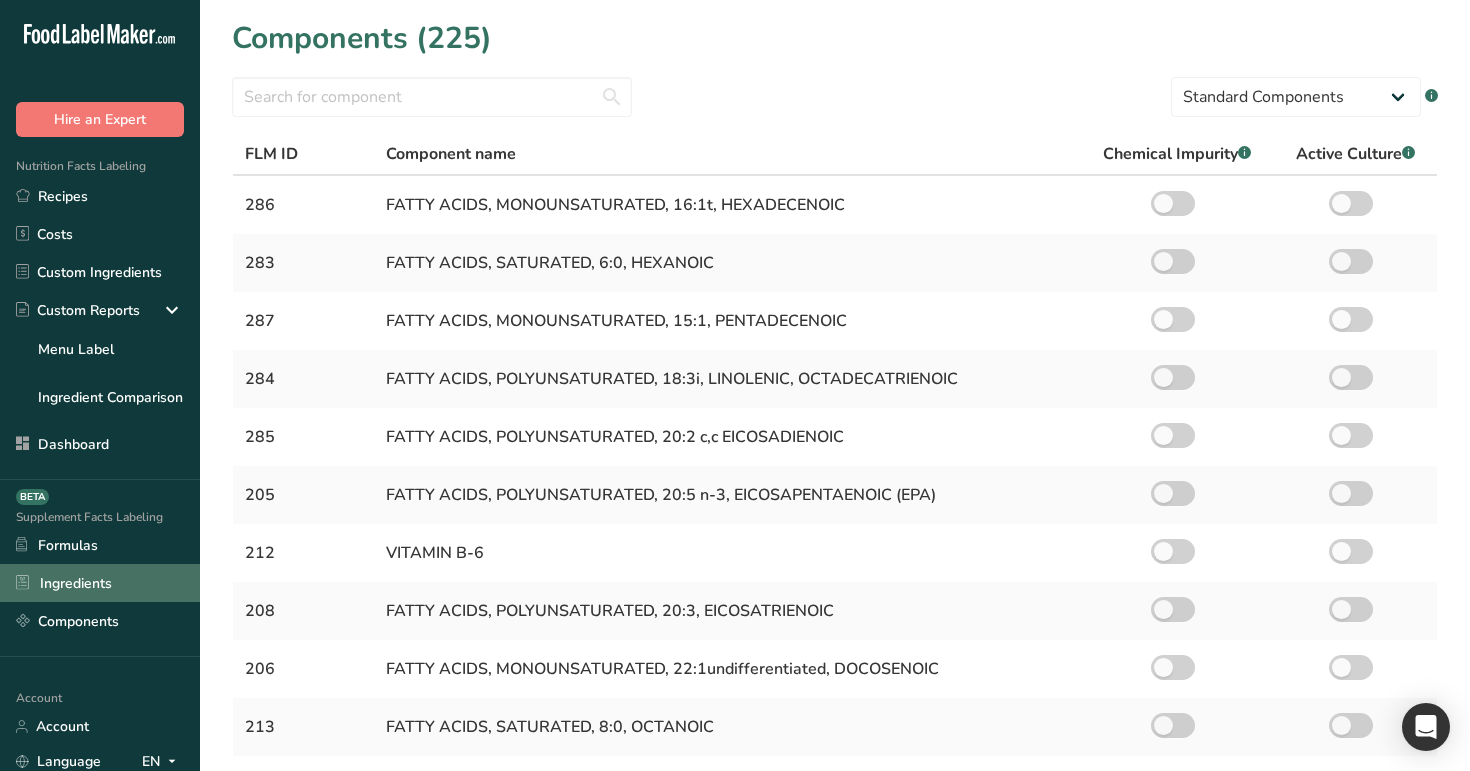 click on "Ingredients" at bounding box center (100, 583) 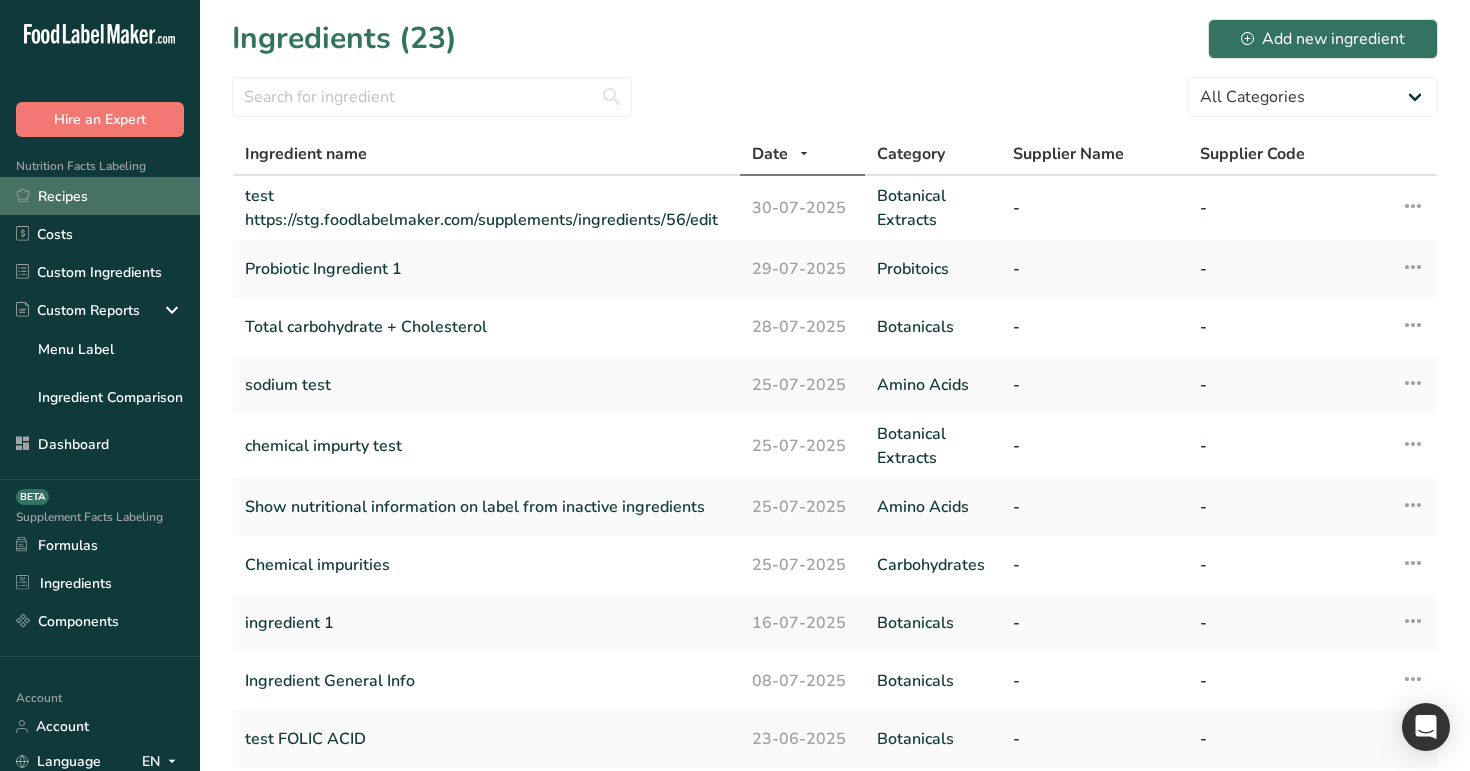 click on "Recipes" at bounding box center [100, 196] 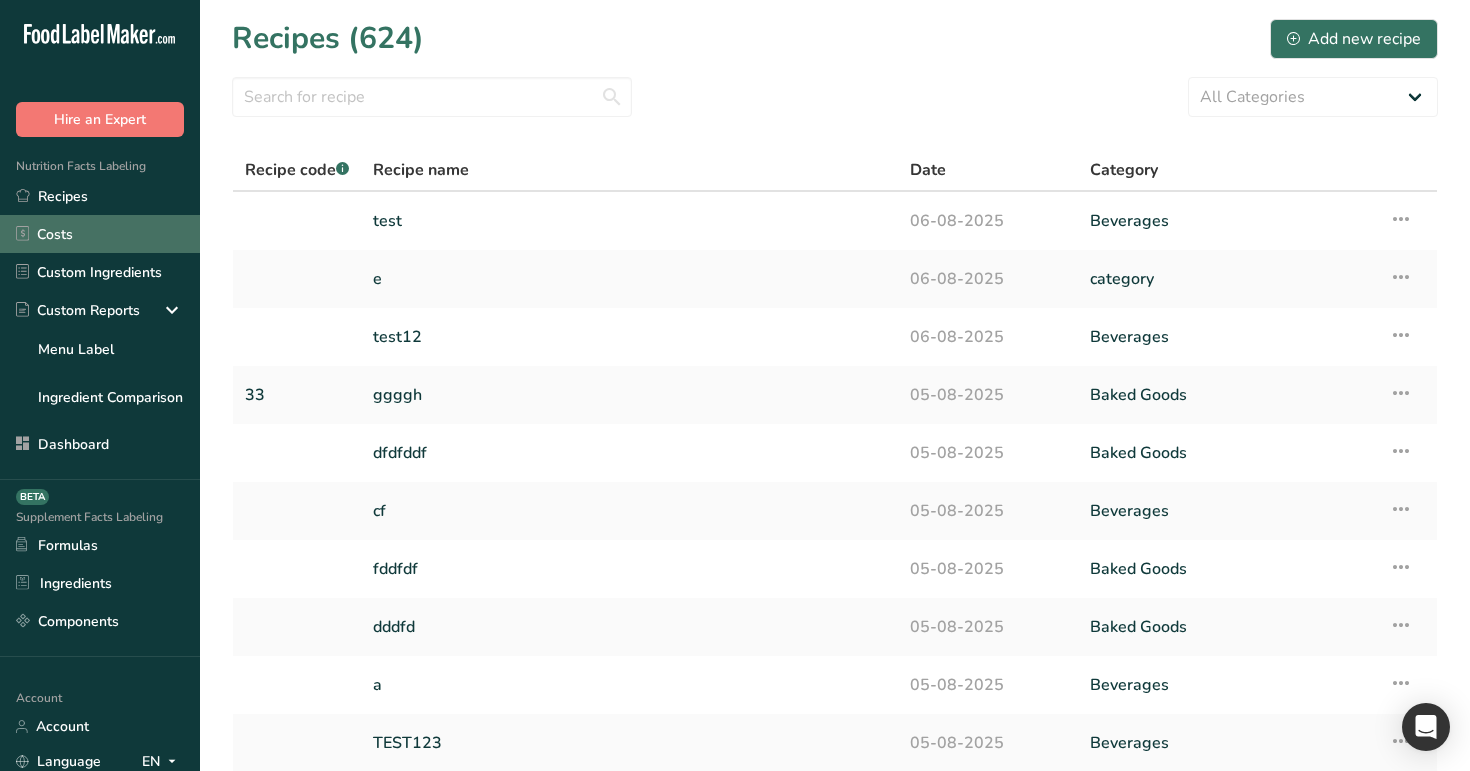 click on "Costs" at bounding box center [100, 234] 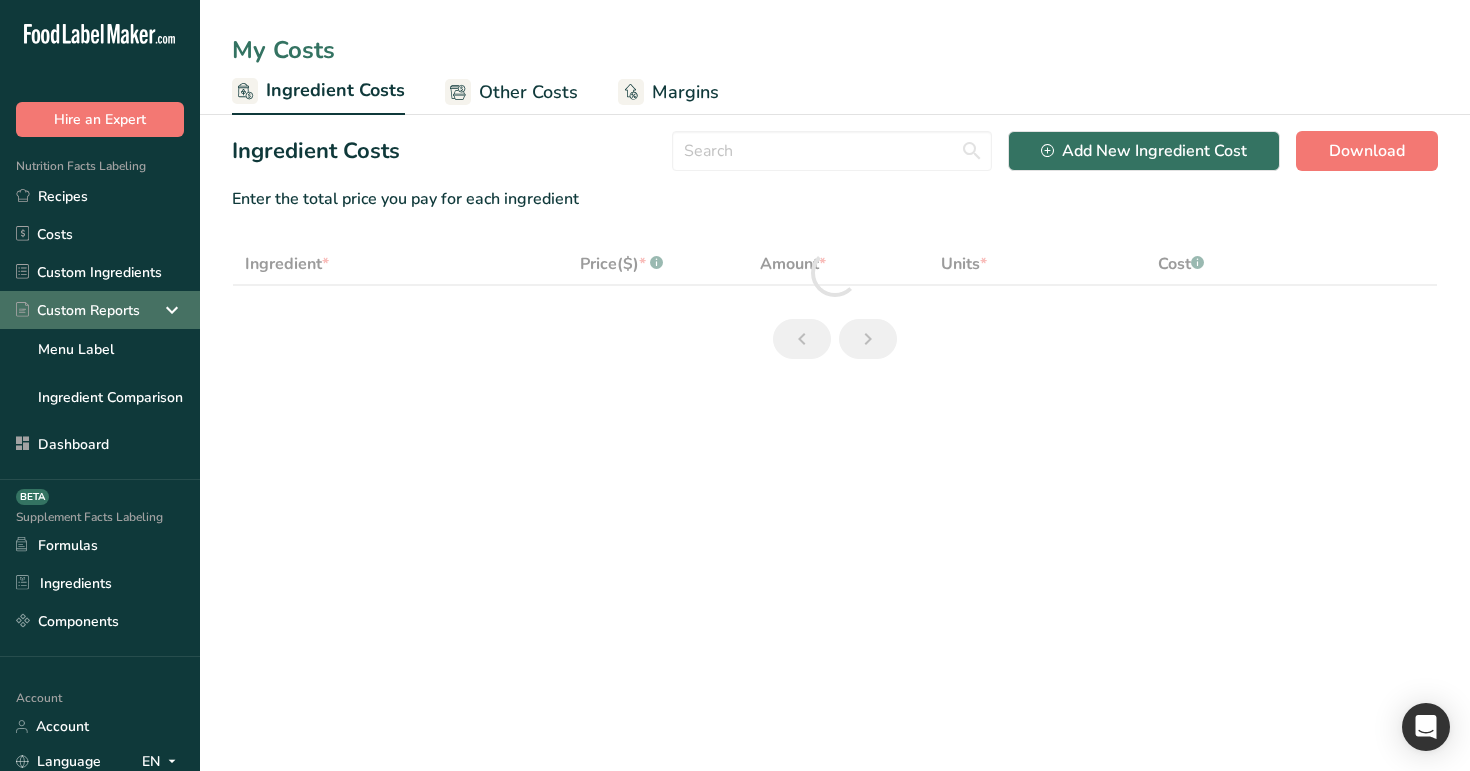 select 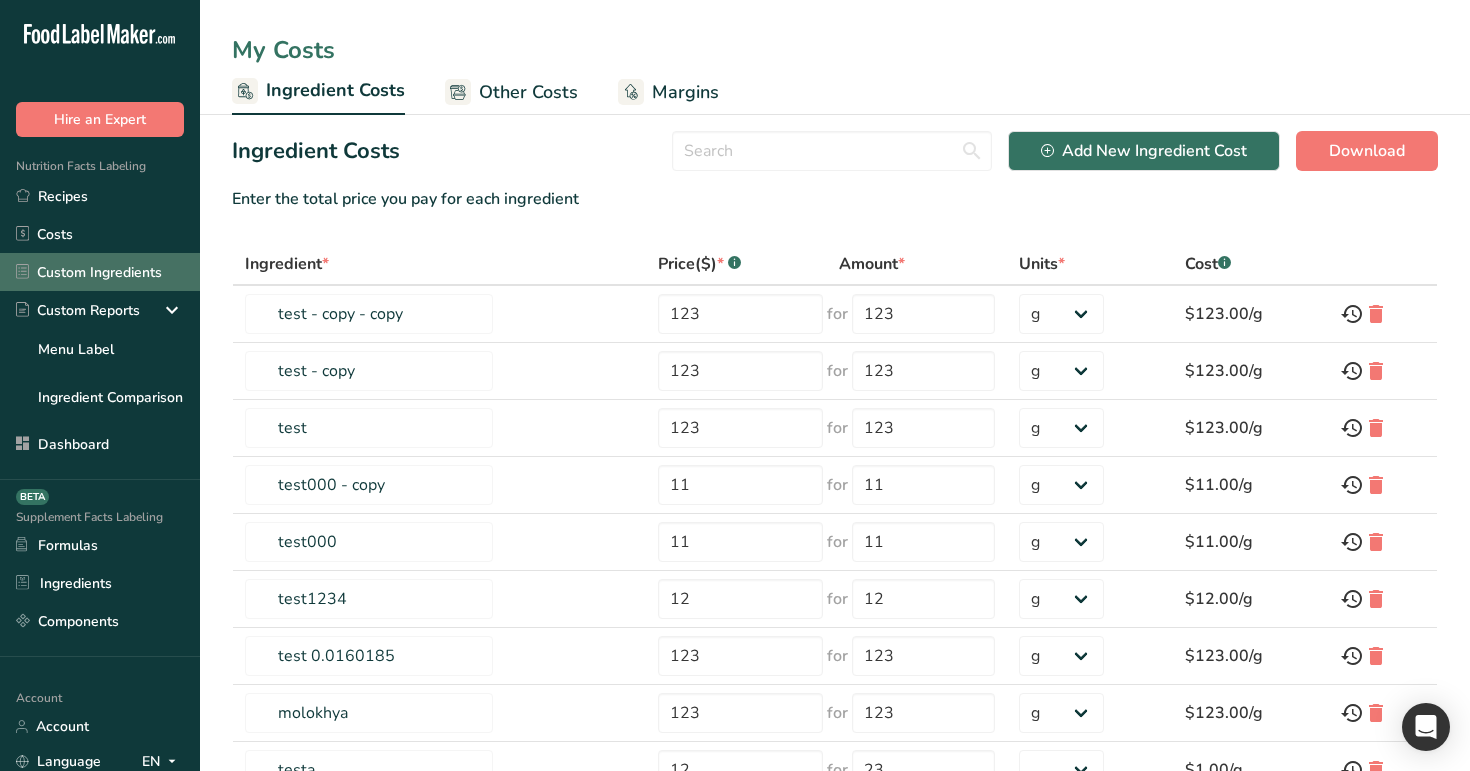 click on "Custom Ingredients" at bounding box center (100, 272) 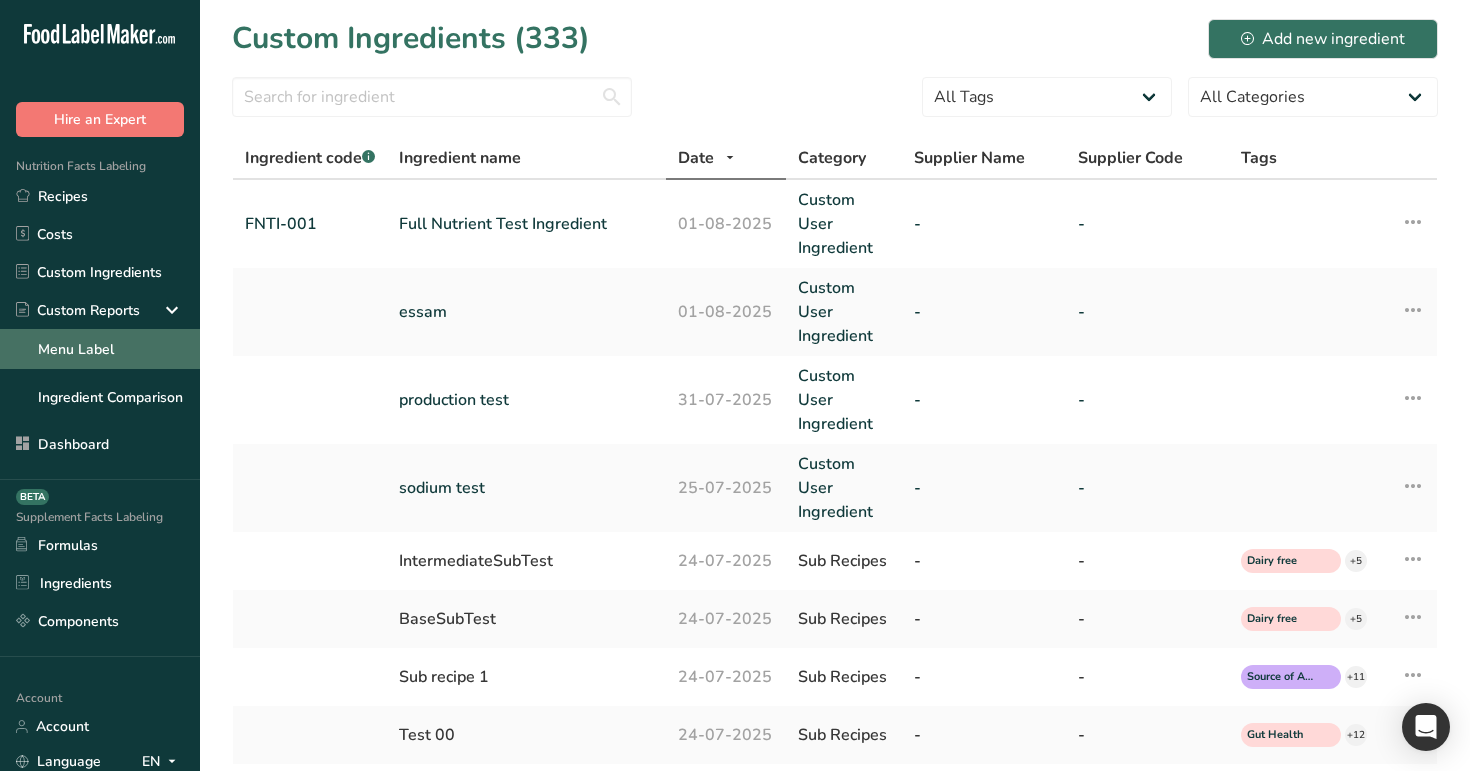 click on "Menu Label" at bounding box center [100, 349] 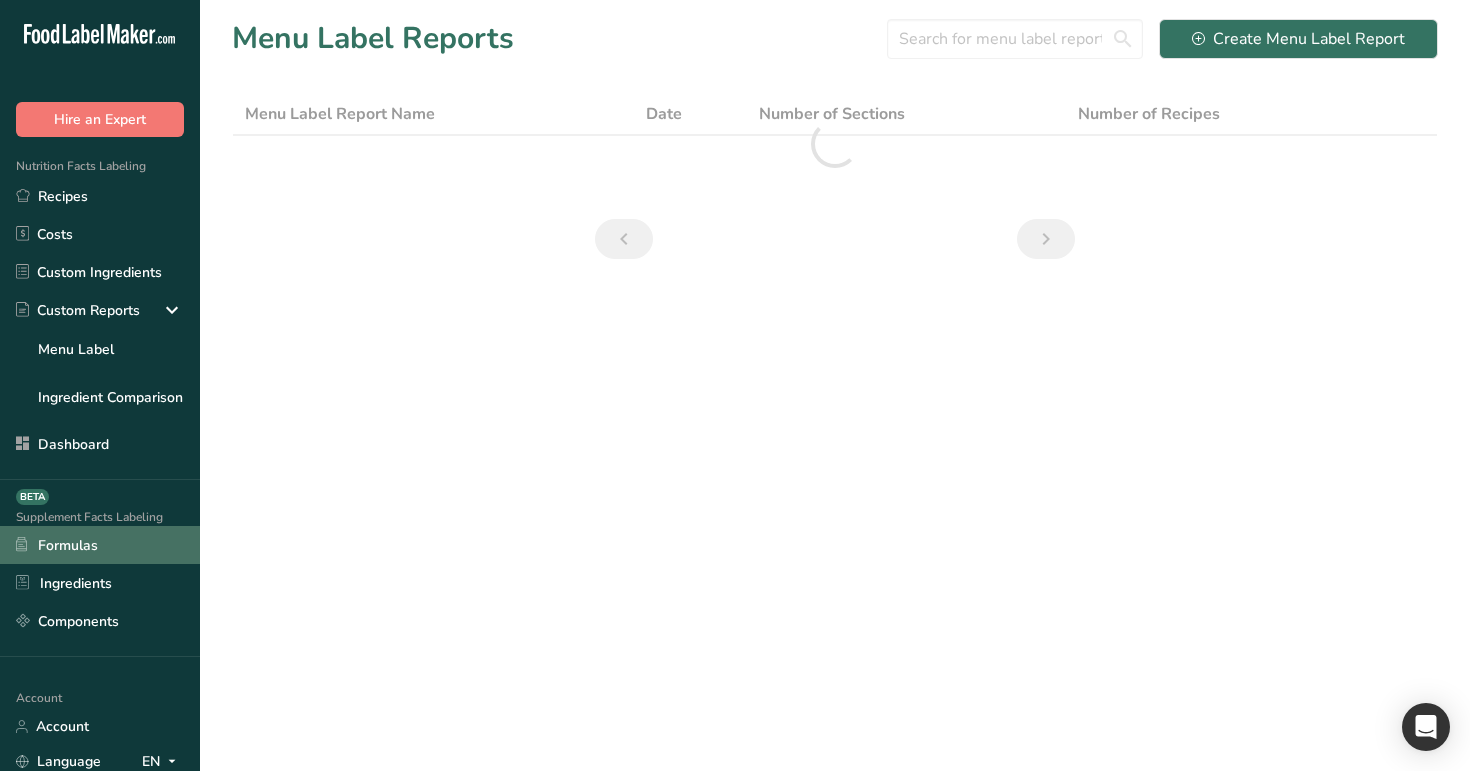 click on "Formulas" at bounding box center (100, 545) 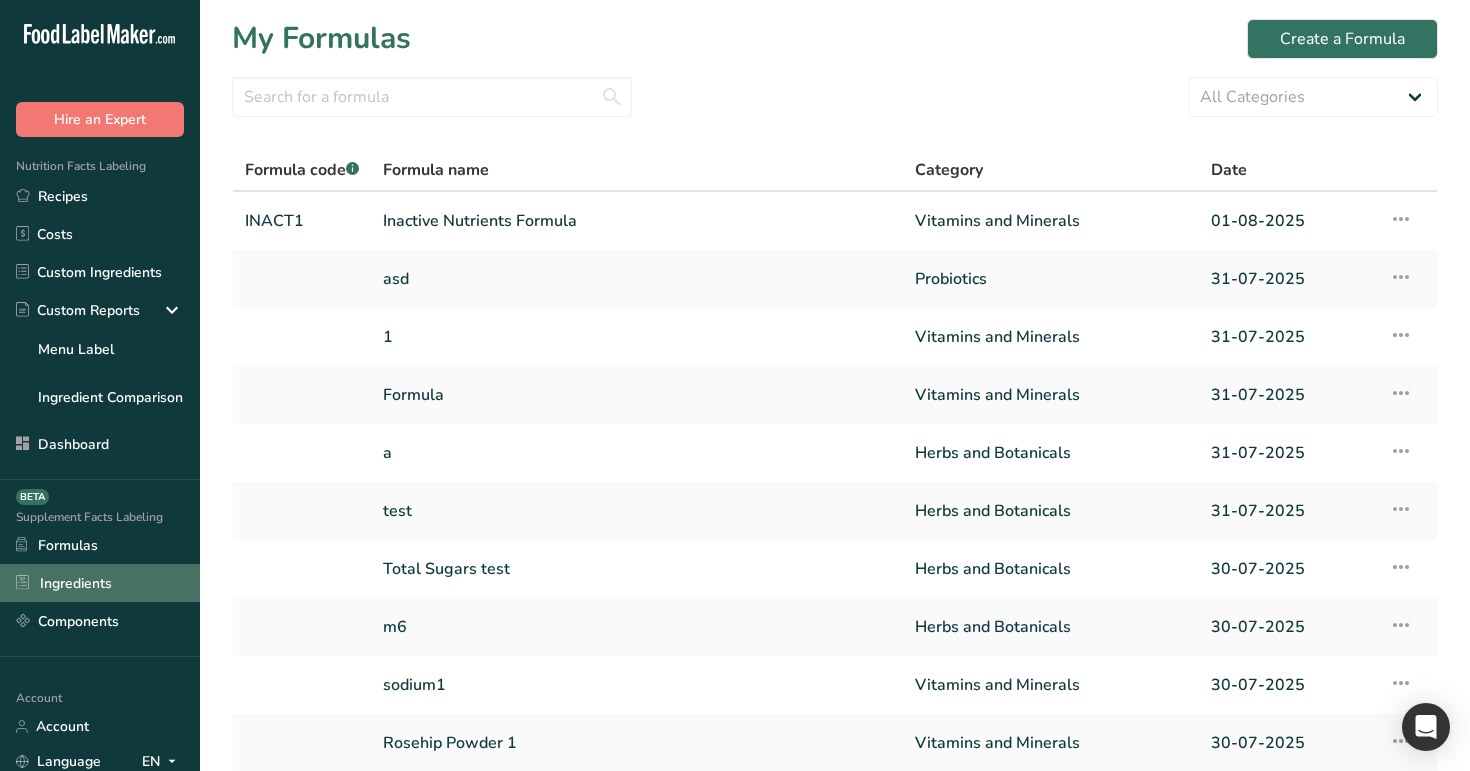 click on "Ingredients" at bounding box center [100, 583] 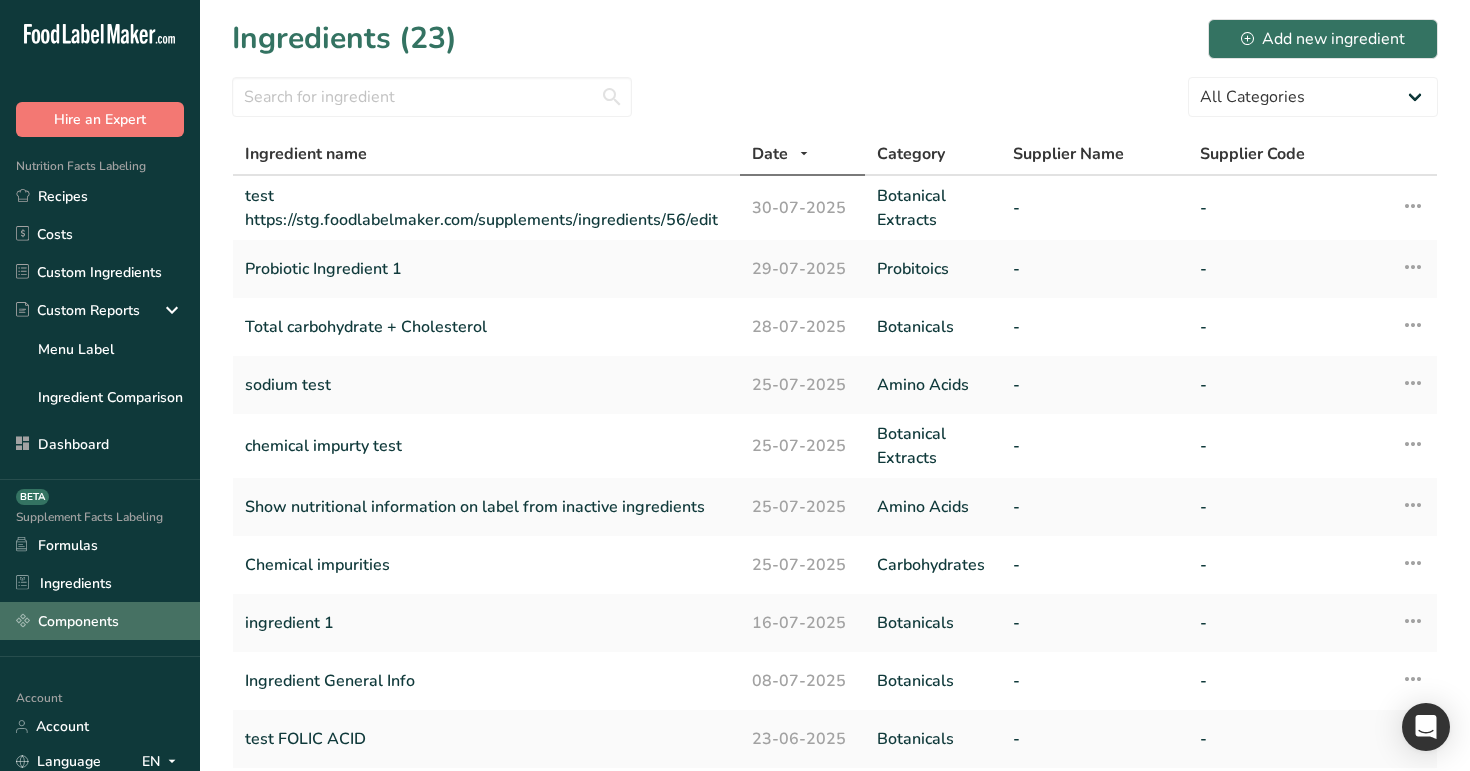 click on "Components" at bounding box center [100, 621] 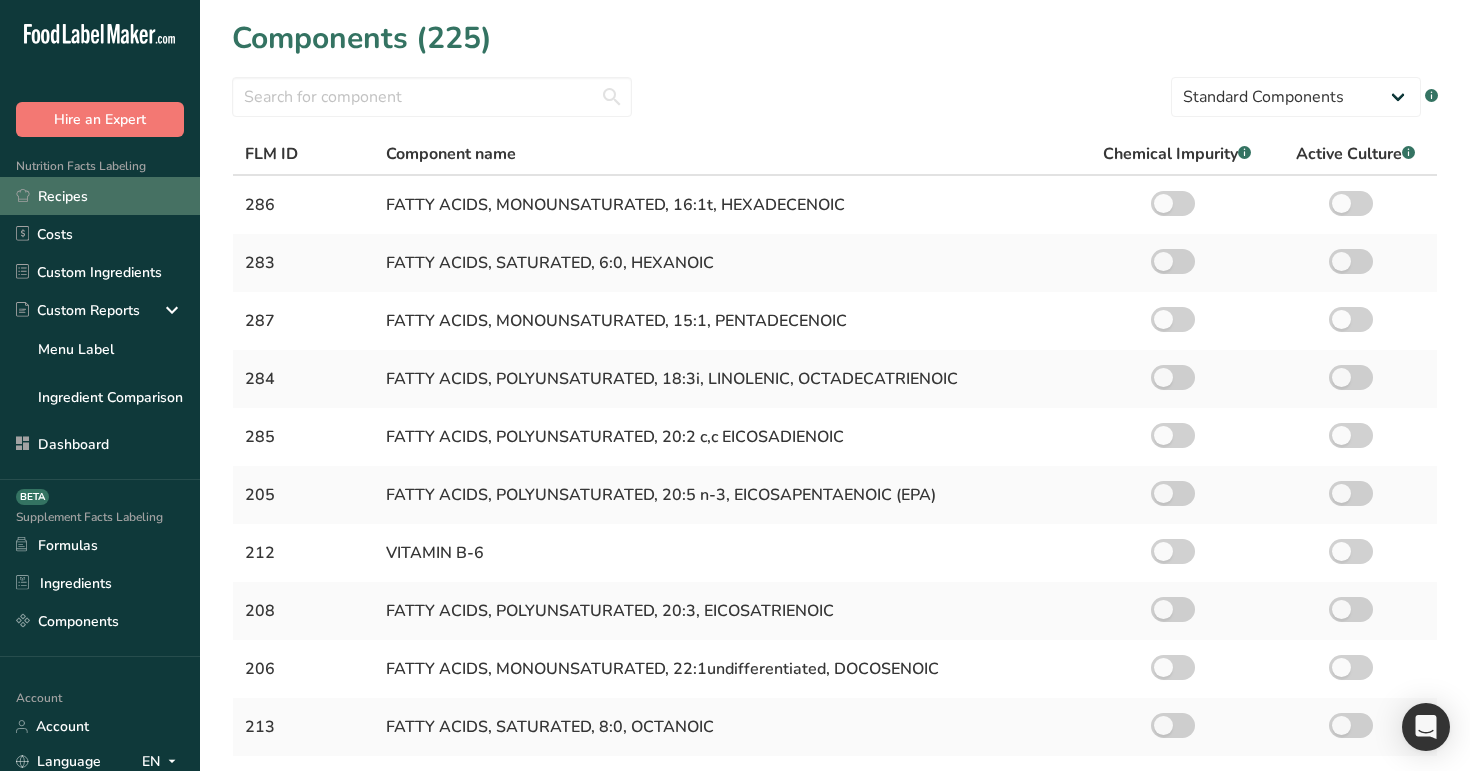 click on "Recipes" at bounding box center (100, 196) 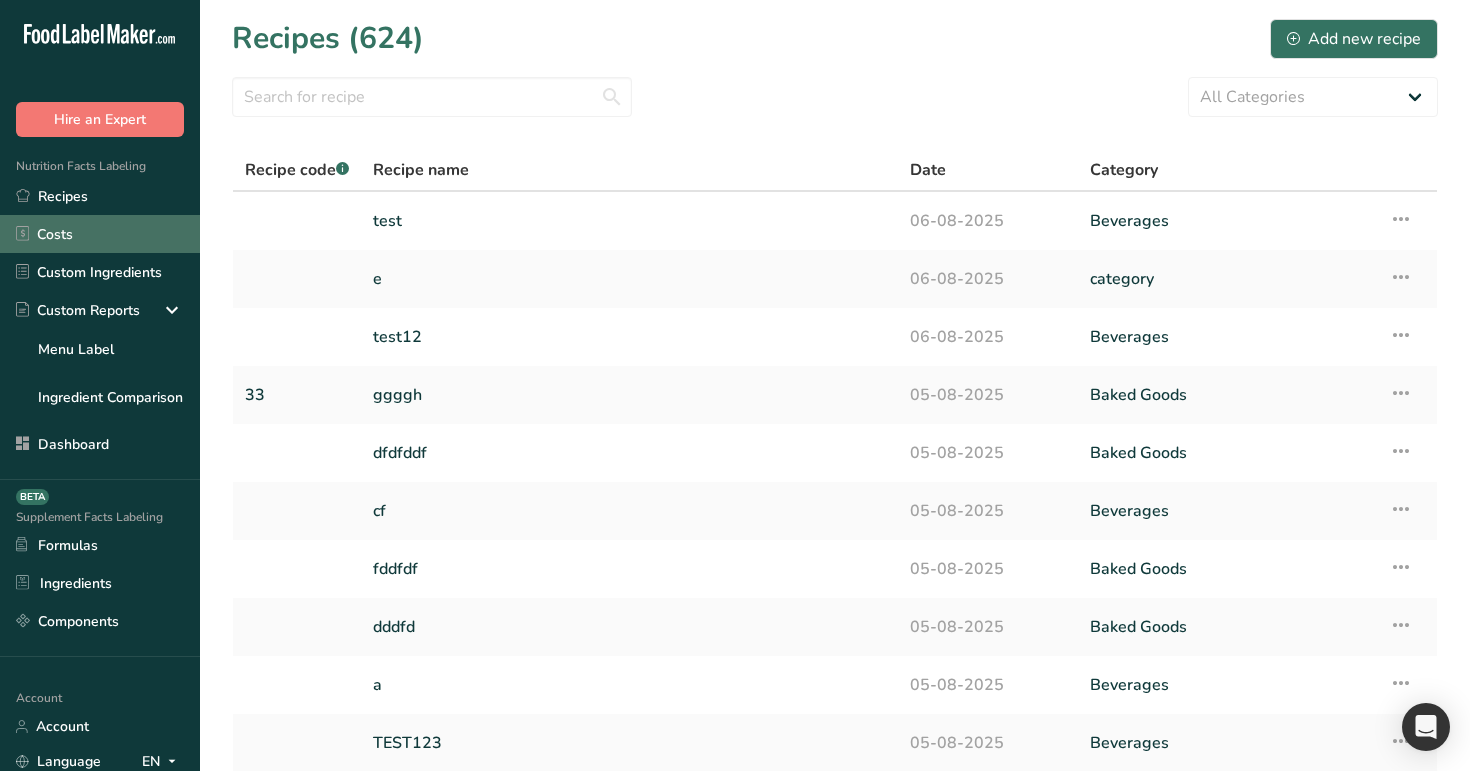 click on "Costs" at bounding box center (100, 234) 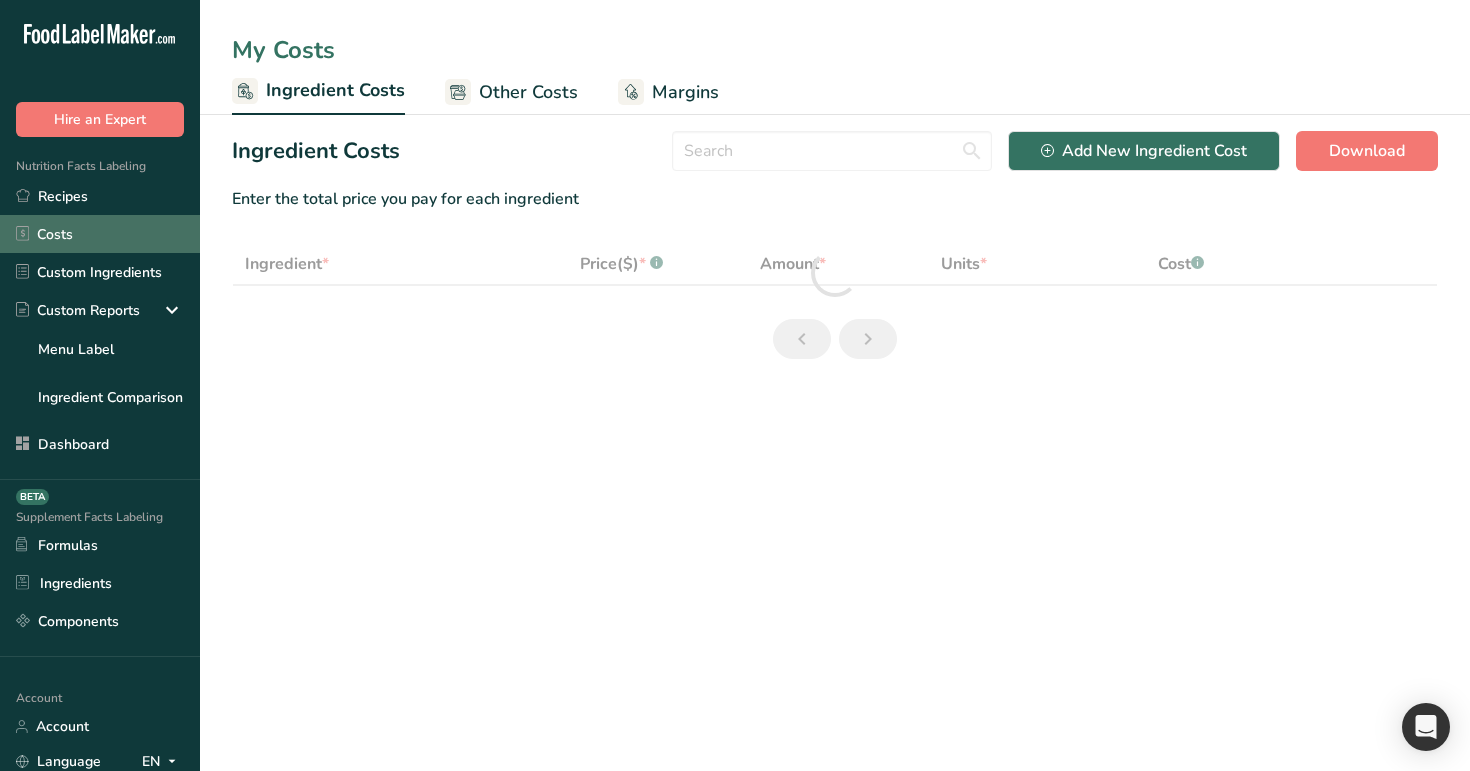 select 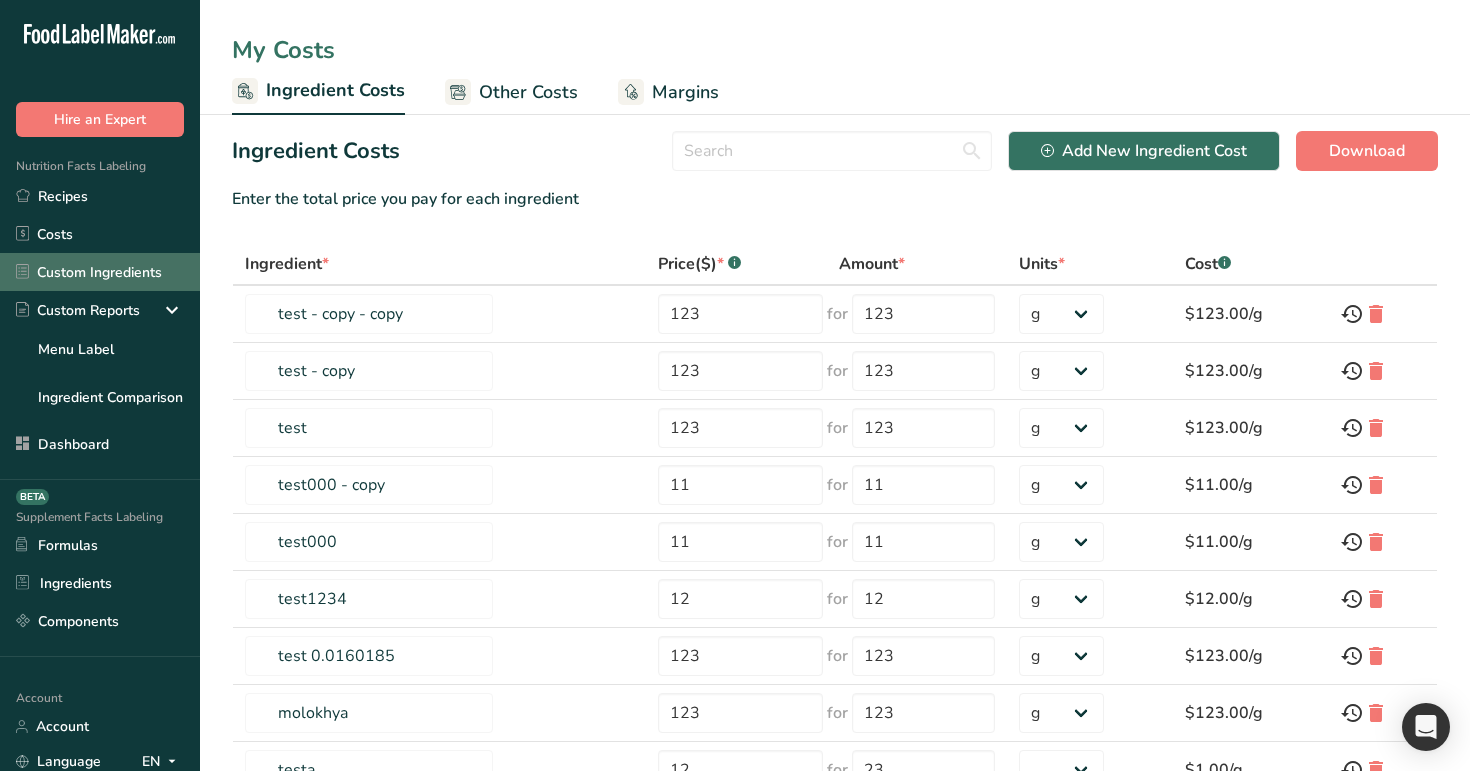 click on "Custom Ingredients" at bounding box center (100, 272) 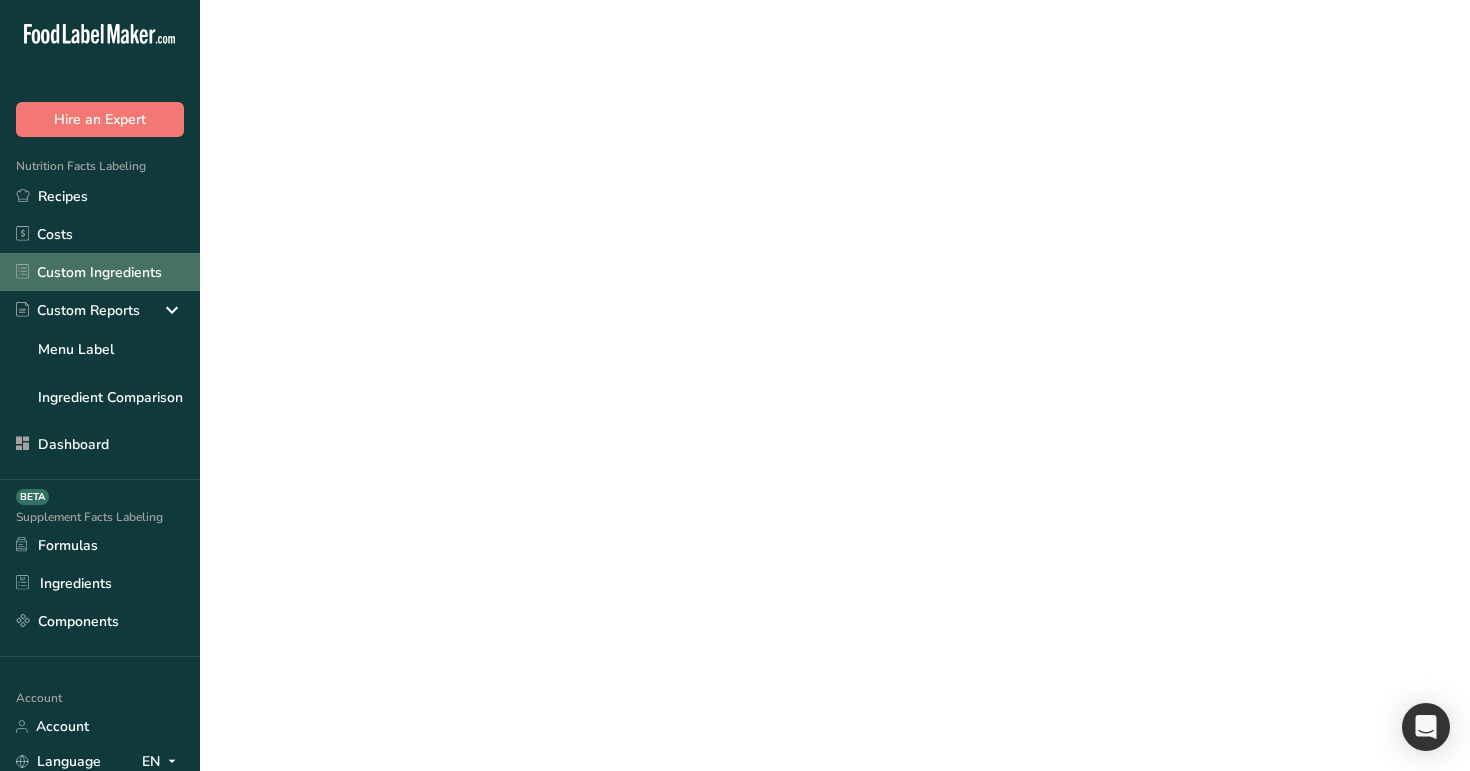 click on "Custom Ingredients" at bounding box center [100, 272] 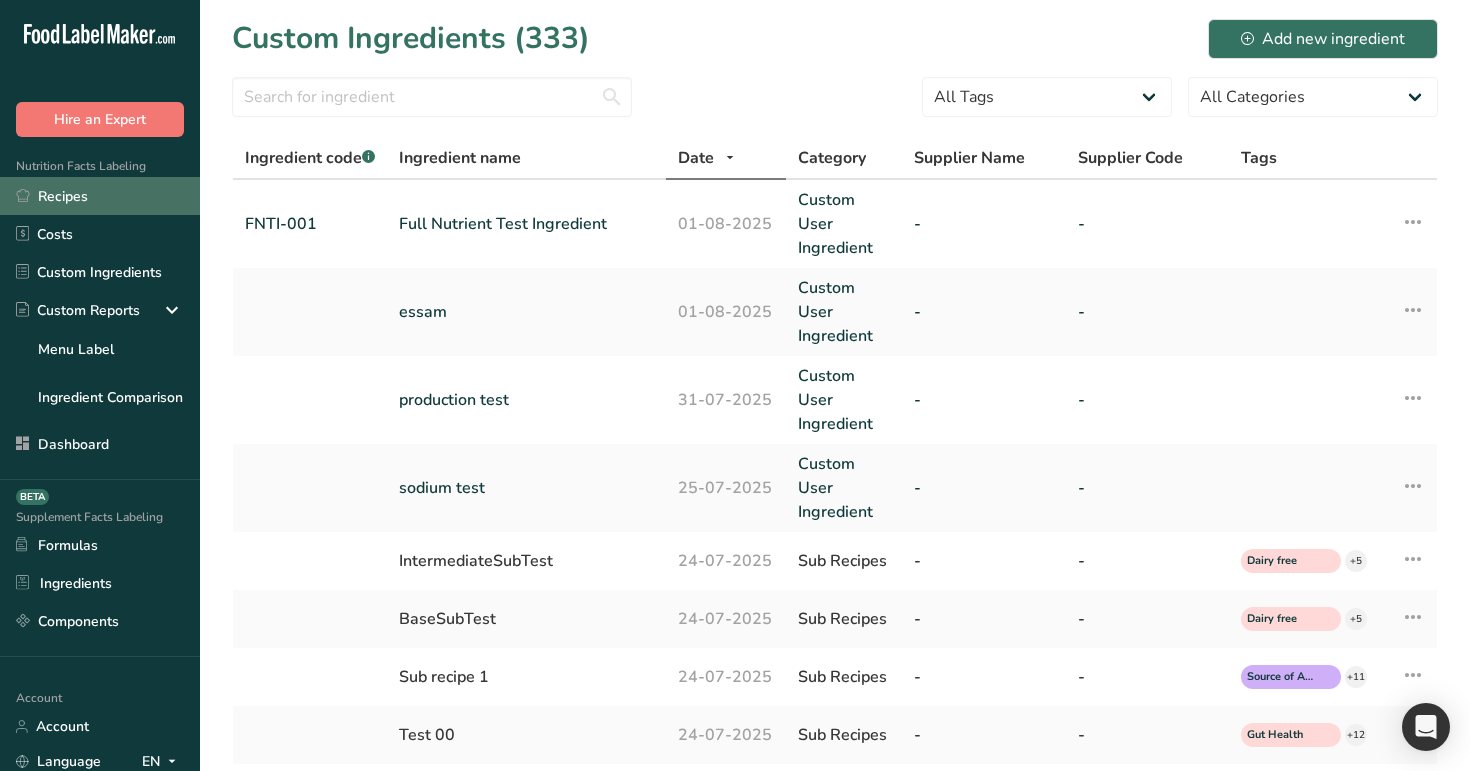 click on "Recipes" at bounding box center [100, 196] 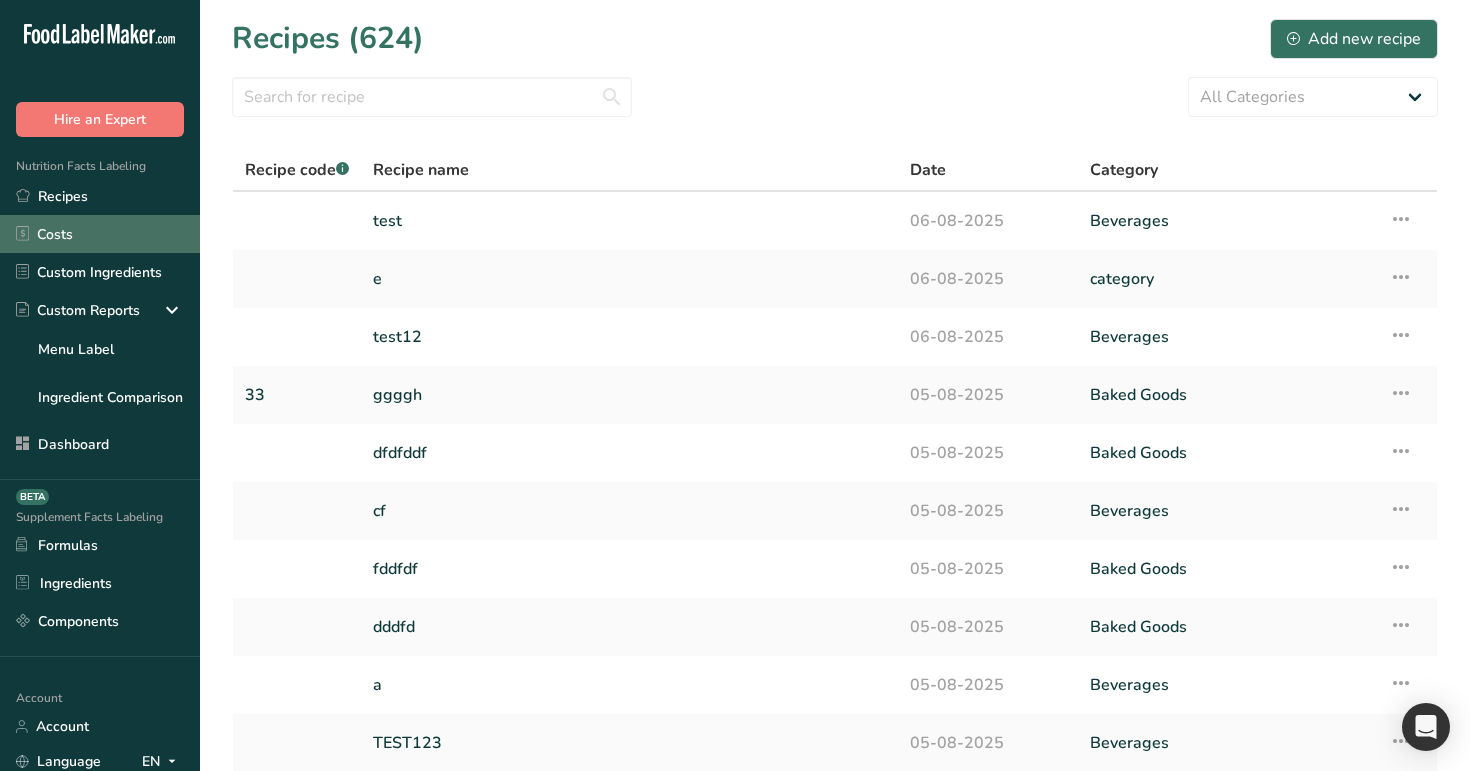 click on "Costs" at bounding box center (100, 234) 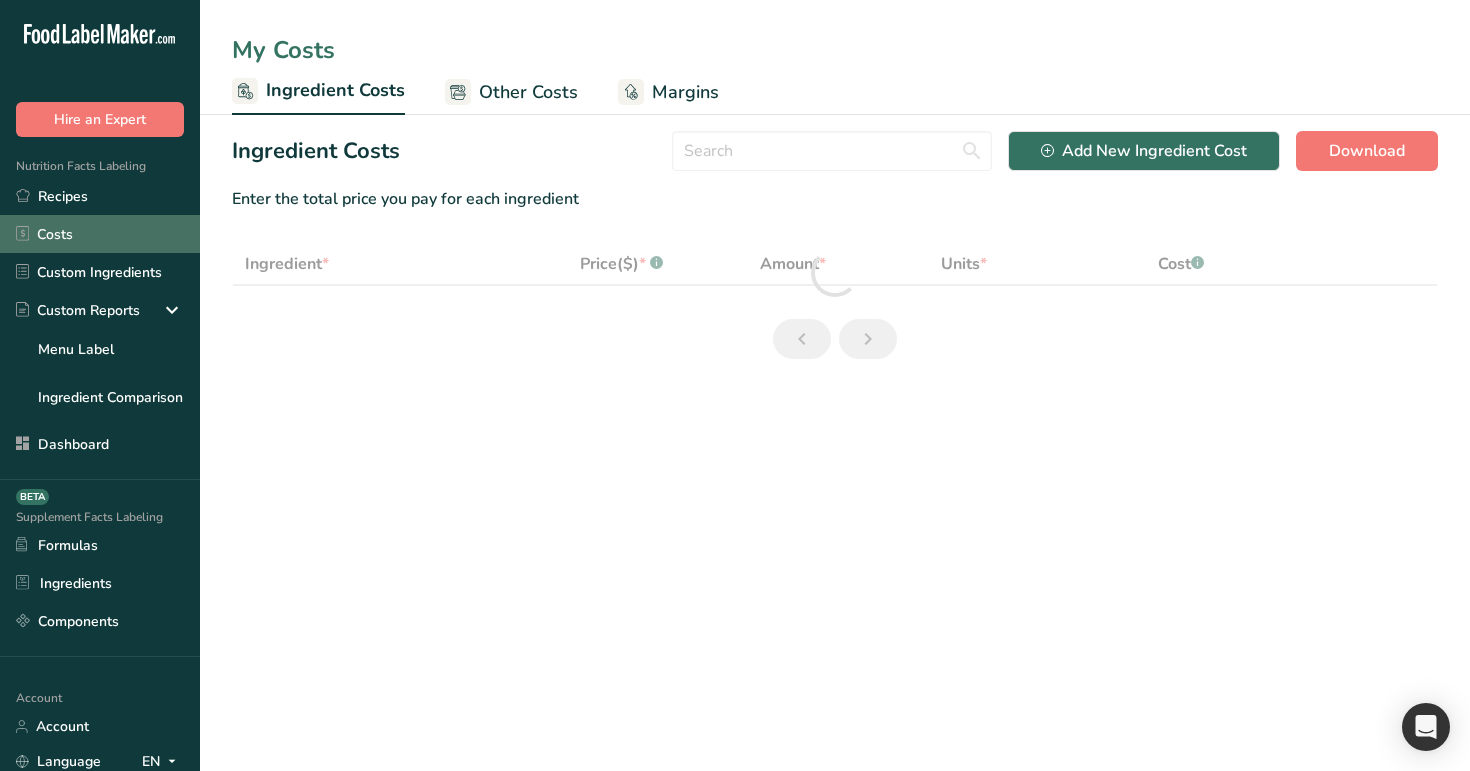 select 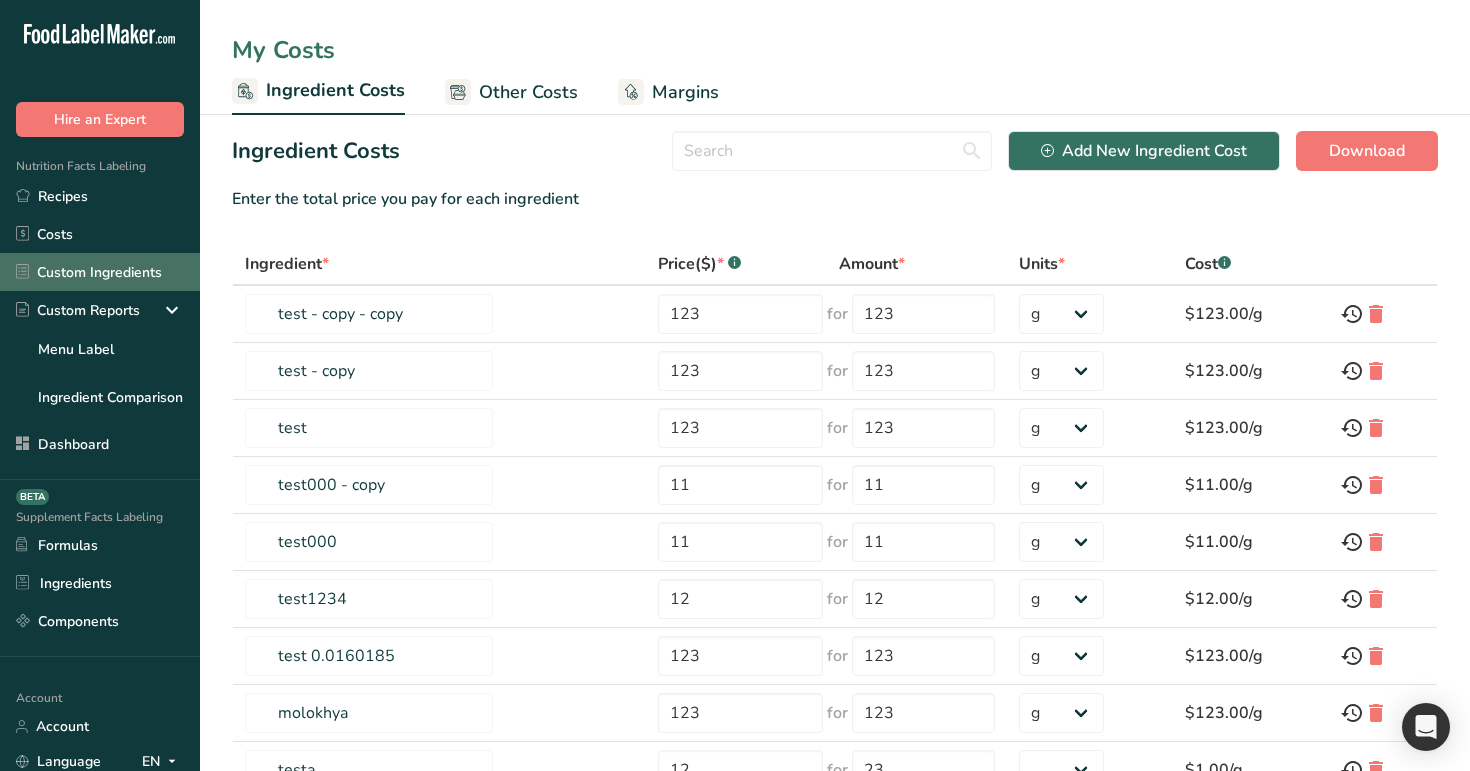 click on "Custom Ingredients" at bounding box center (100, 272) 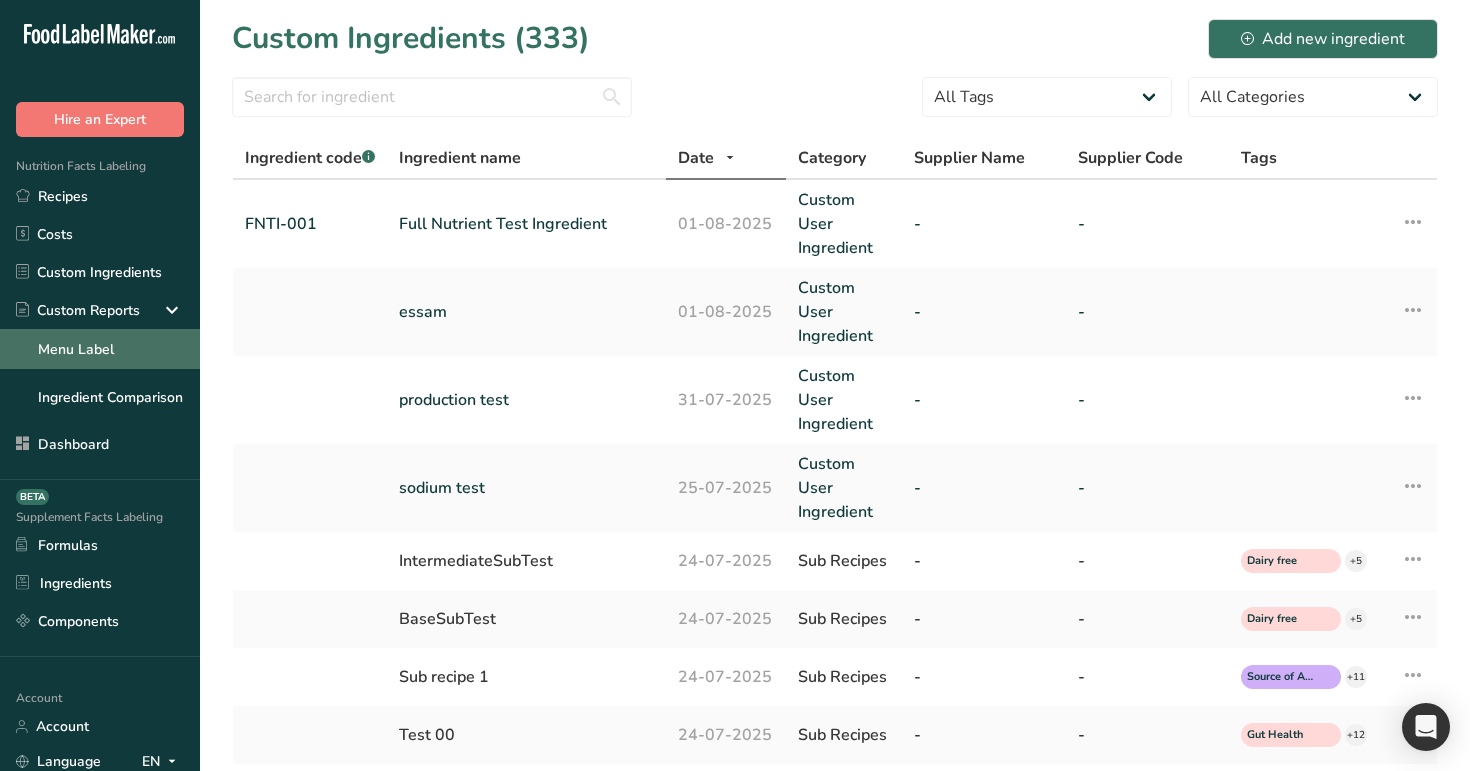 click on "Menu Label" at bounding box center [100, 349] 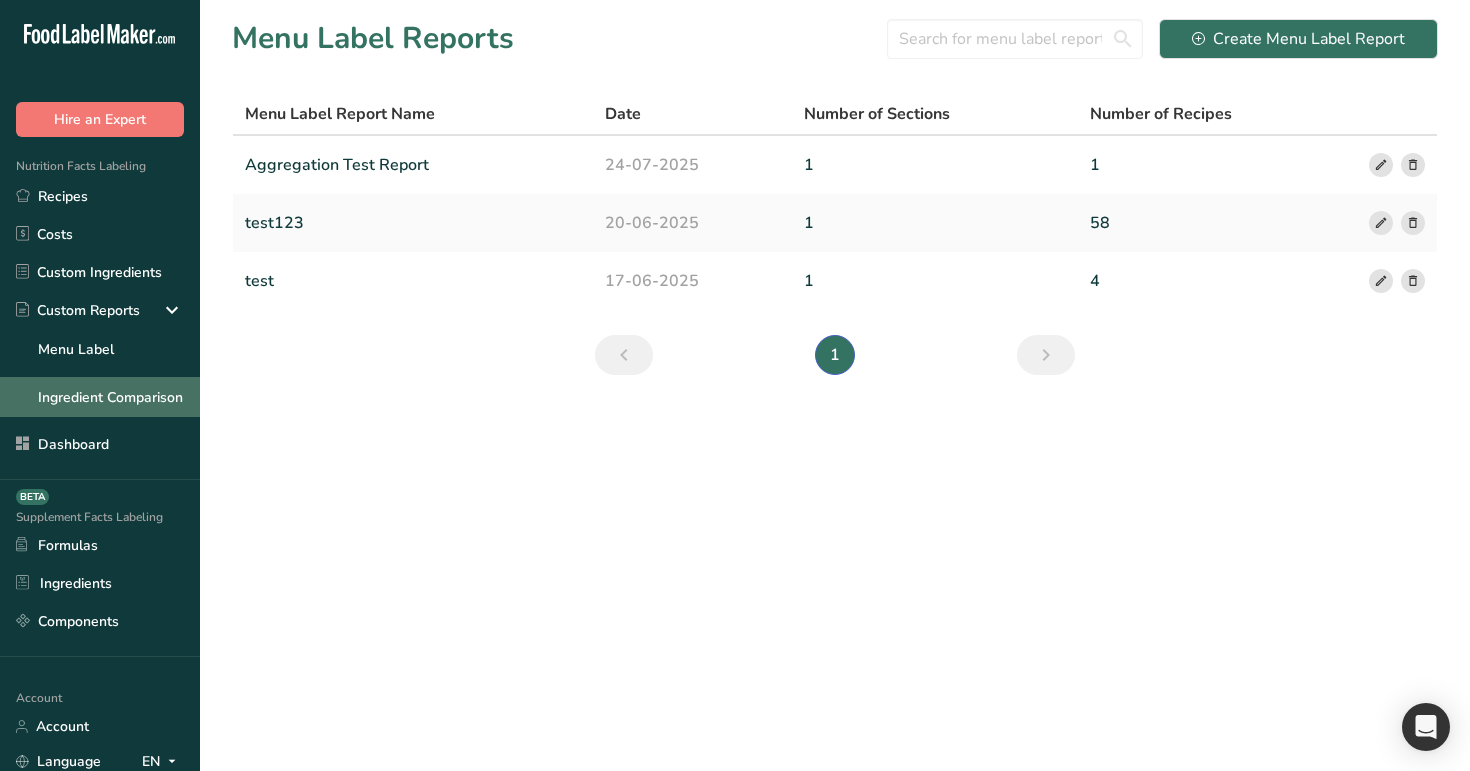 click on "Ingredient Comparison" at bounding box center [100, 397] 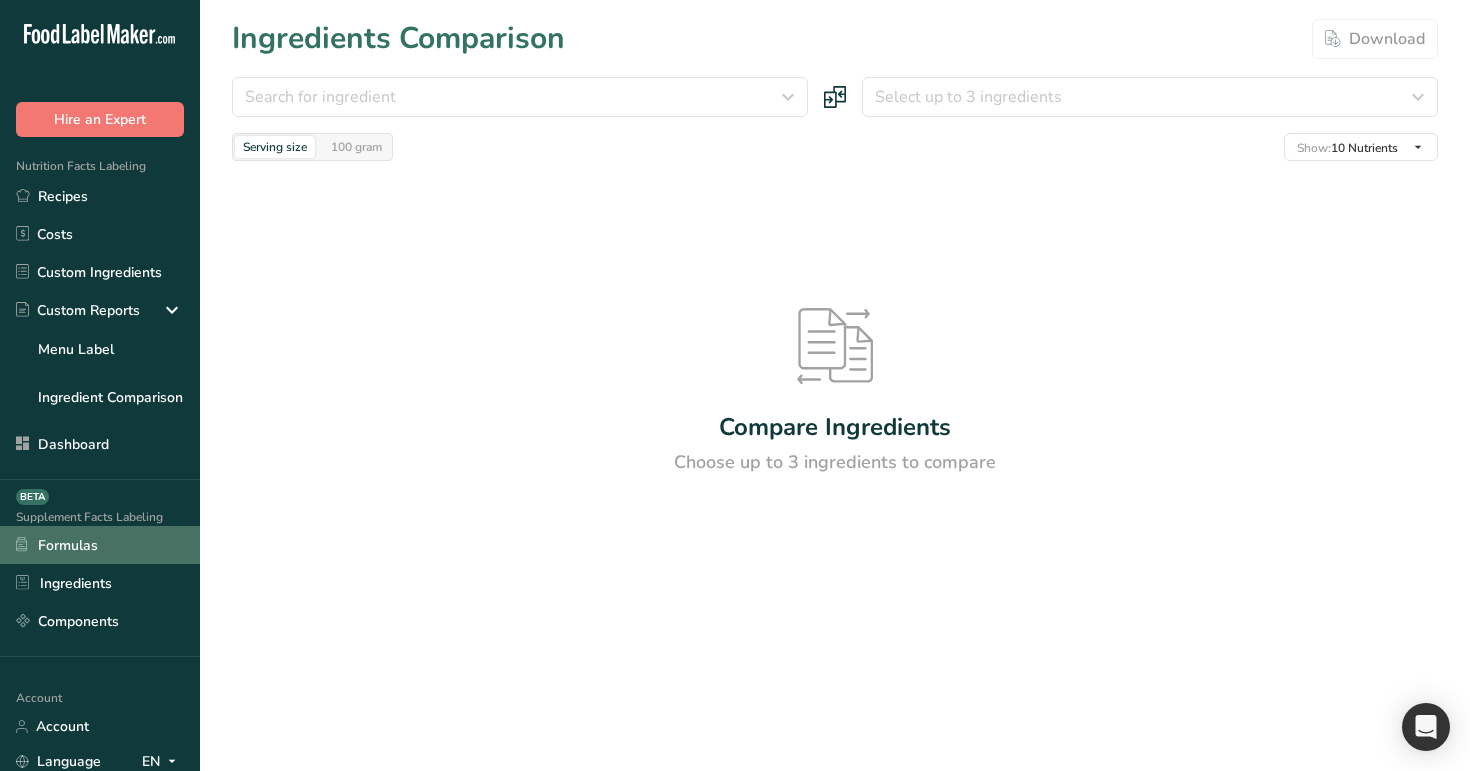 click on "Formulas" at bounding box center (100, 545) 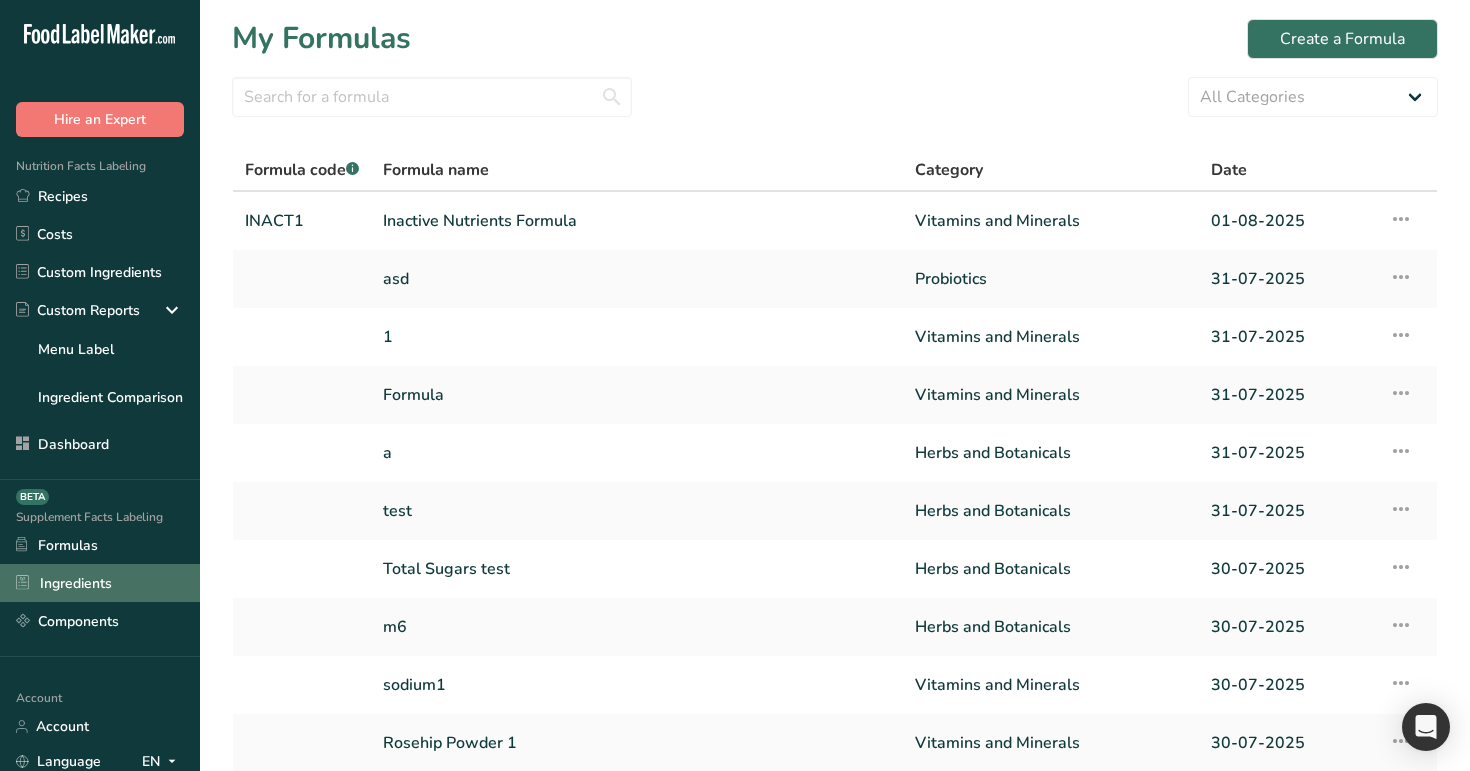 click on "Ingredients" at bounding box center [100, 583] 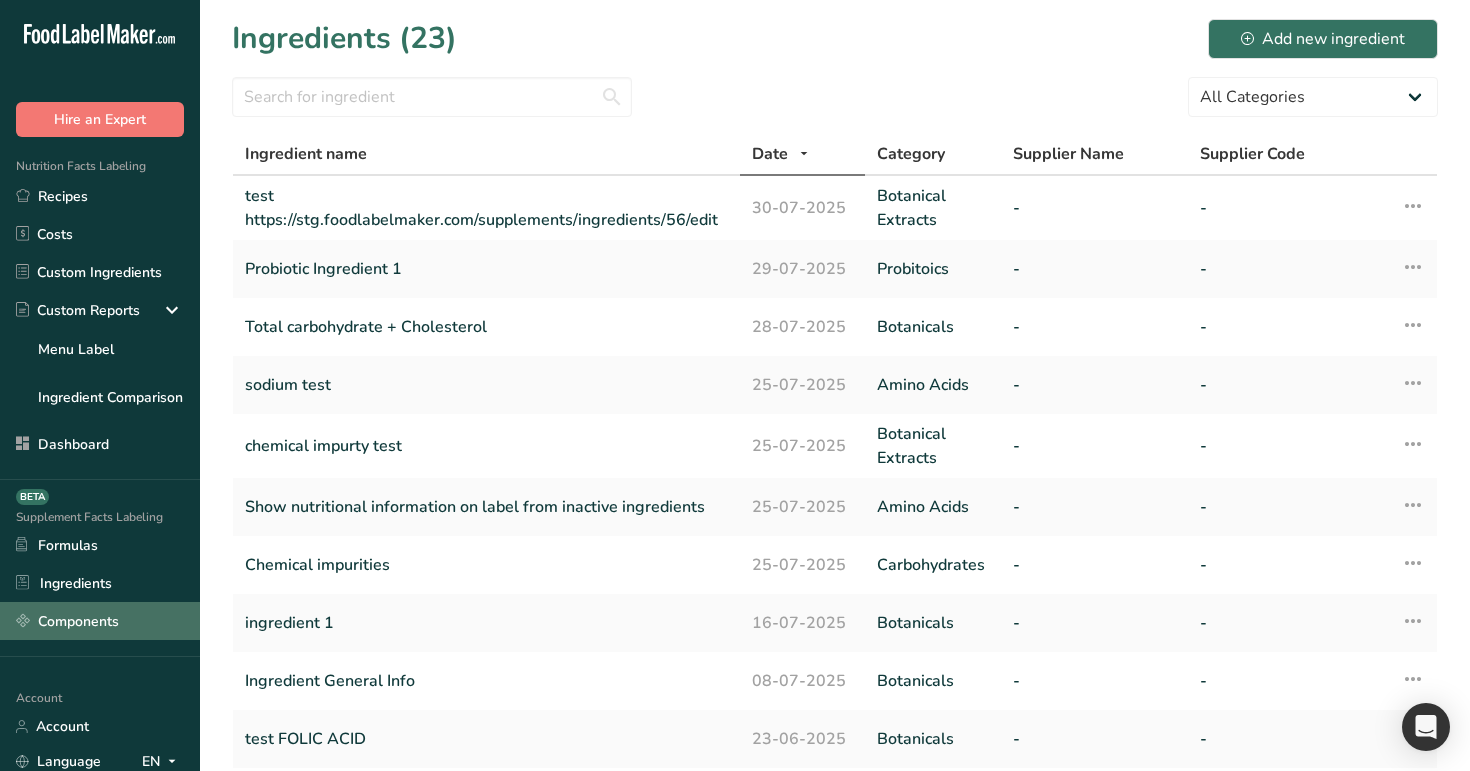 click on "Components" at bounding box center [100, 621] 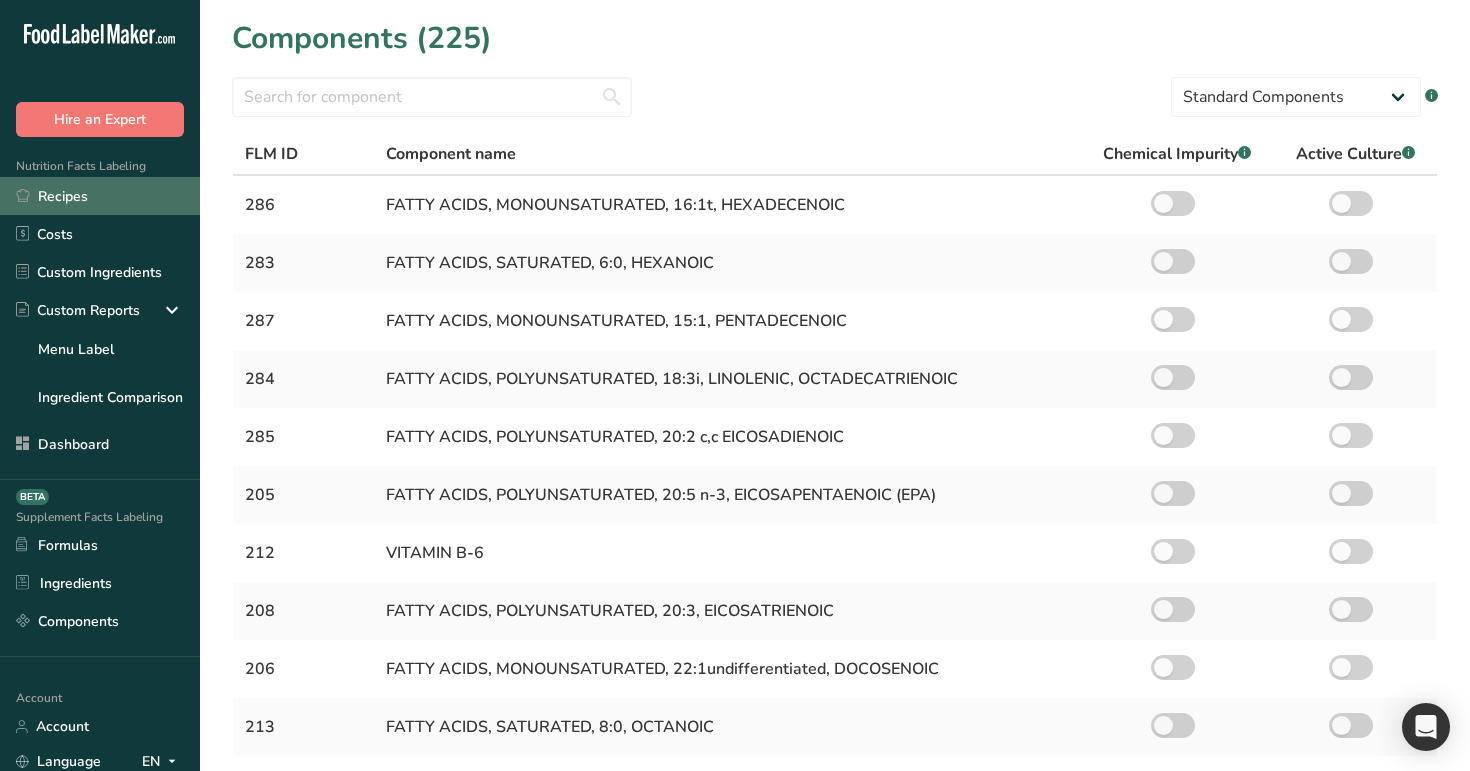 click on "Recipes" at bounding box center [100, 196] 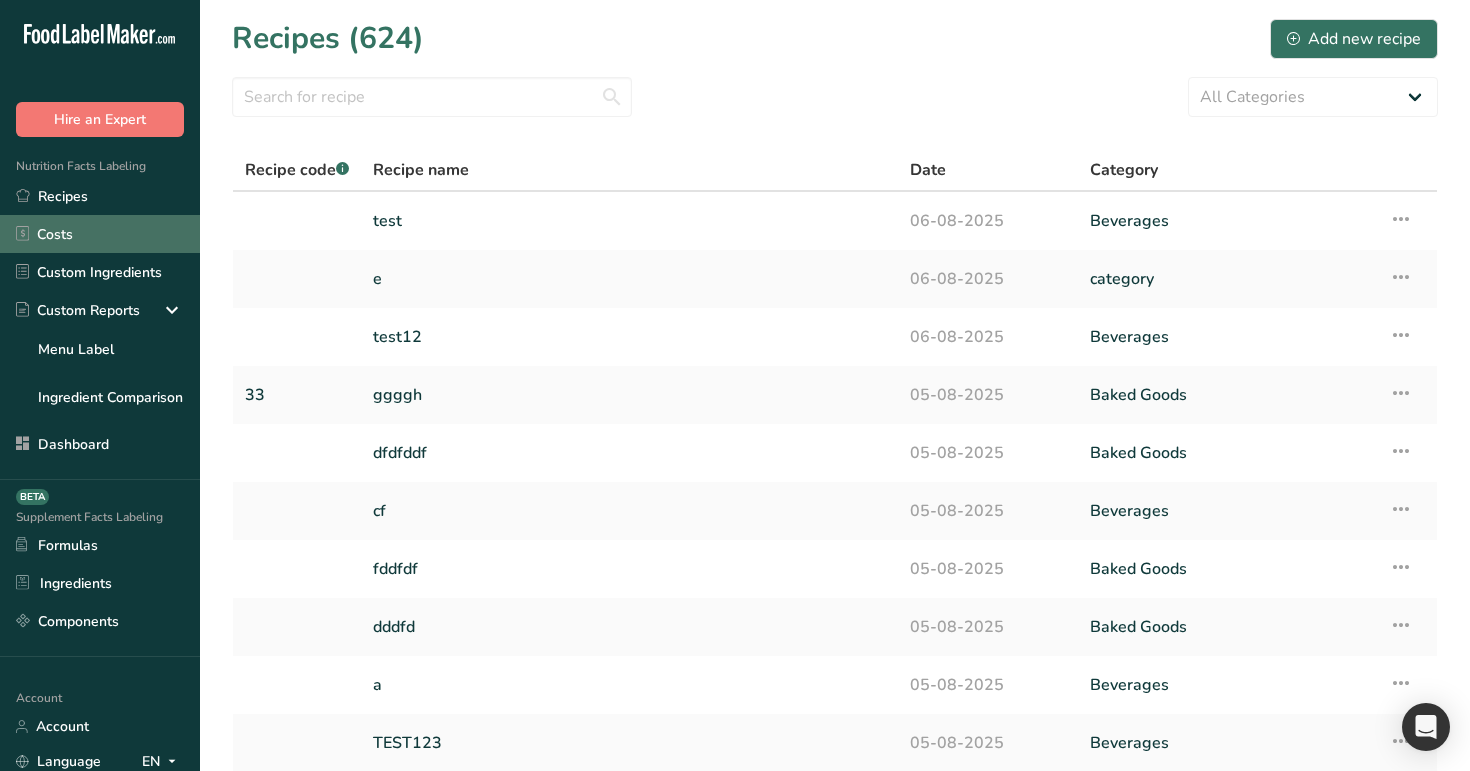 click on "Costs" at bounding box center (100, 234) 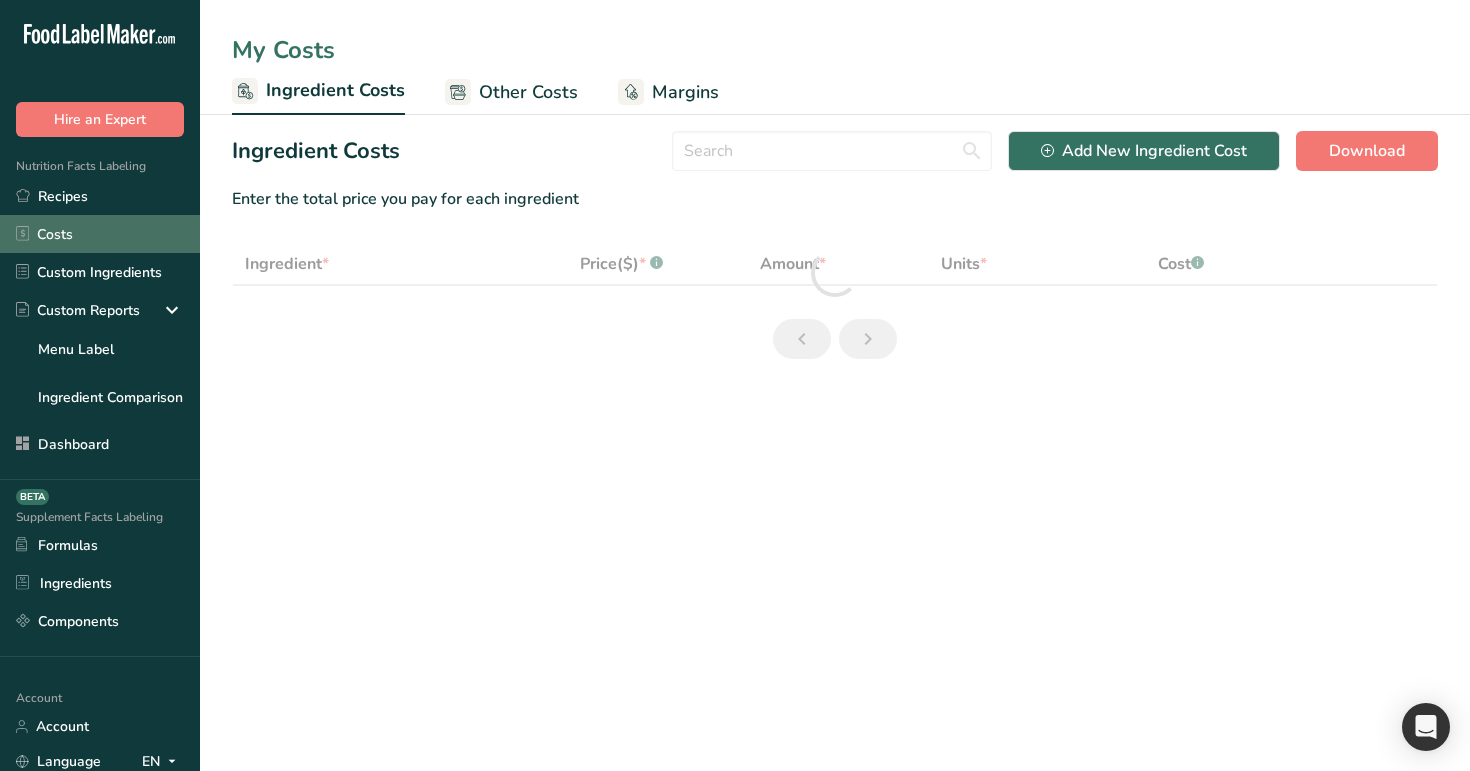 select 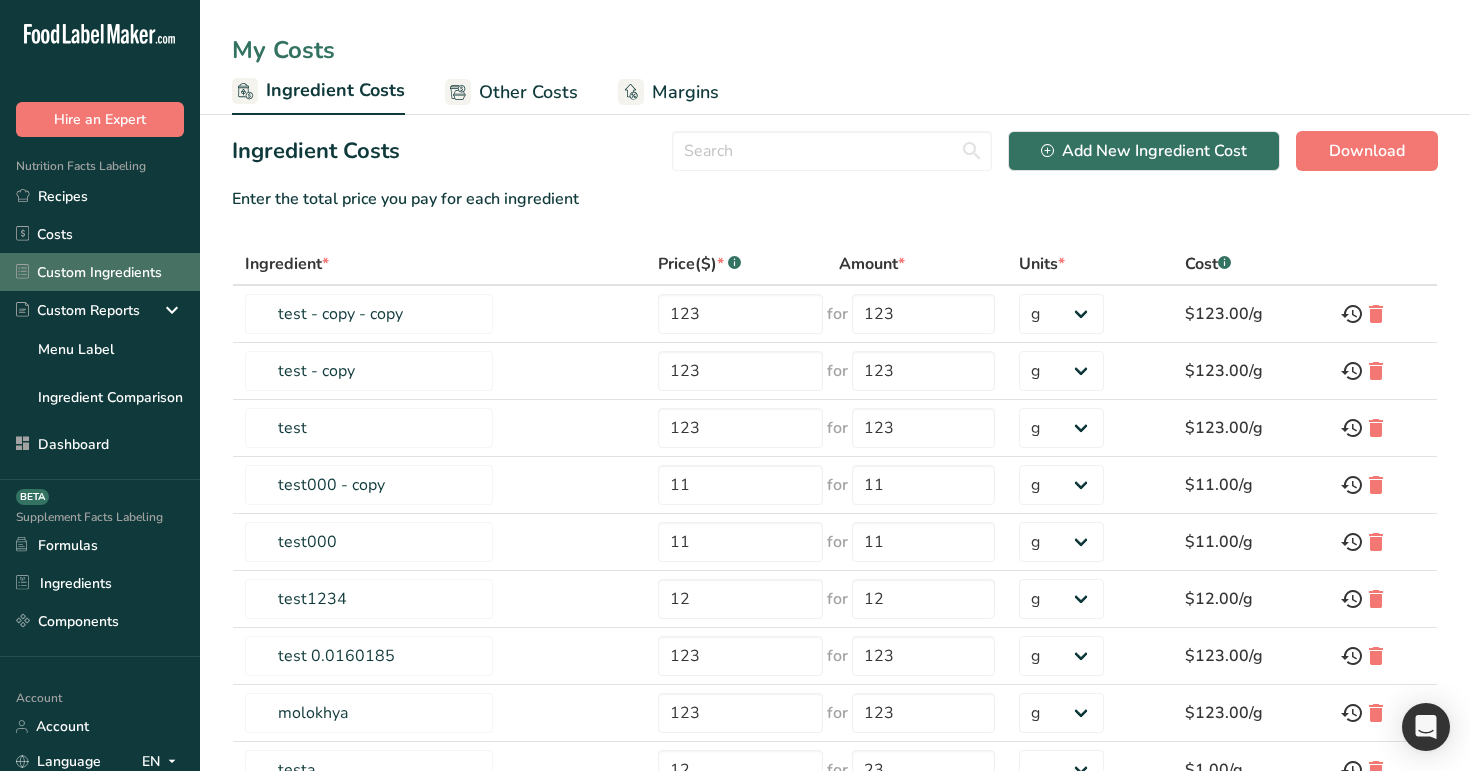 click on "Custom Ingredients" at bounding box center (100, 272) 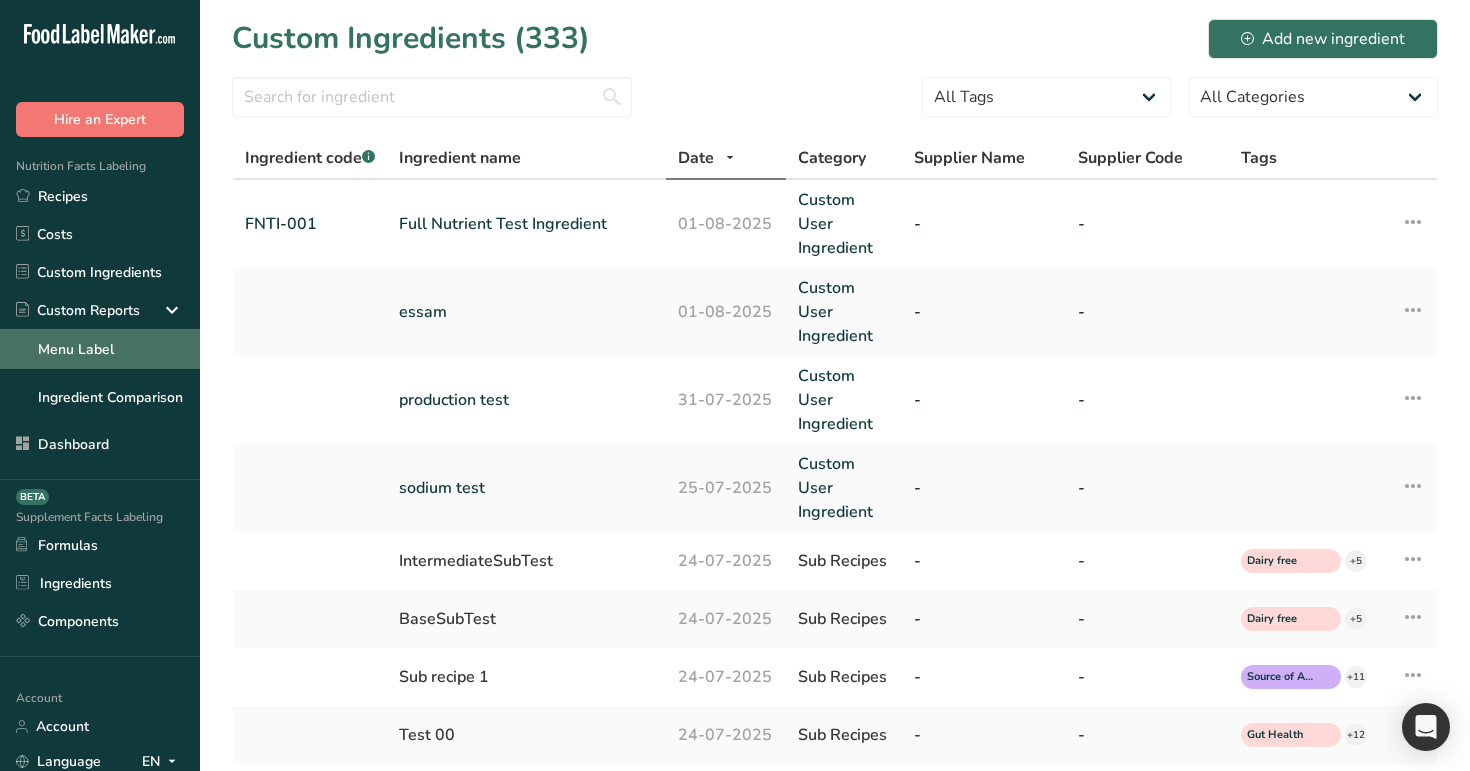 click on "Menu Label" at bounding box center (100, 349) 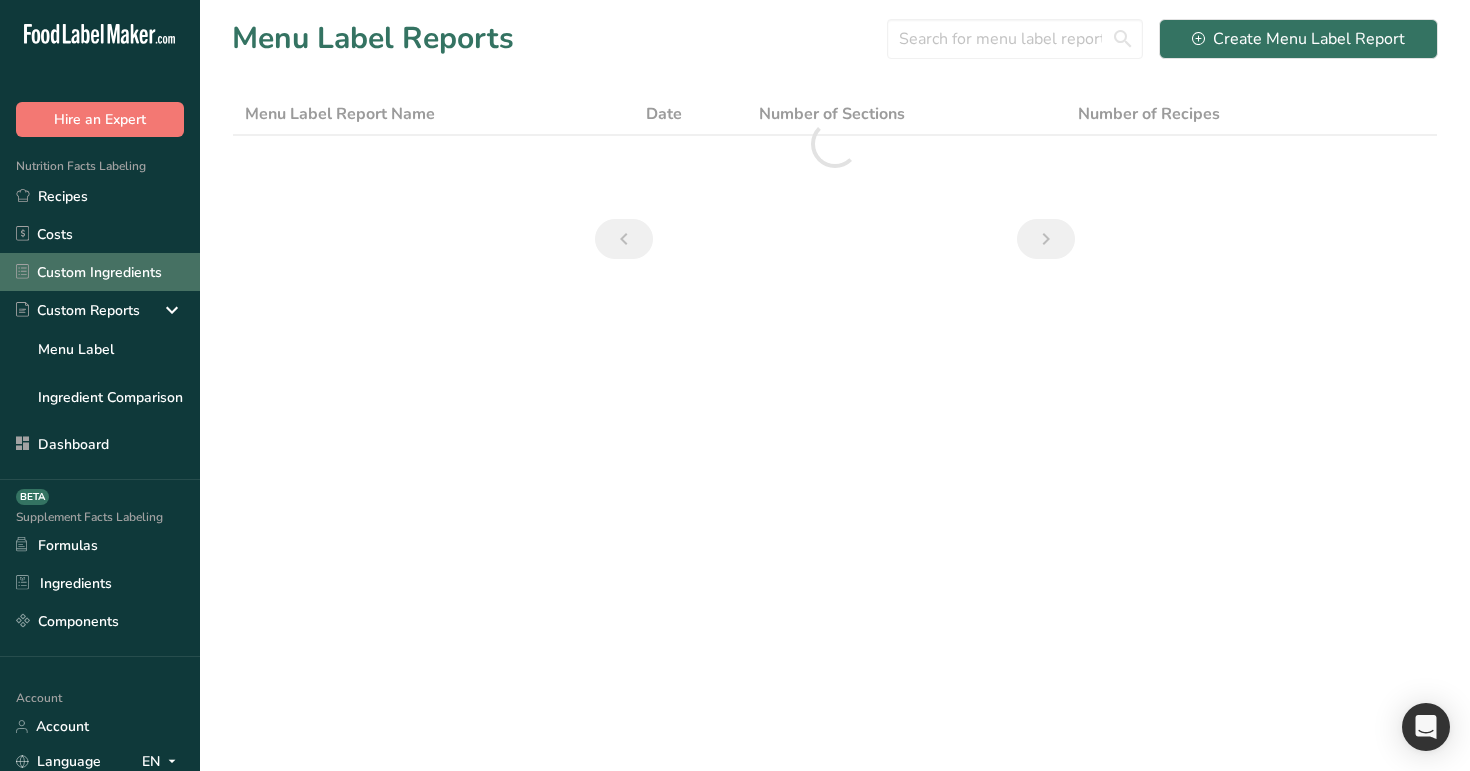 click on "Custom Ingredients" at bounding box center [100, 272] 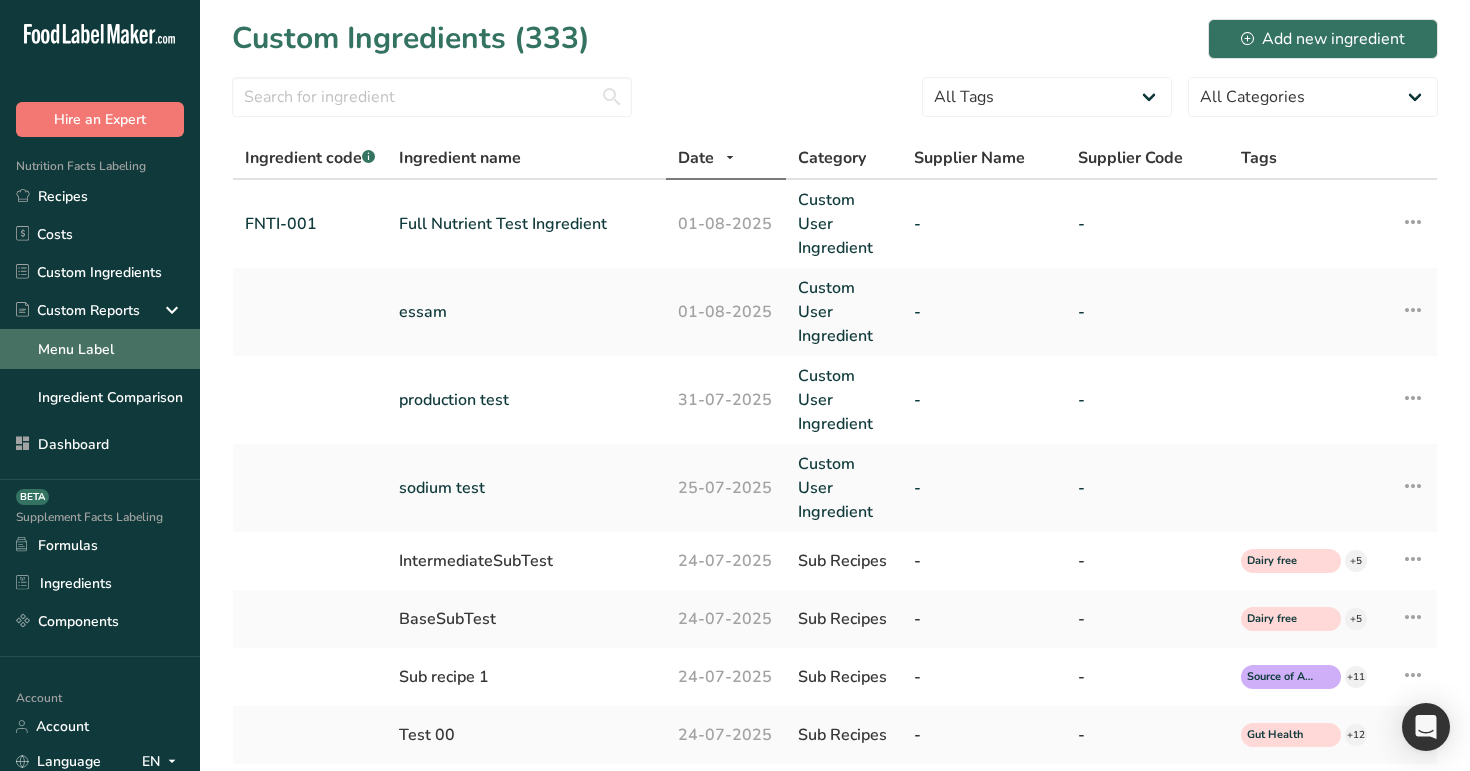 click on "Menu Label" at bounding box center (100, 349) 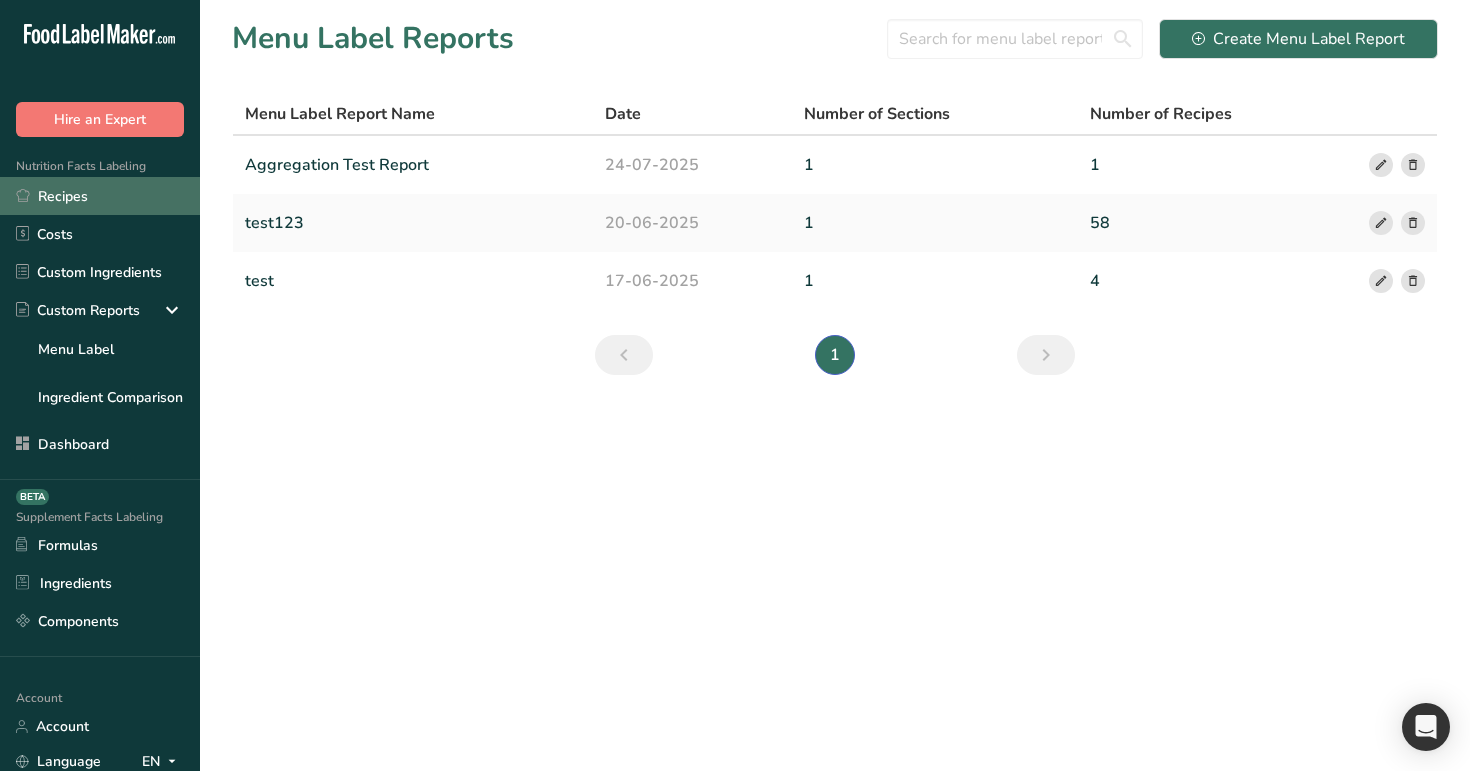 click on "Recipes" at bounding box center [100, 196] 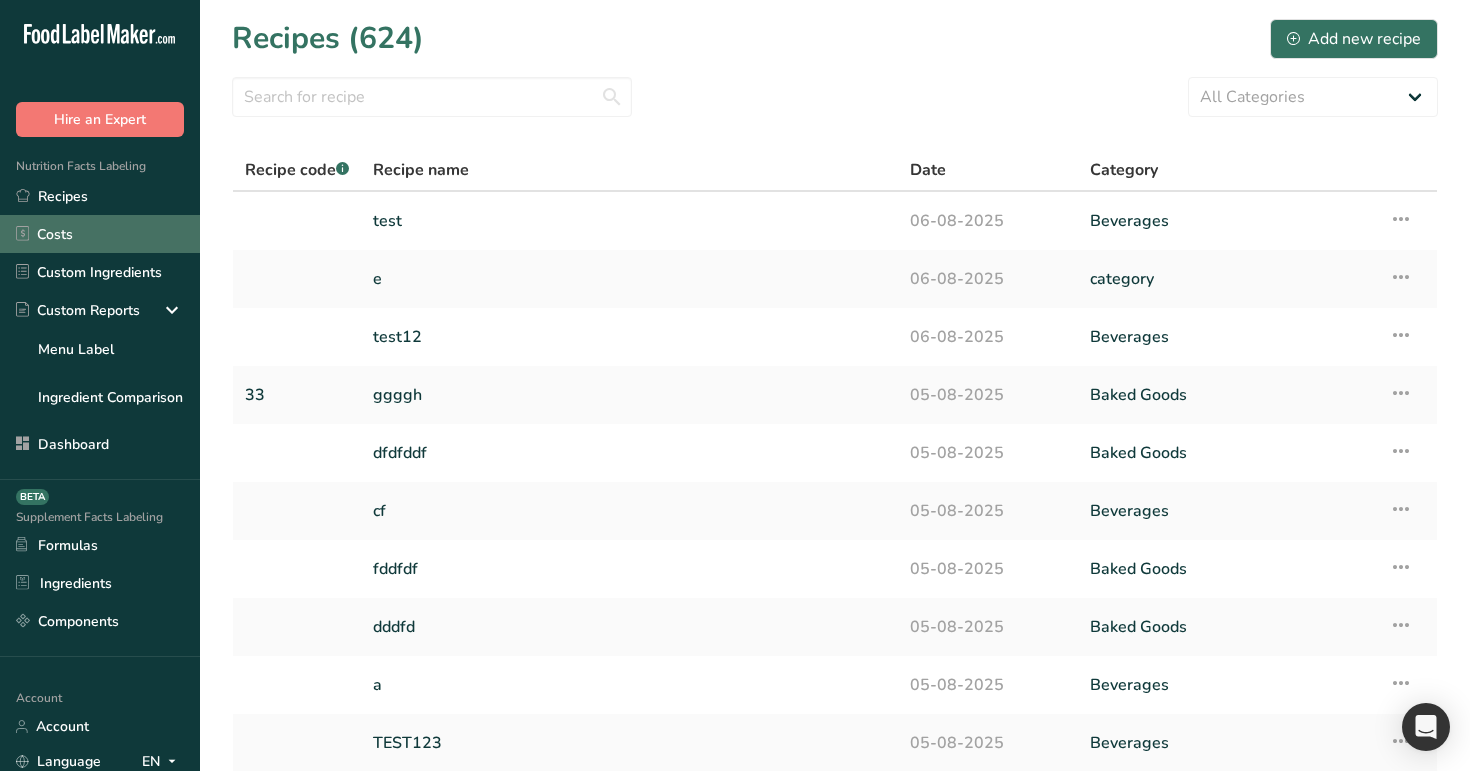 click on "Costs" at bounding box center (100, 234) 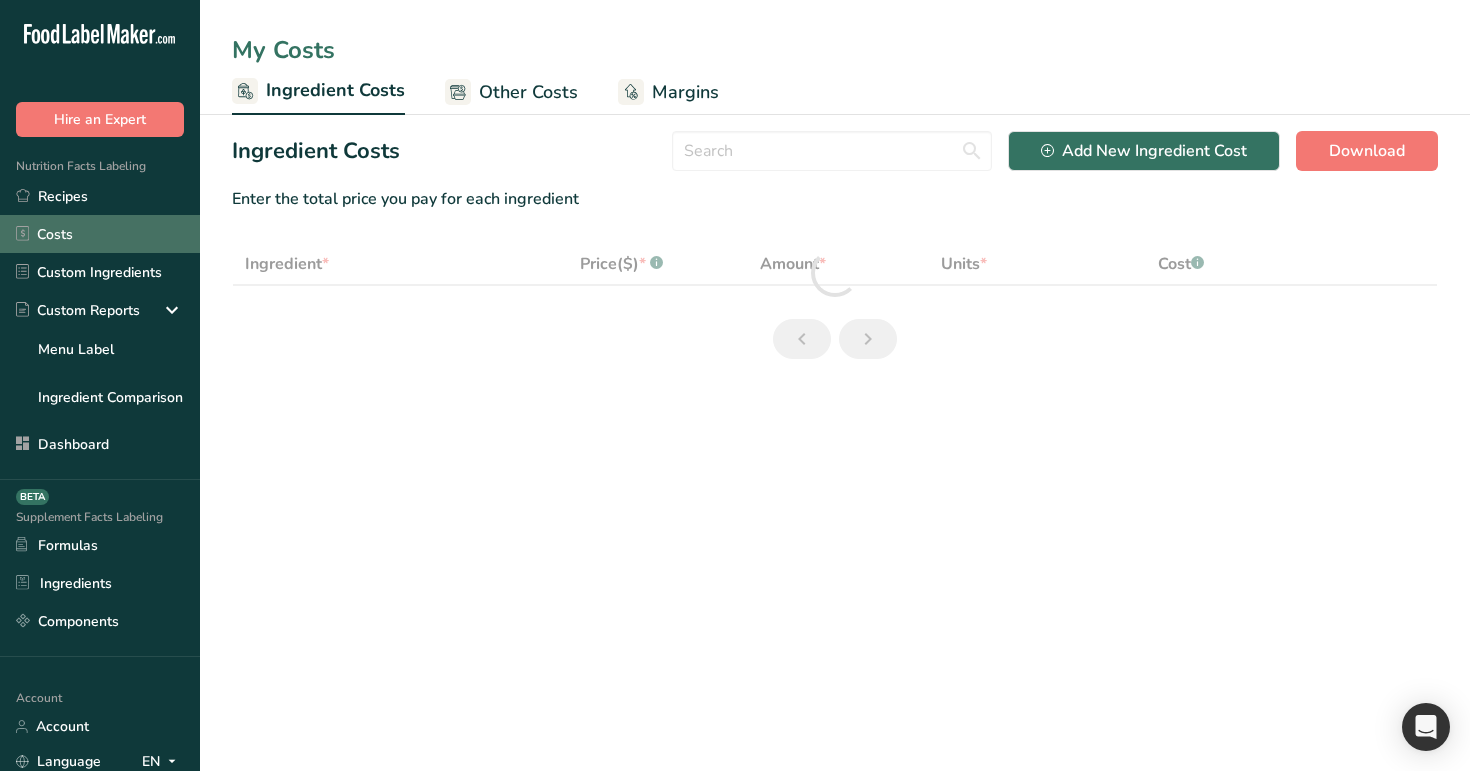 select 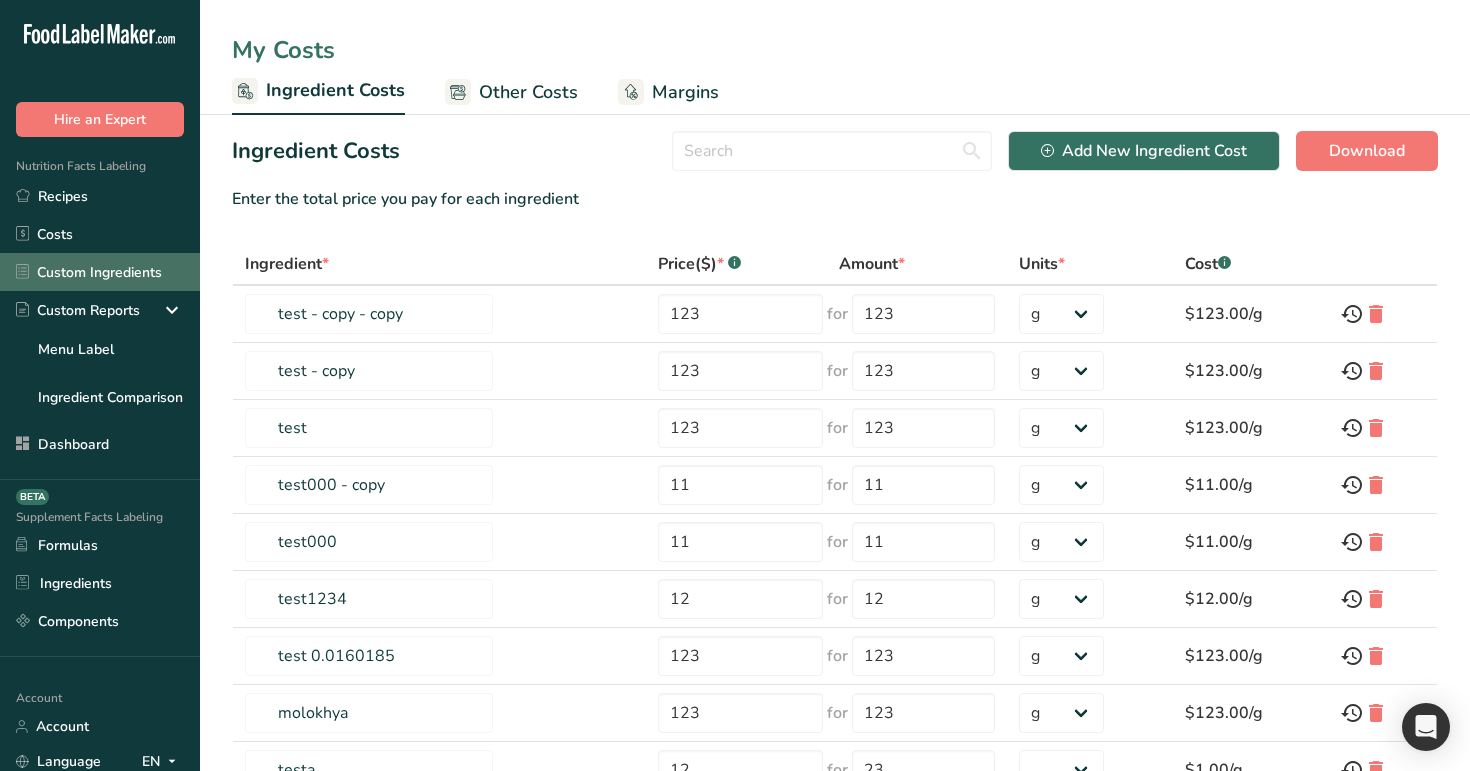 click on "Custom Ingredients" at bounding box center (100, 272) 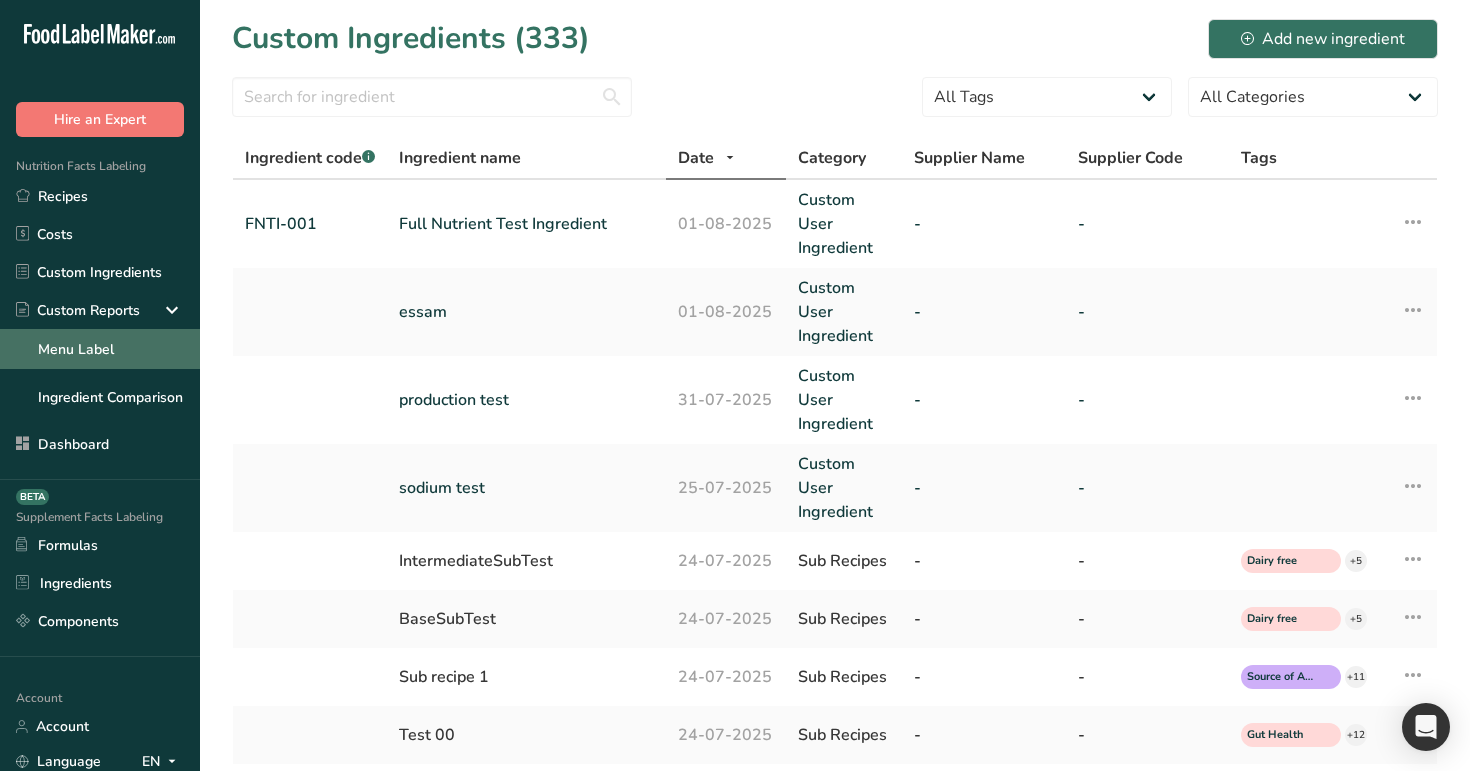 click on "Menu Label" at bounding box center [100, 349] 